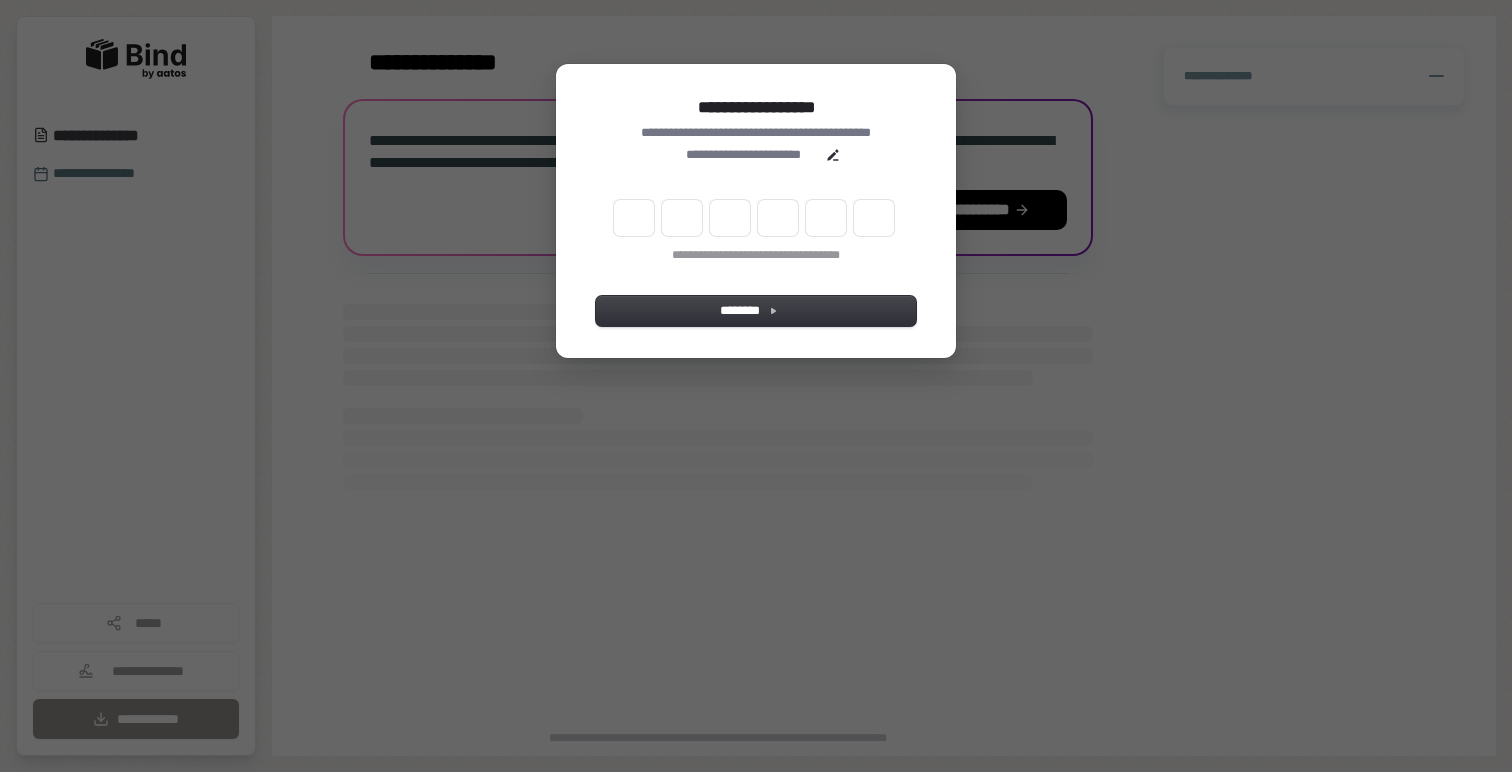 scroll, scrollTop: 0, scrollLeft: 0, axis: both 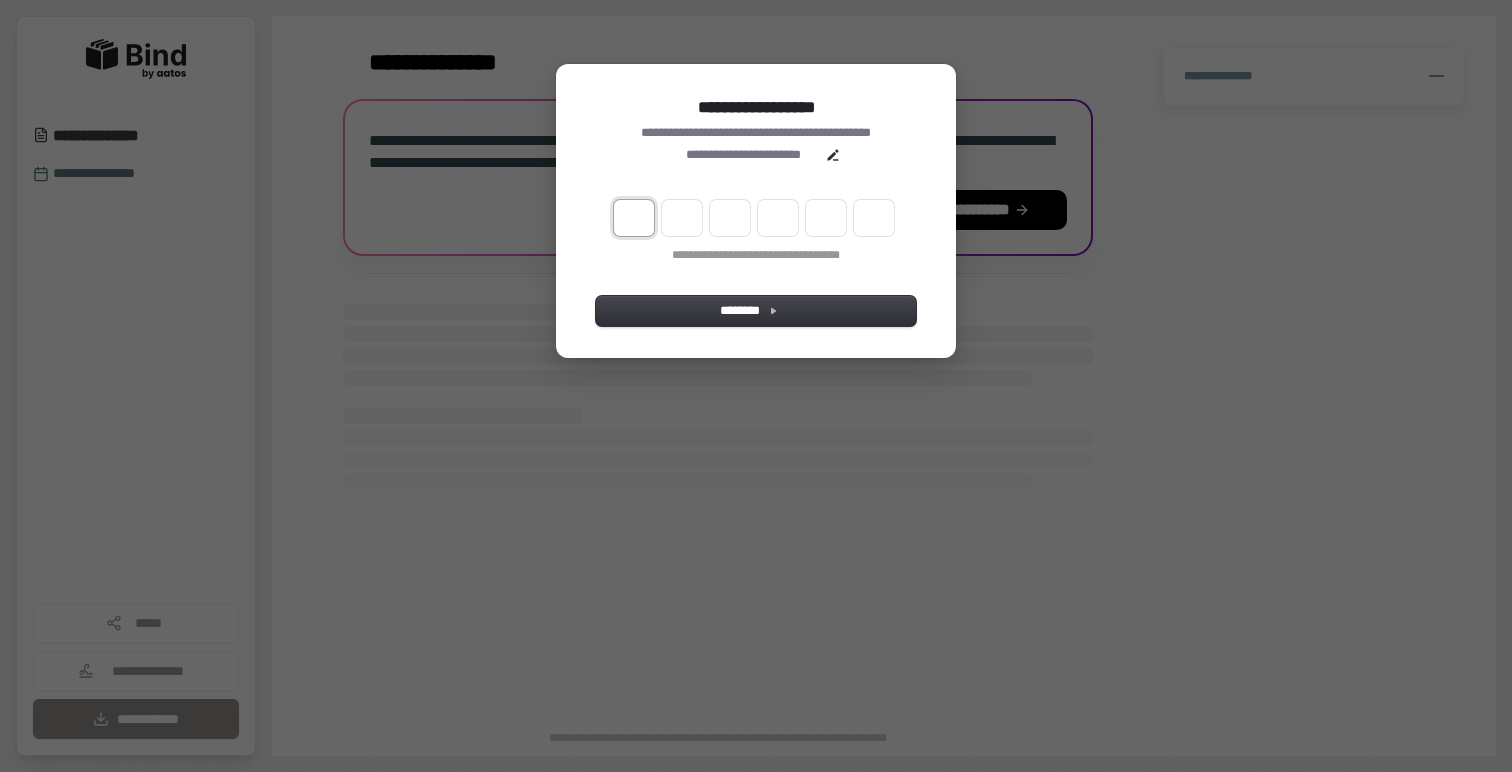 type on "*" 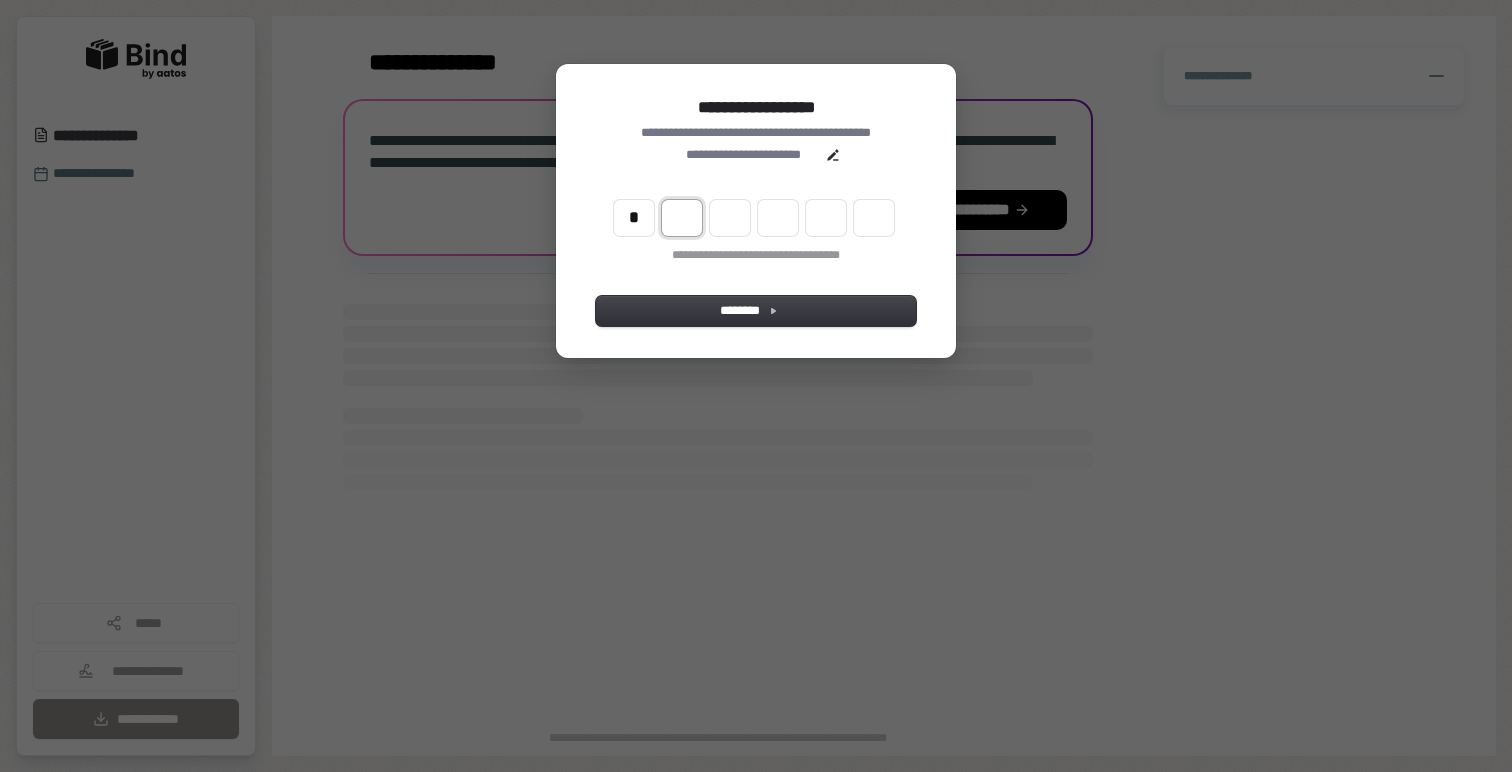 type on "*" 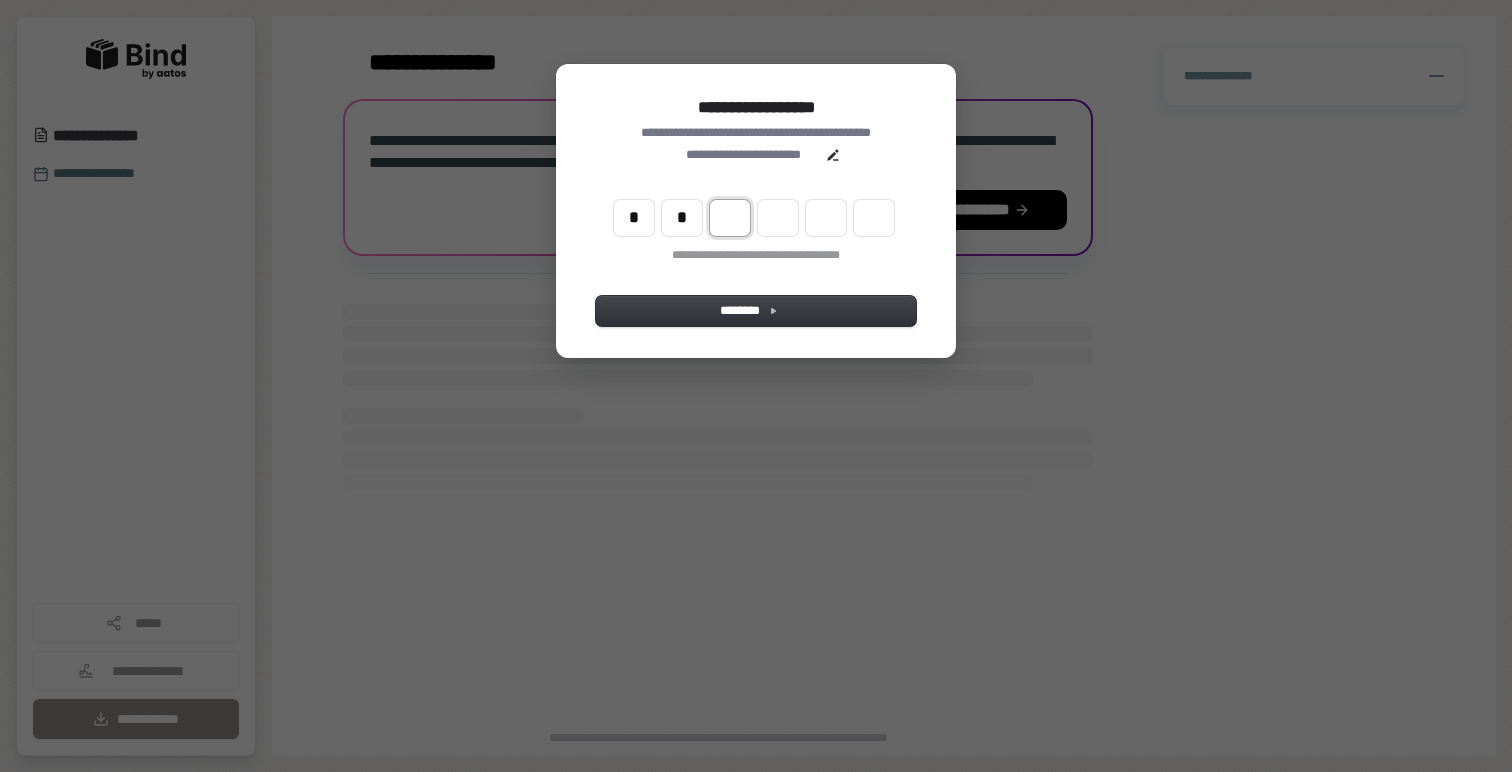 type on "*" 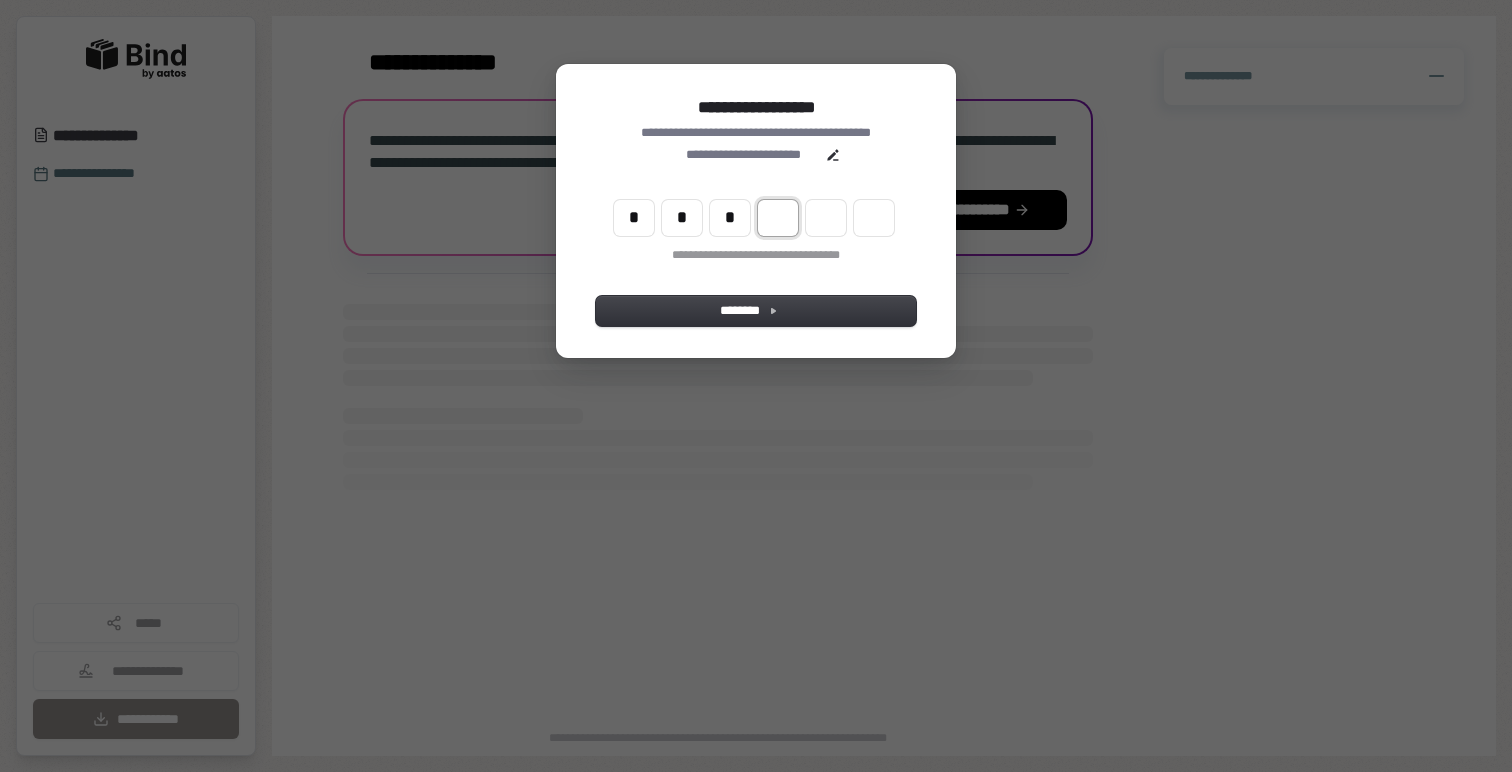type on "*" 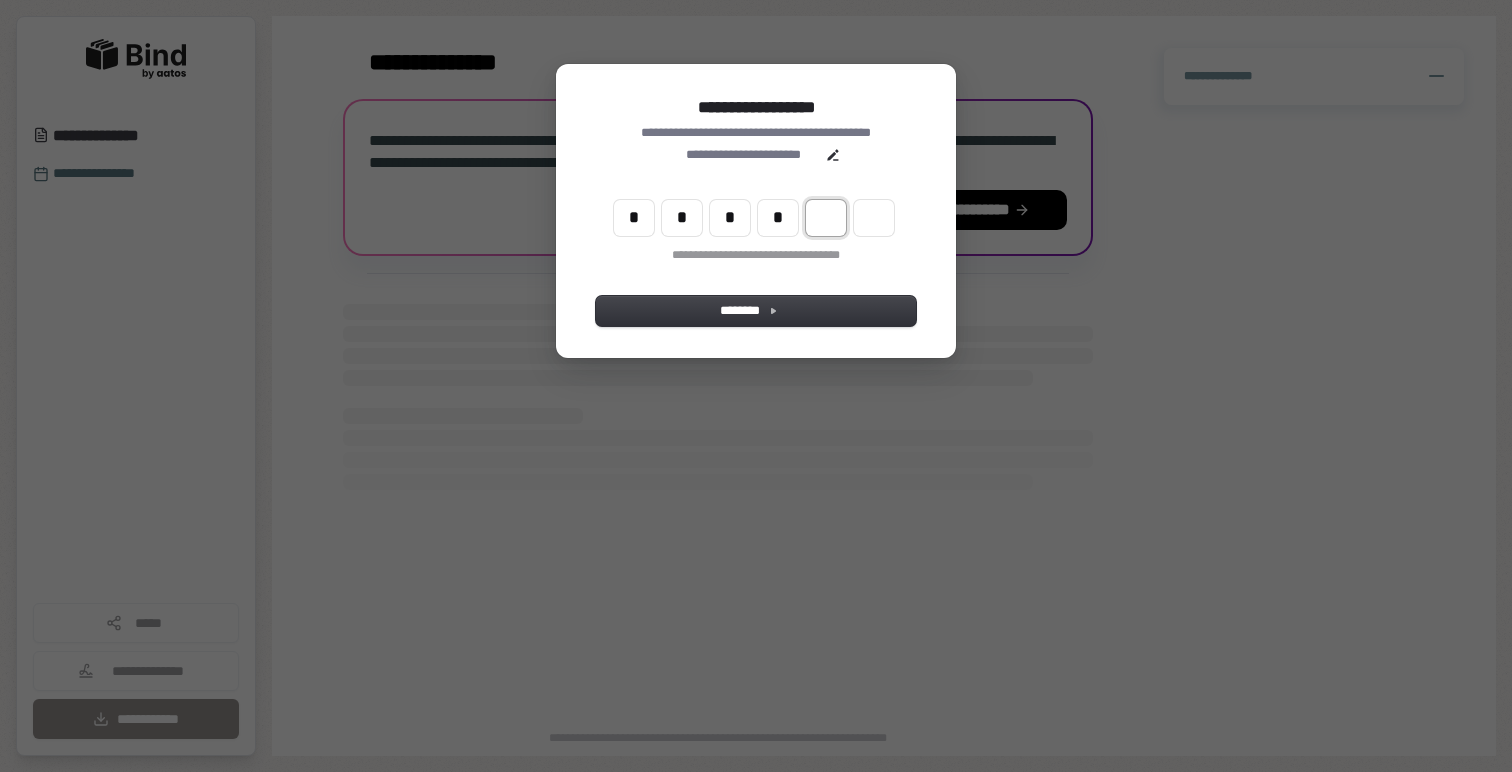 type on "*" 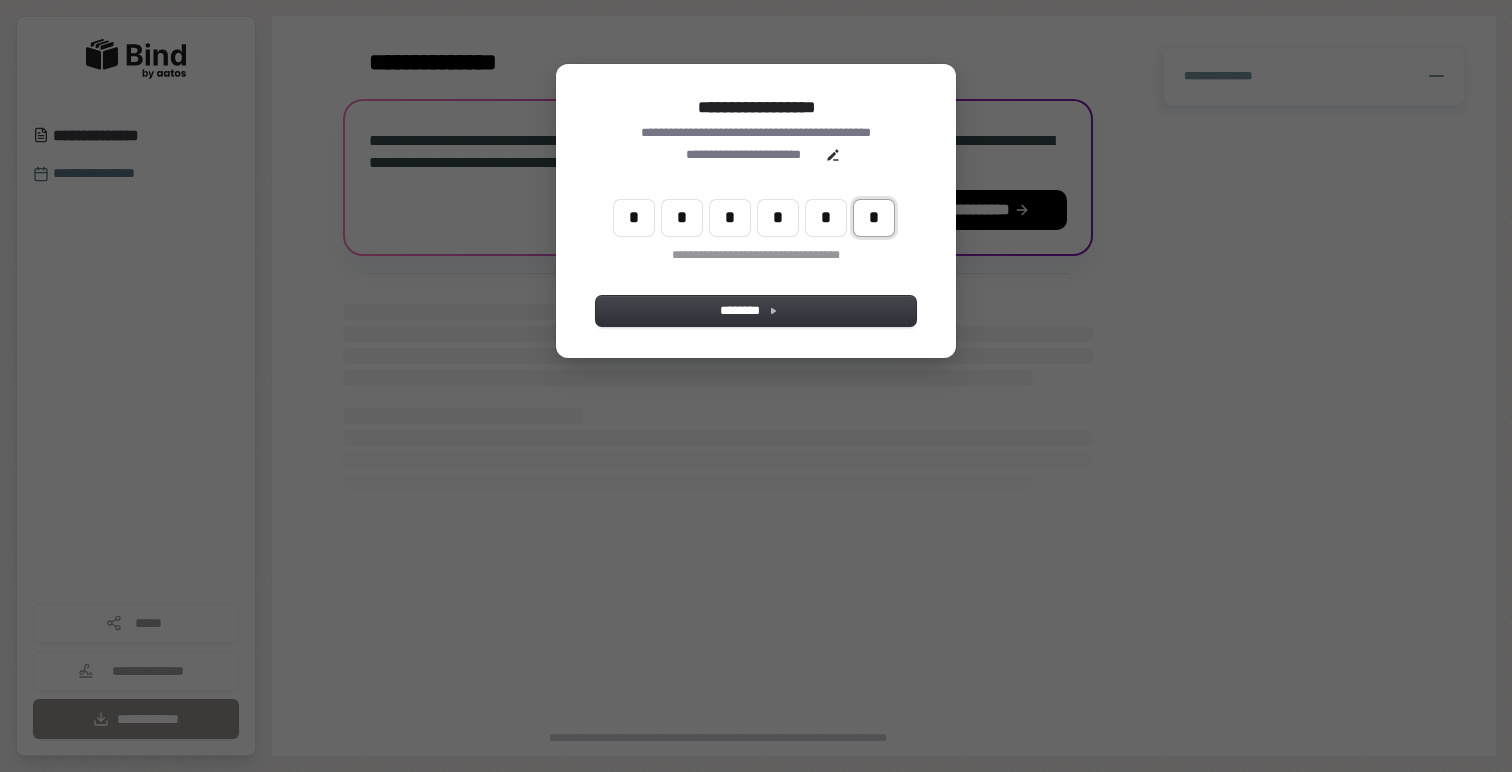 type on "*" 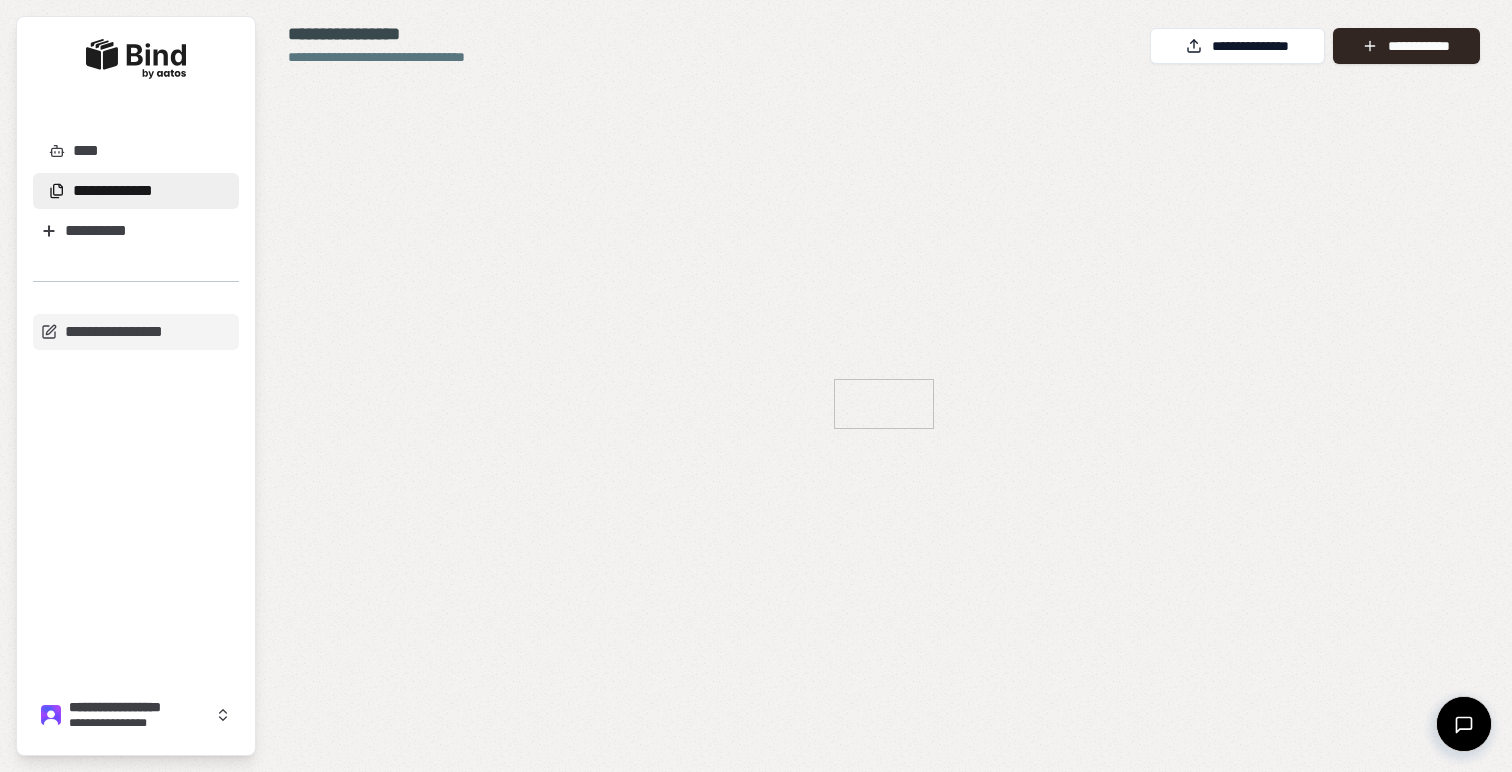 scroll, scrollTop: 0, scrollLeft: 0, axis: both 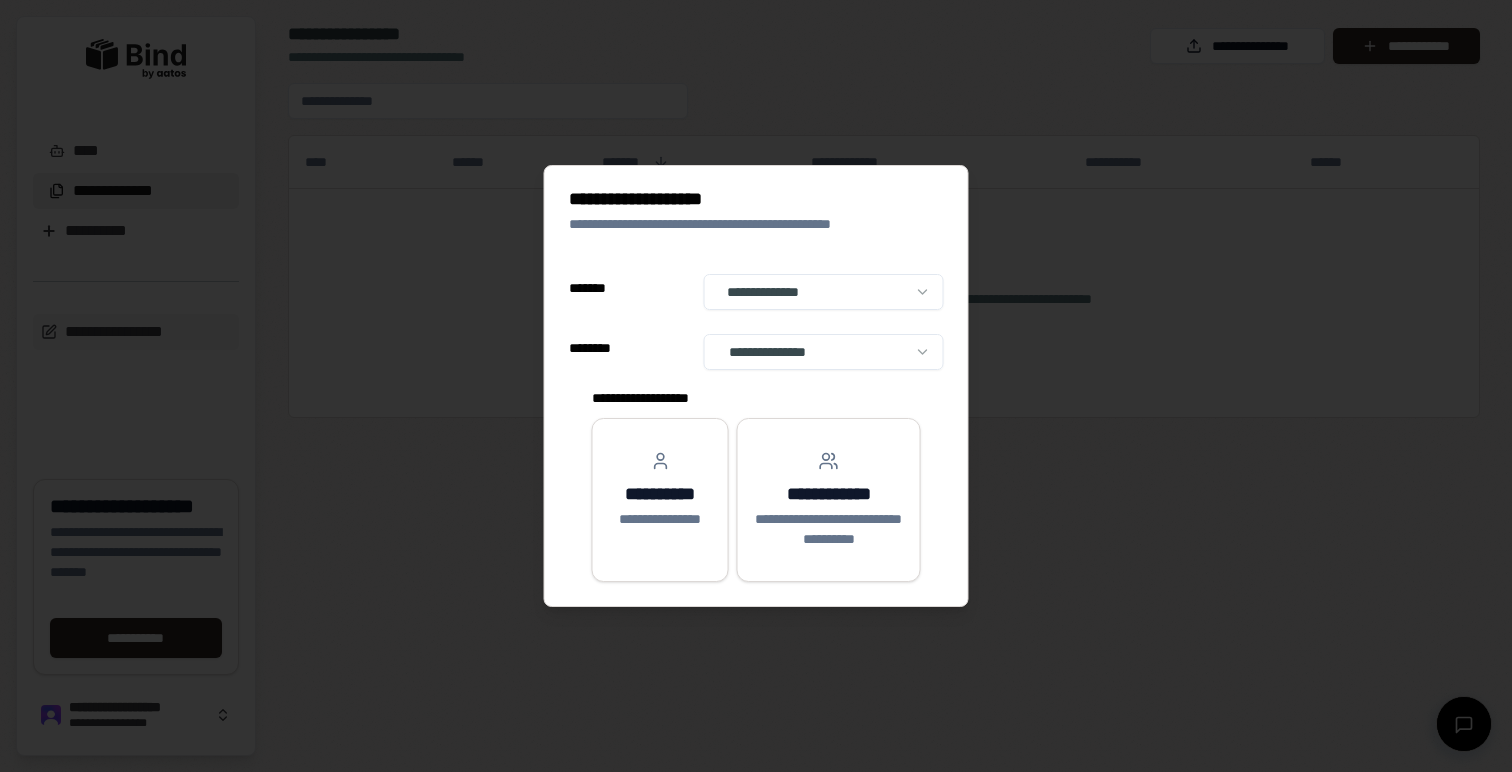 select on "******" 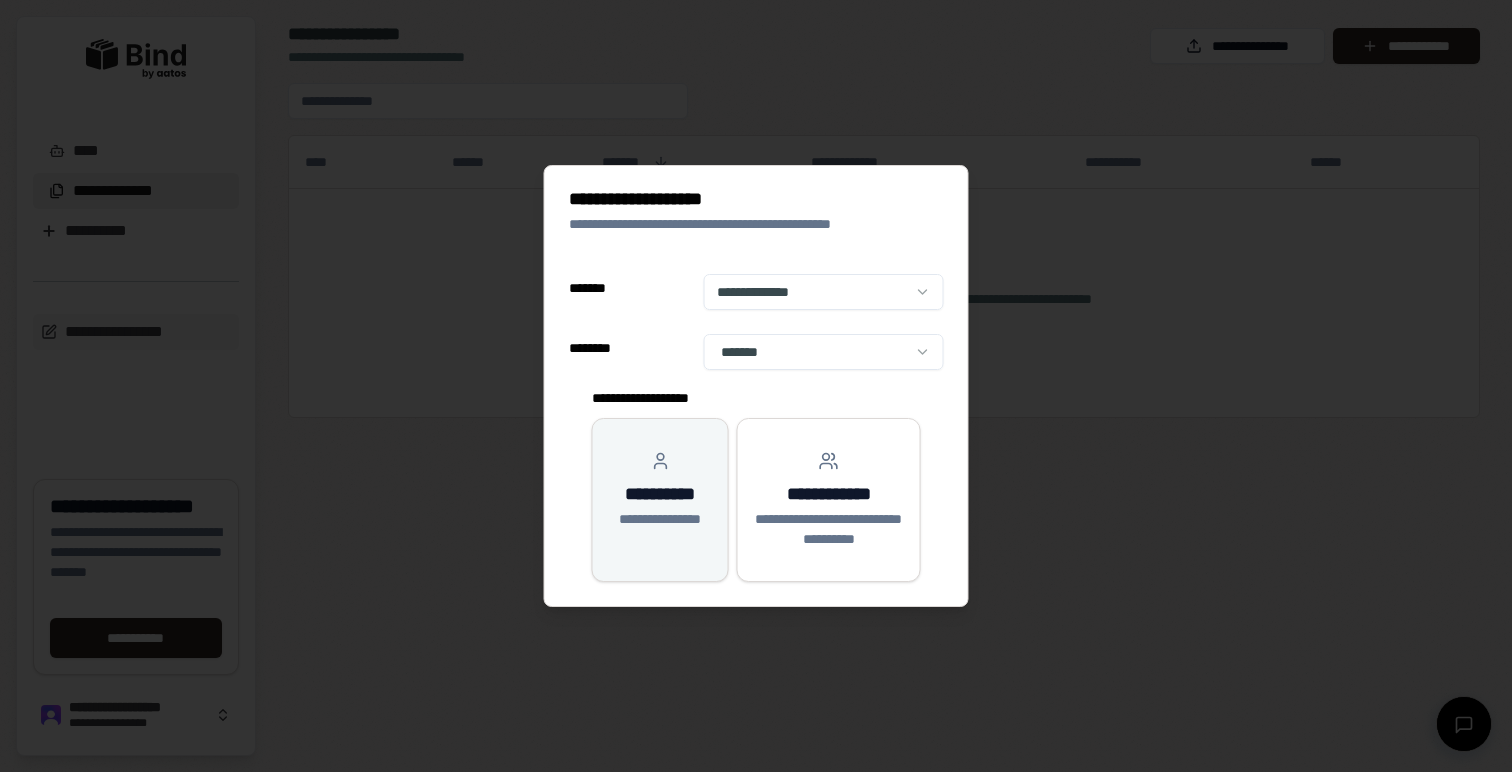 click on "**********" at bounding box center [660, 490] 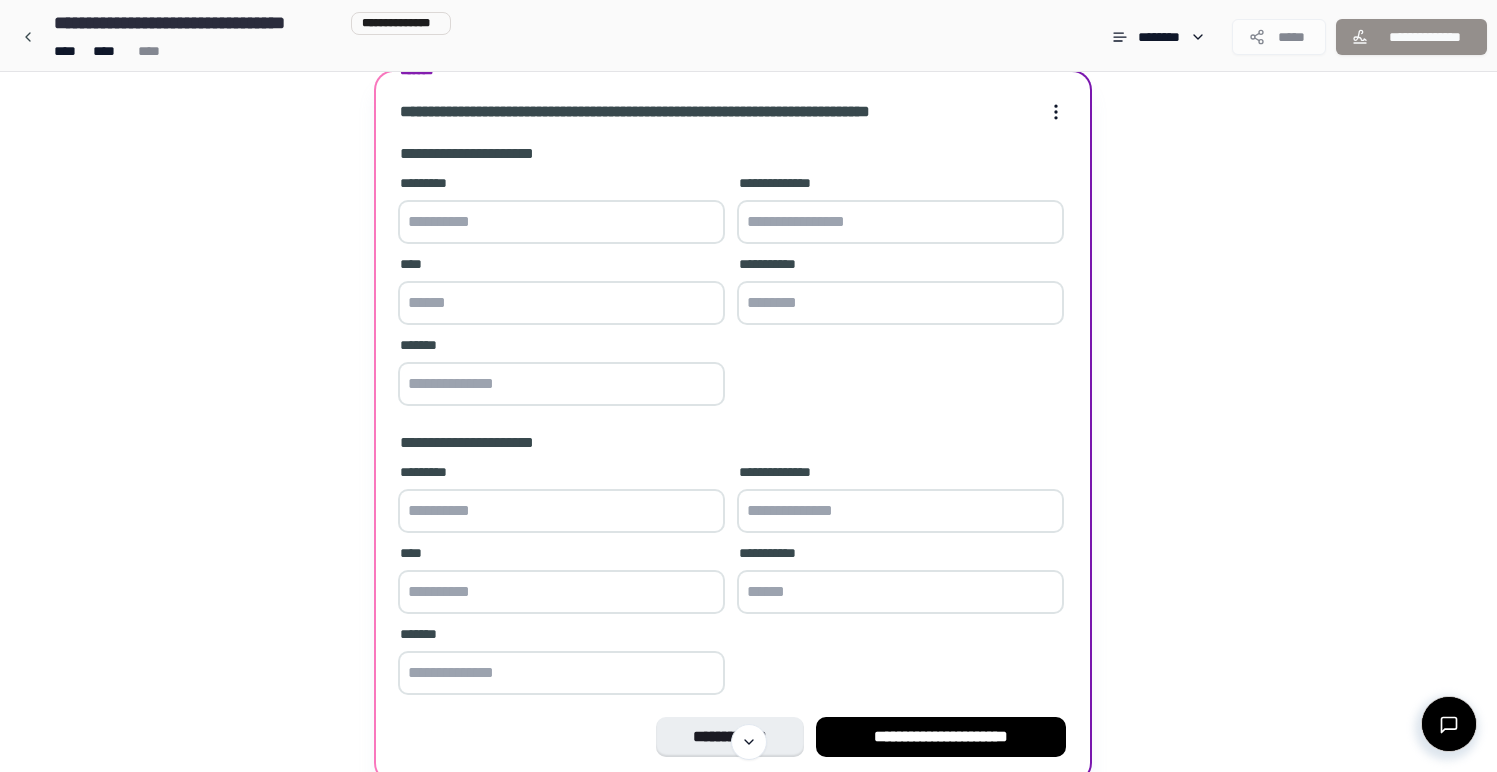 scroll, scrollTop: 0, scrollLeft: 0, axis: both 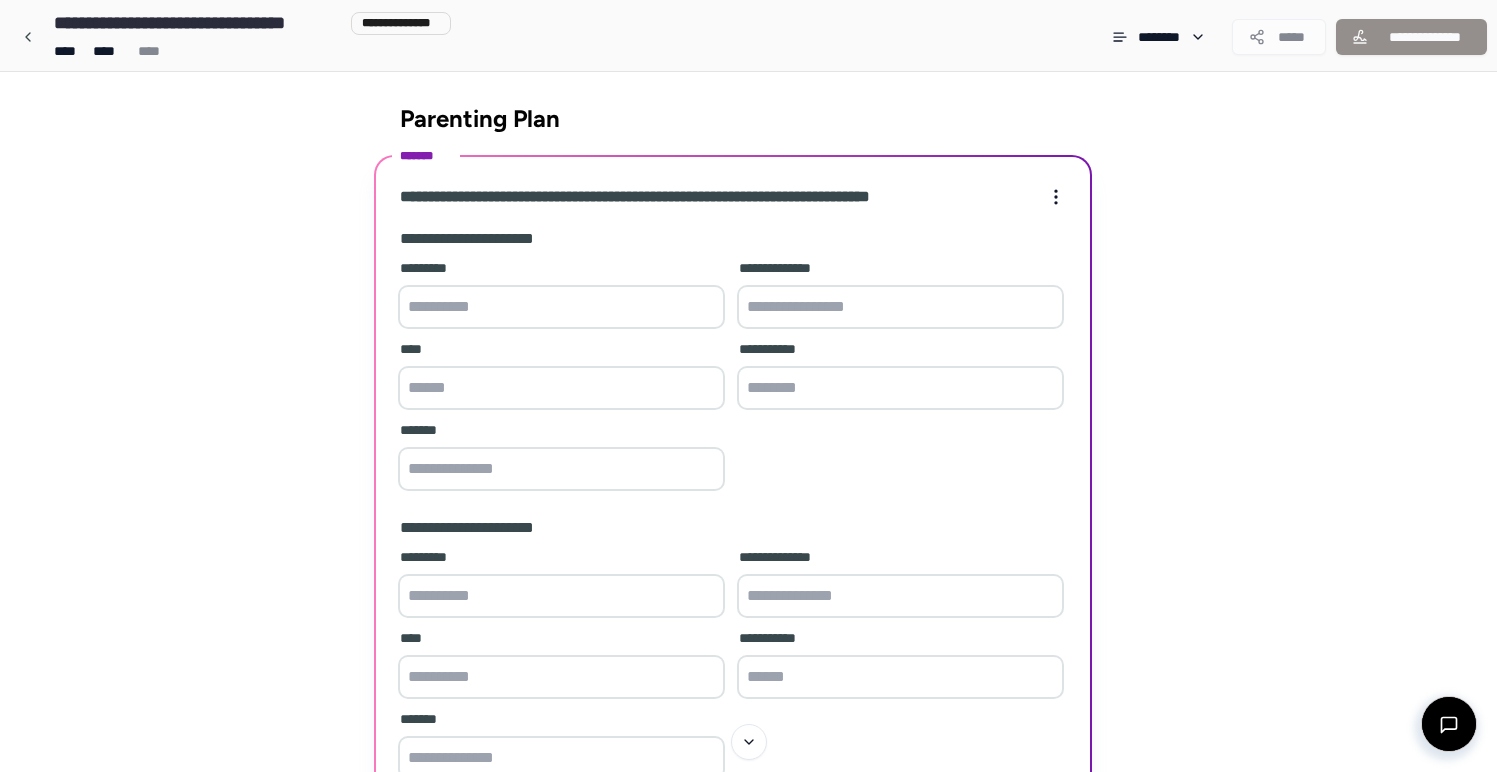 click at bounding box center [561, 307] 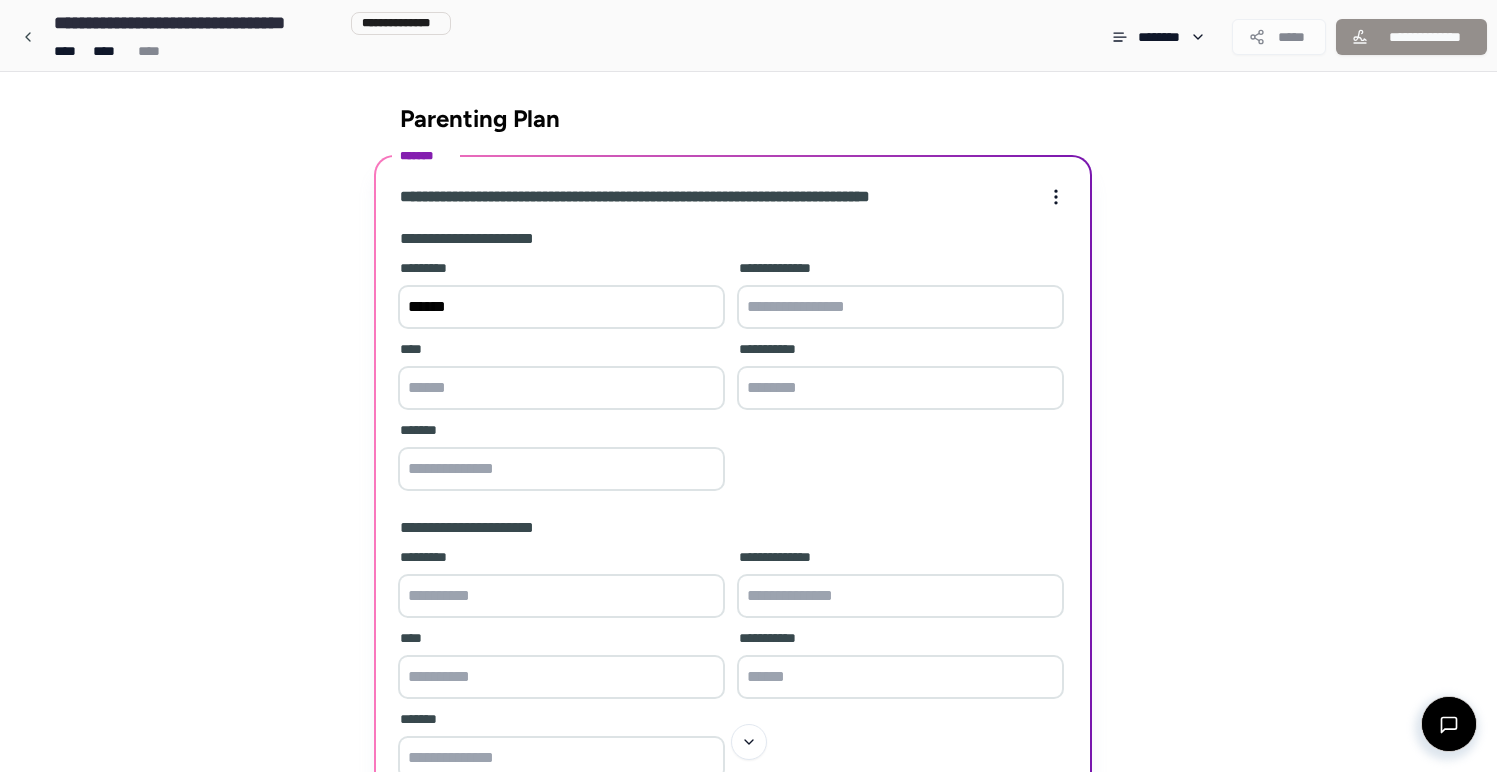click on "******" at bounding box center [561, 307] 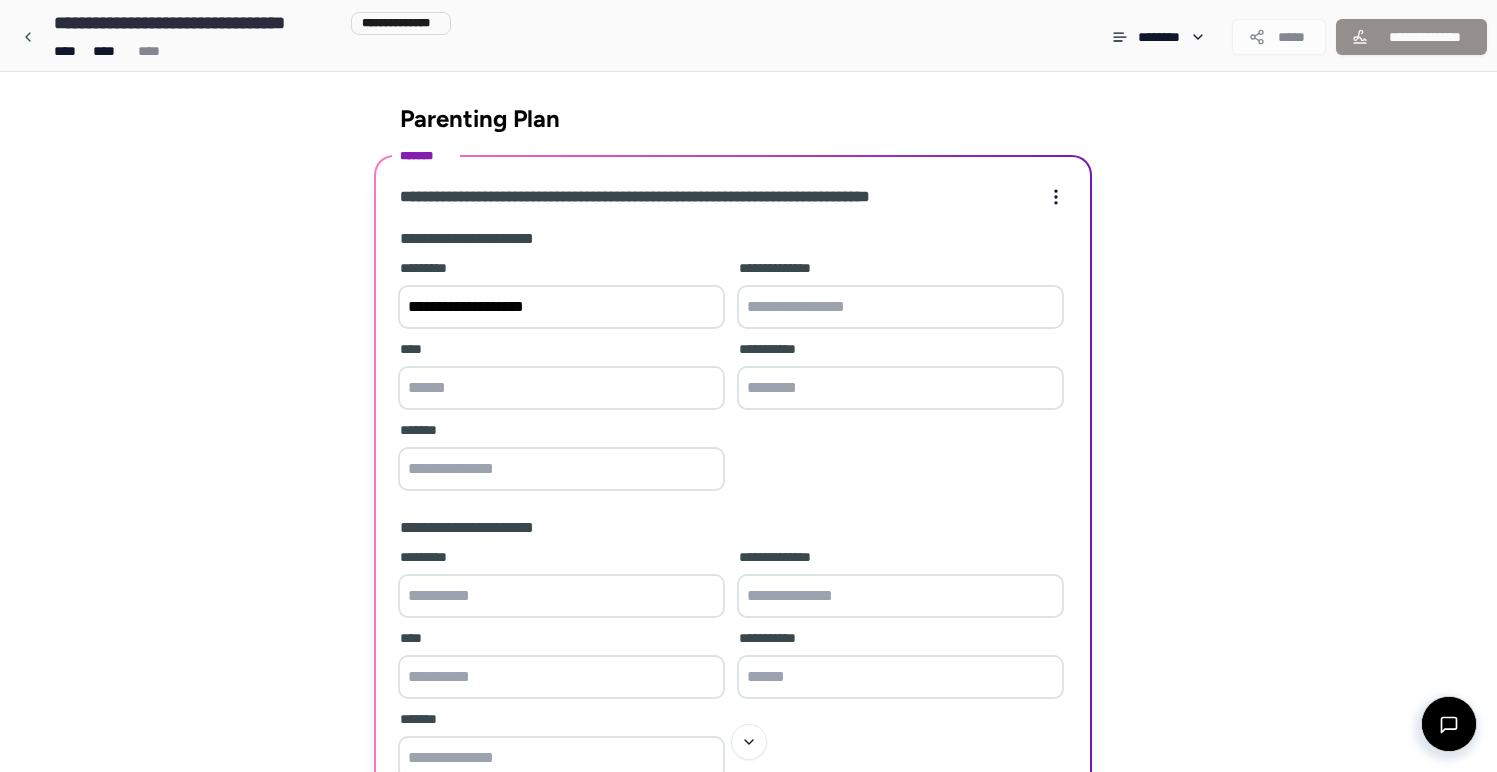 type on "**********" 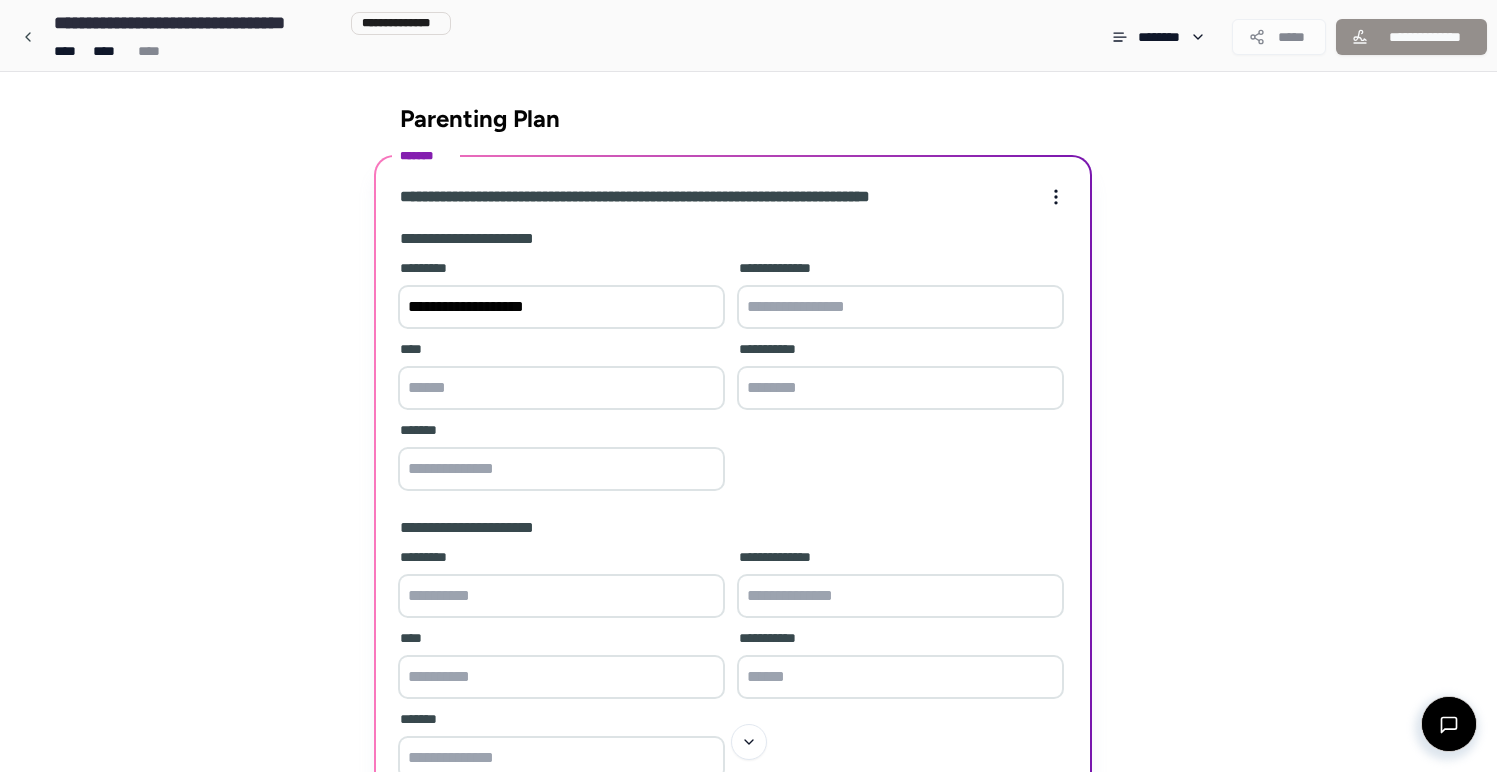 click at bounding box center [900, 307] 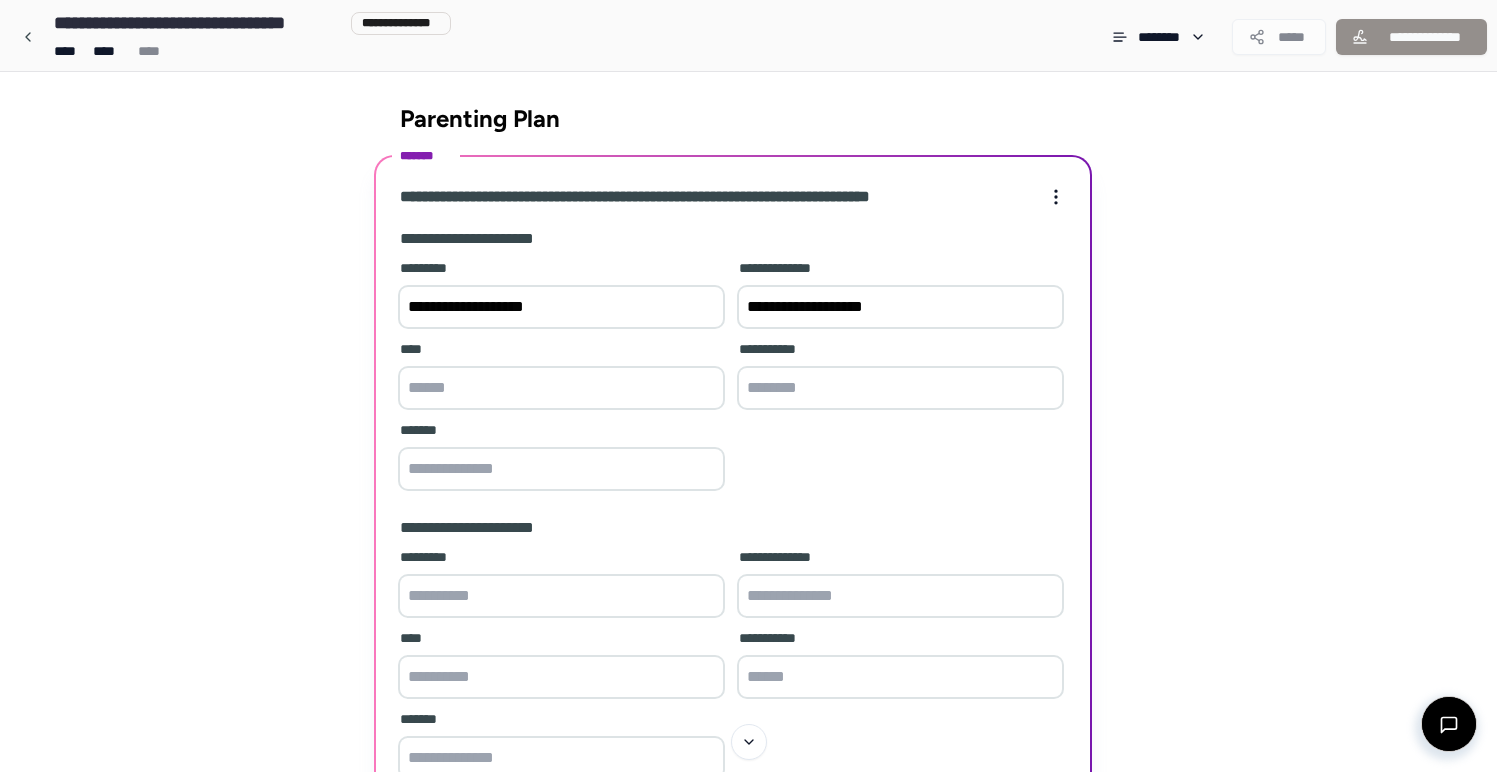type on "**********" 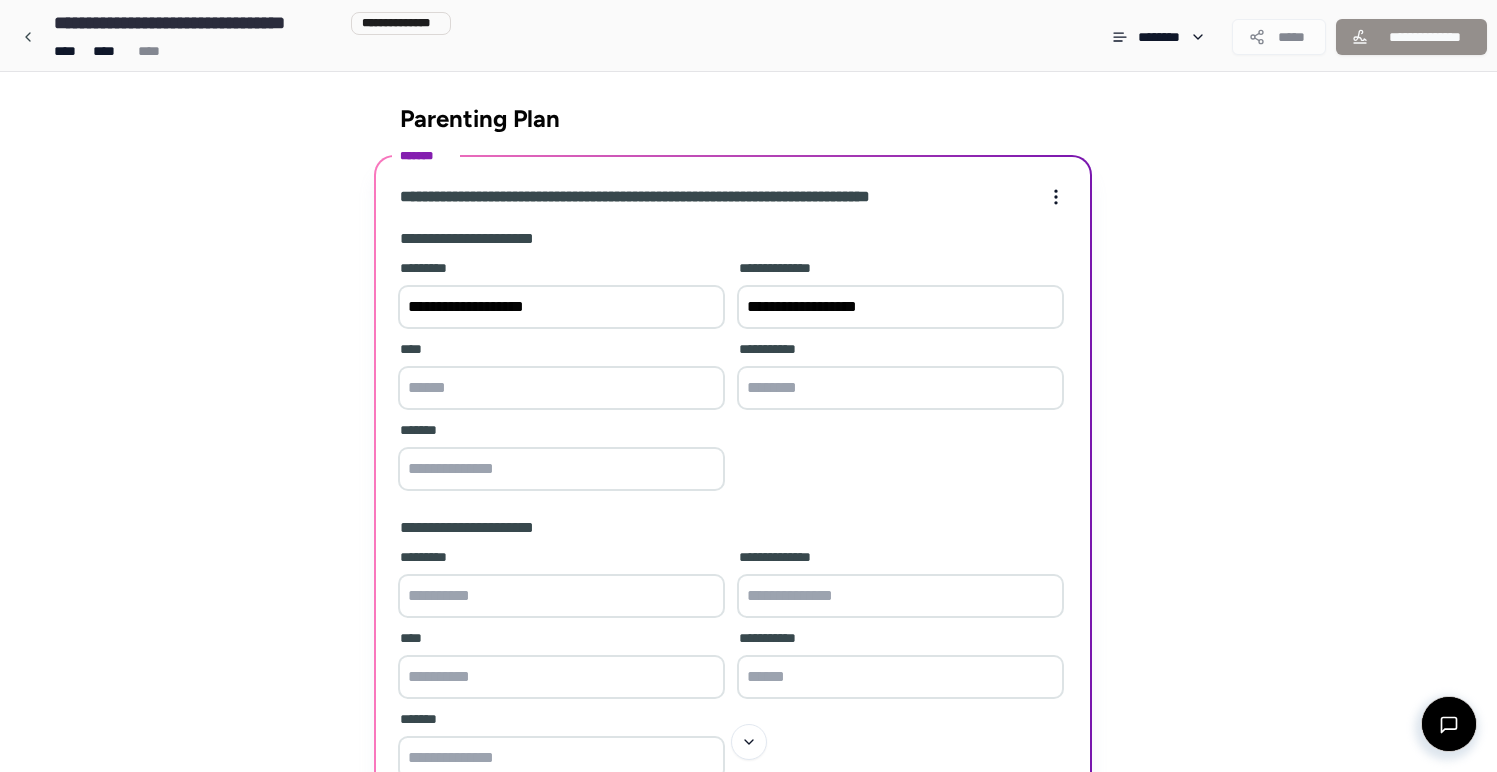 click at bounding box center (561, 388) 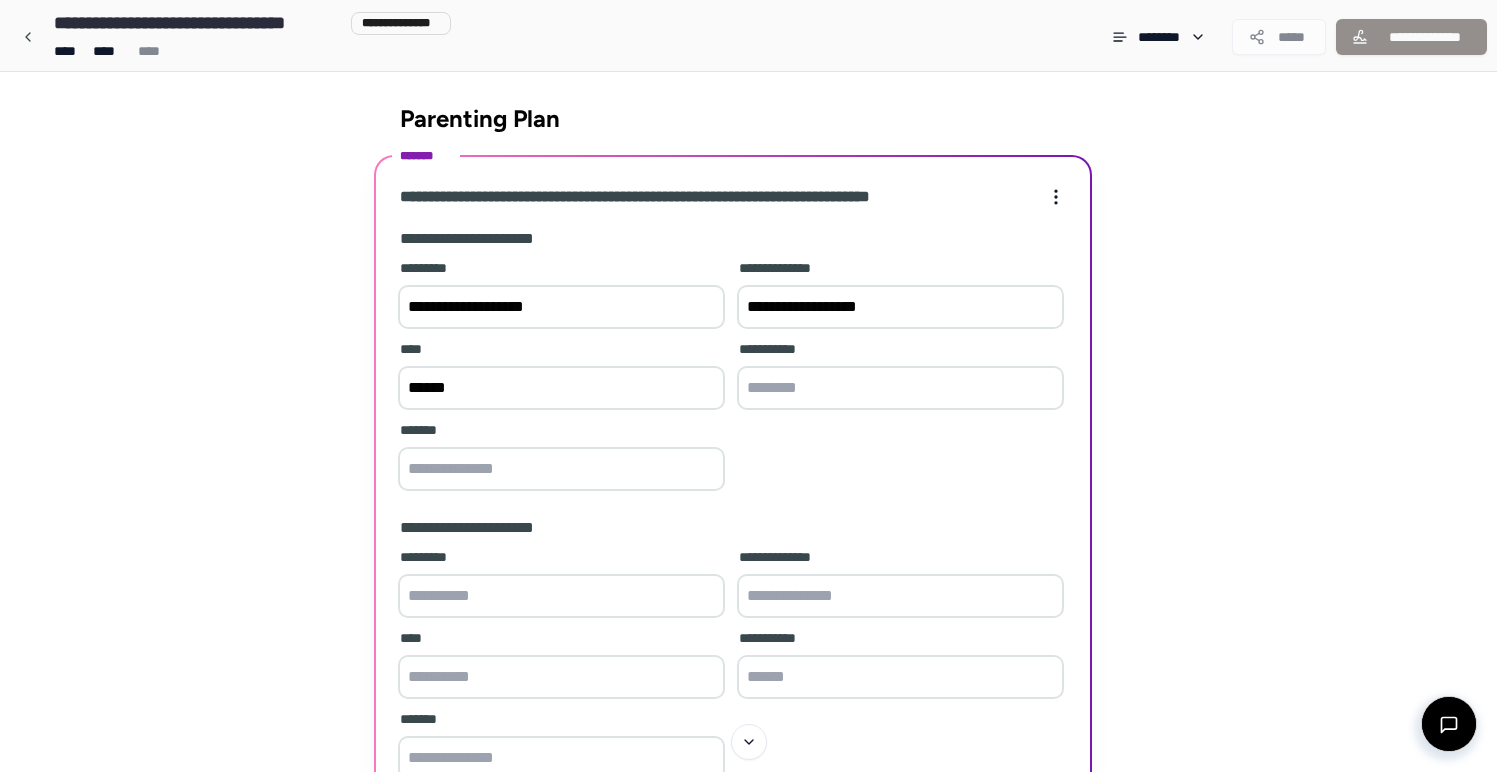 type on "******" 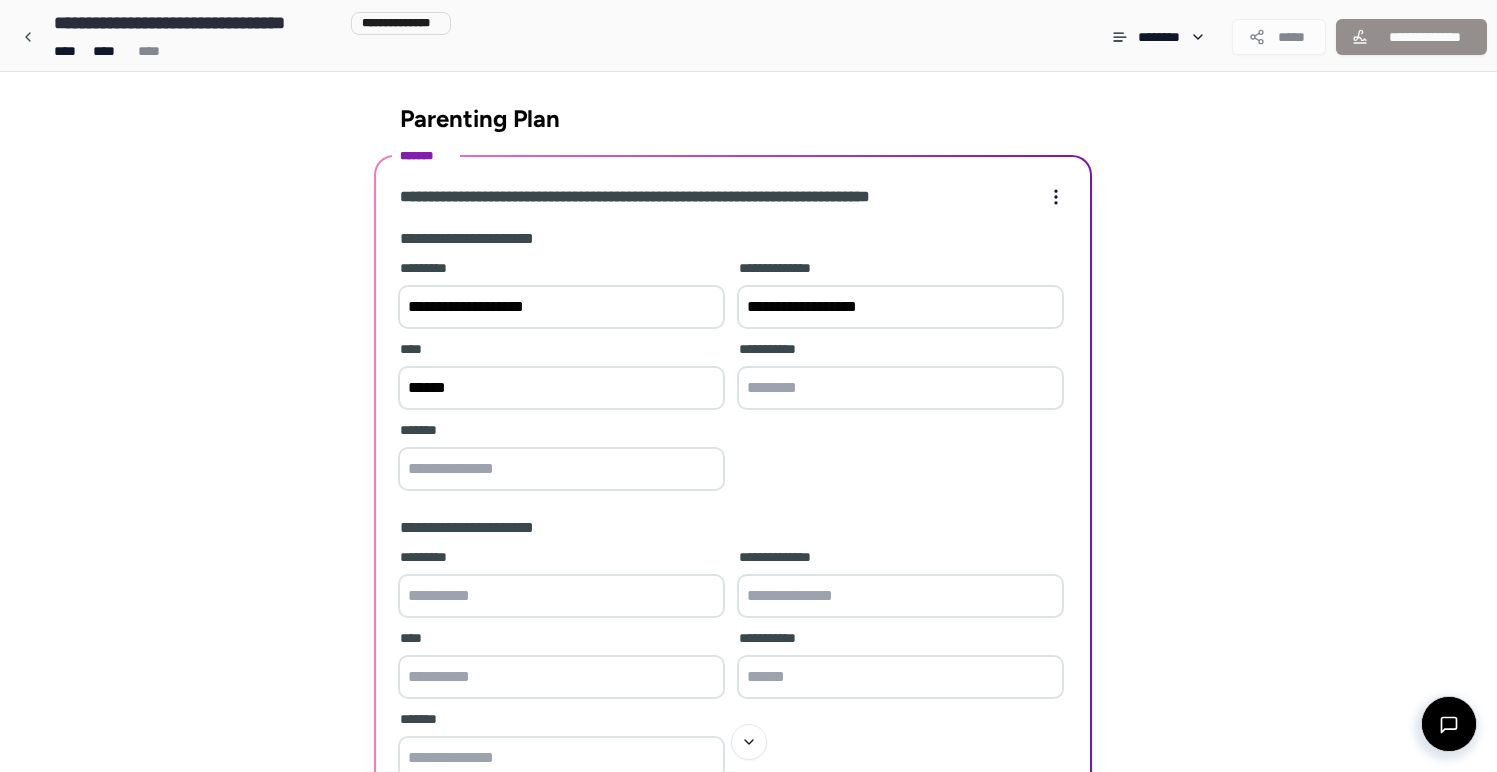 click at bounding box center (900, 388) 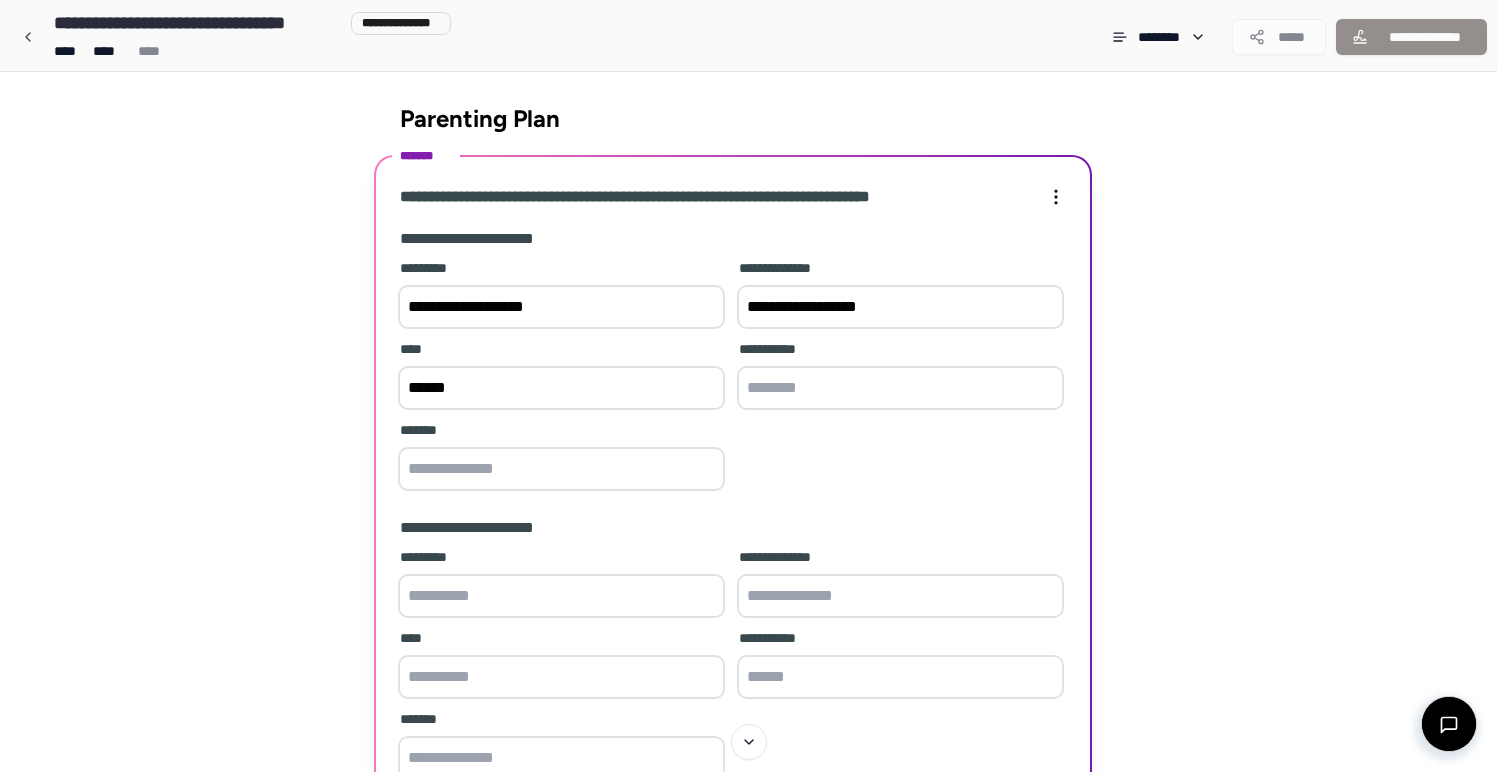 type on "*******" 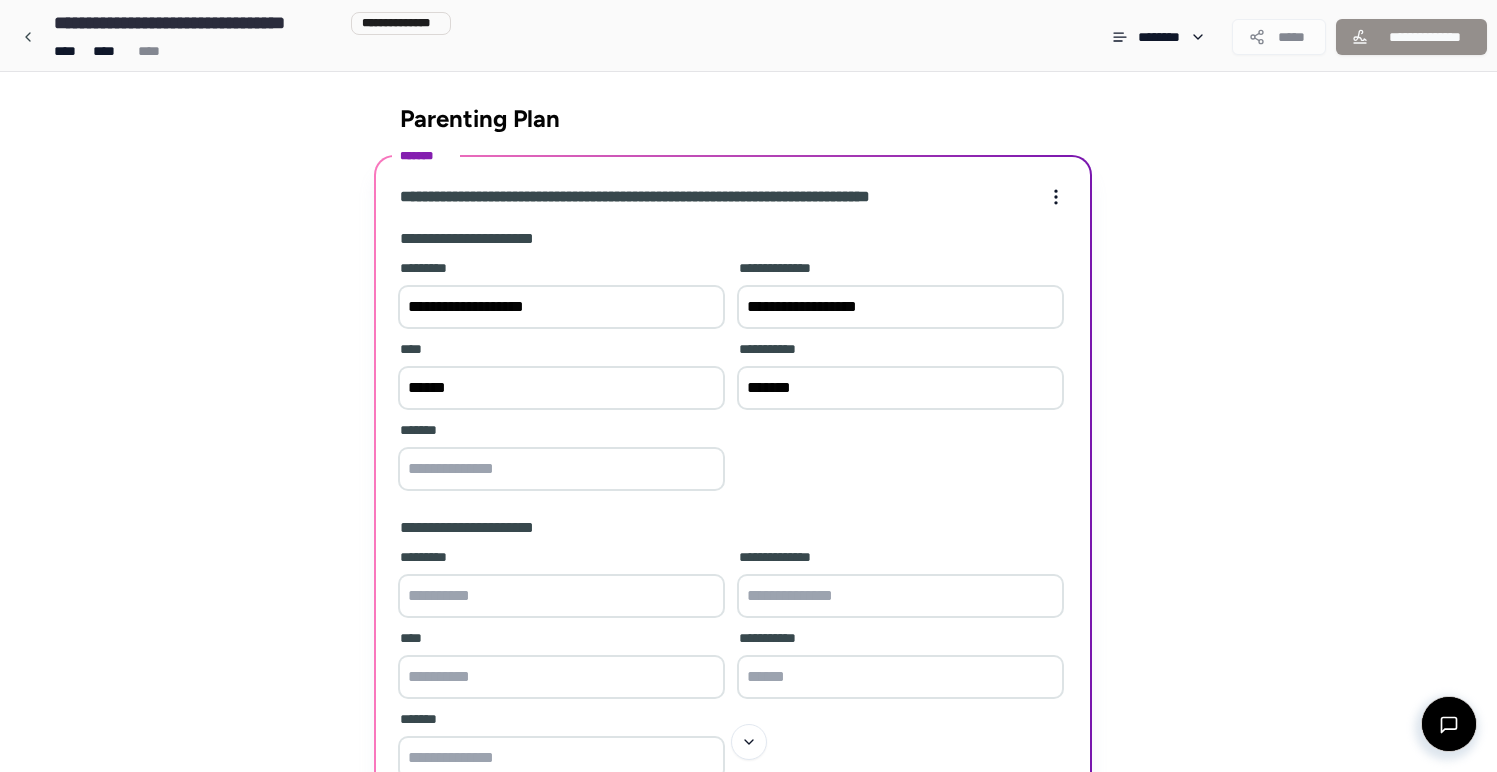 type on "**********" 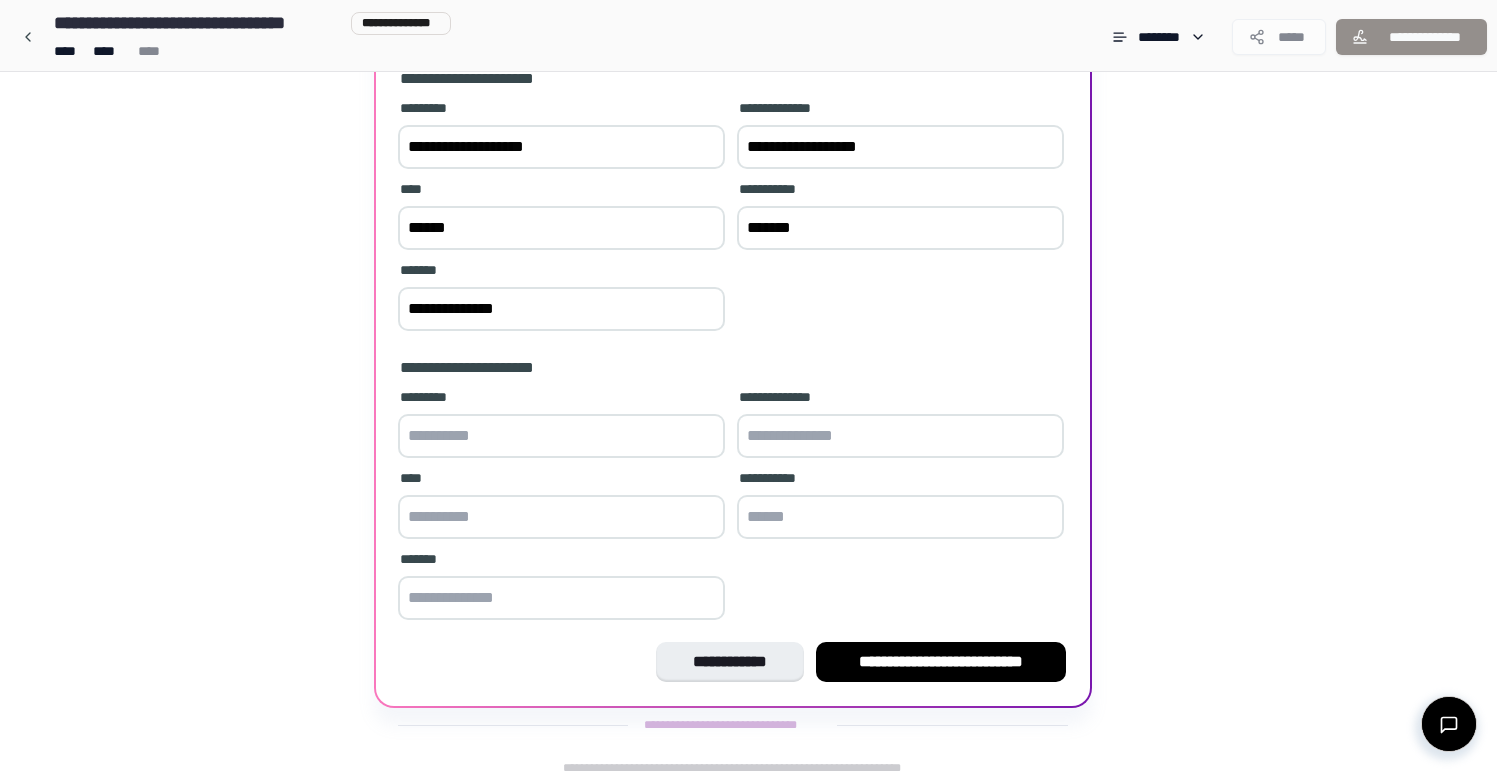 scroll, scrollTop: 174, scrollLeft: 0, axis: vertical 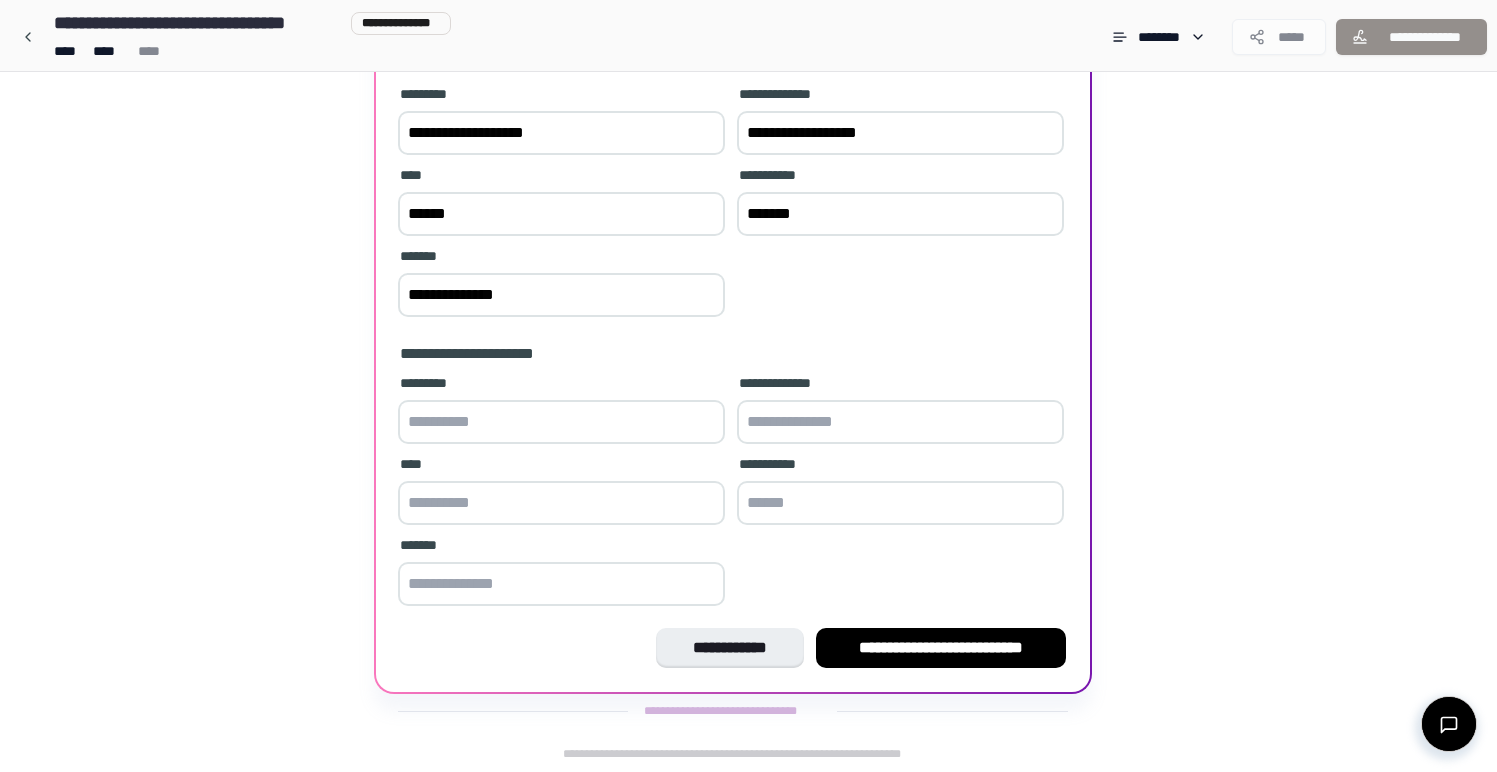 click at bounding box center (561, 422) 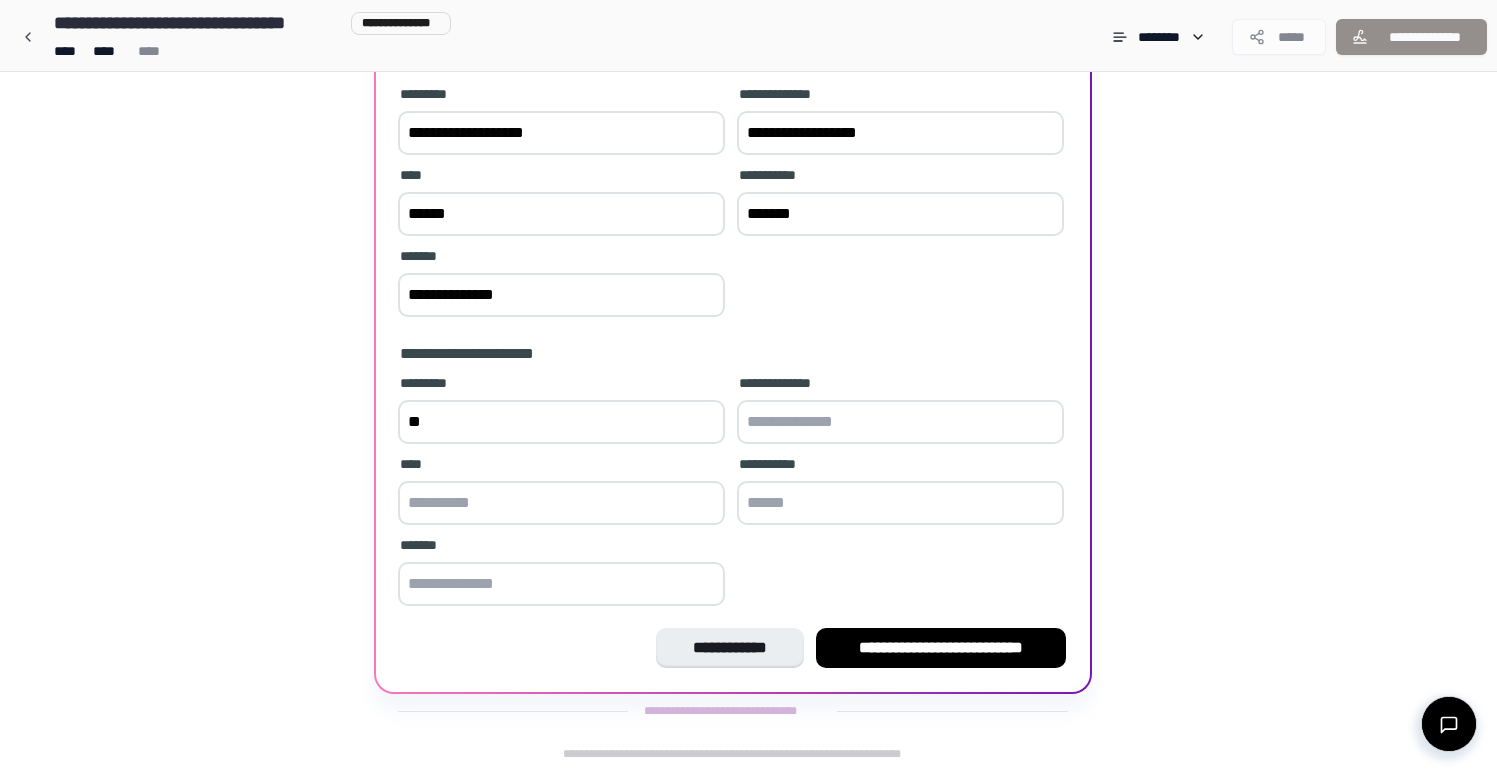 type on "*" 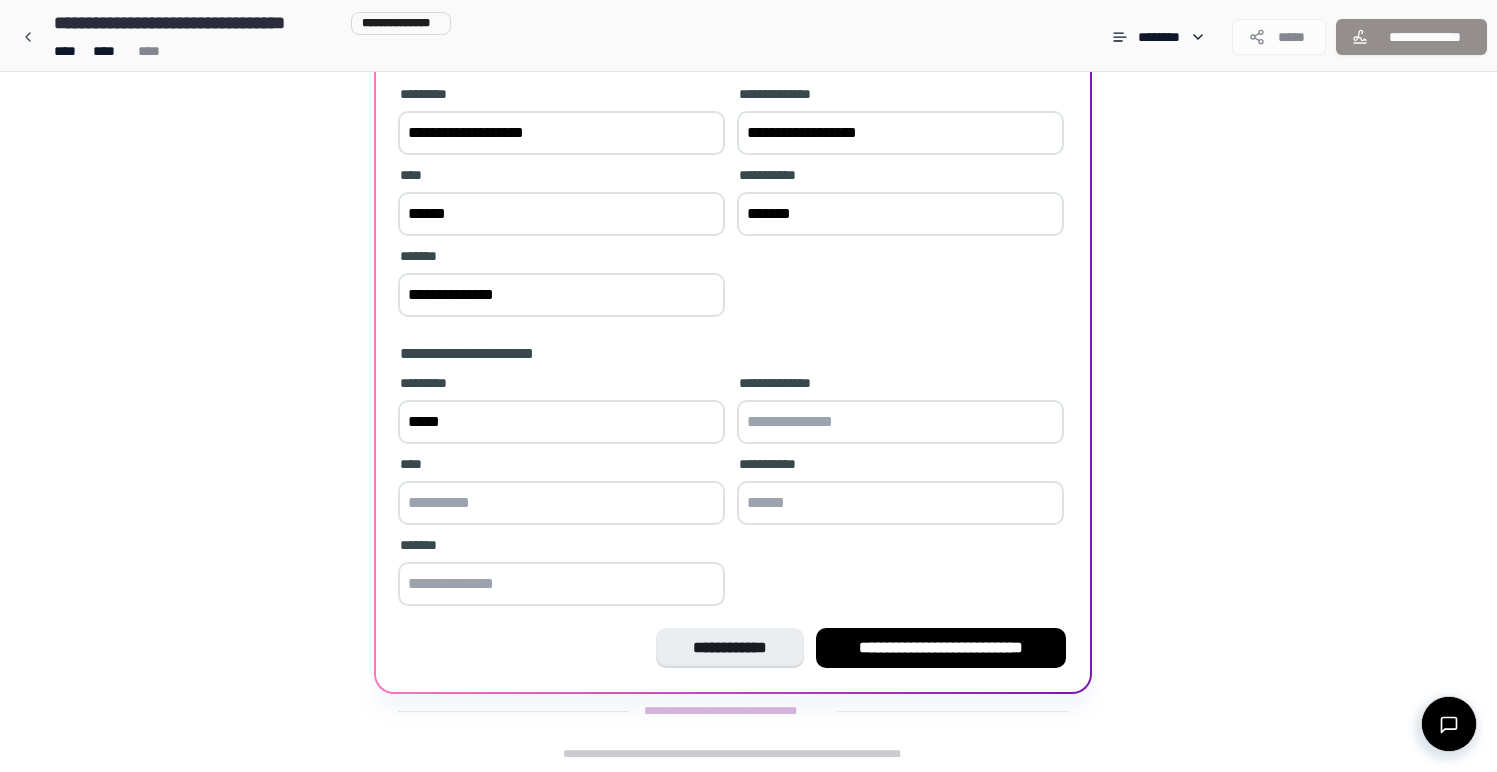 type on "*****" 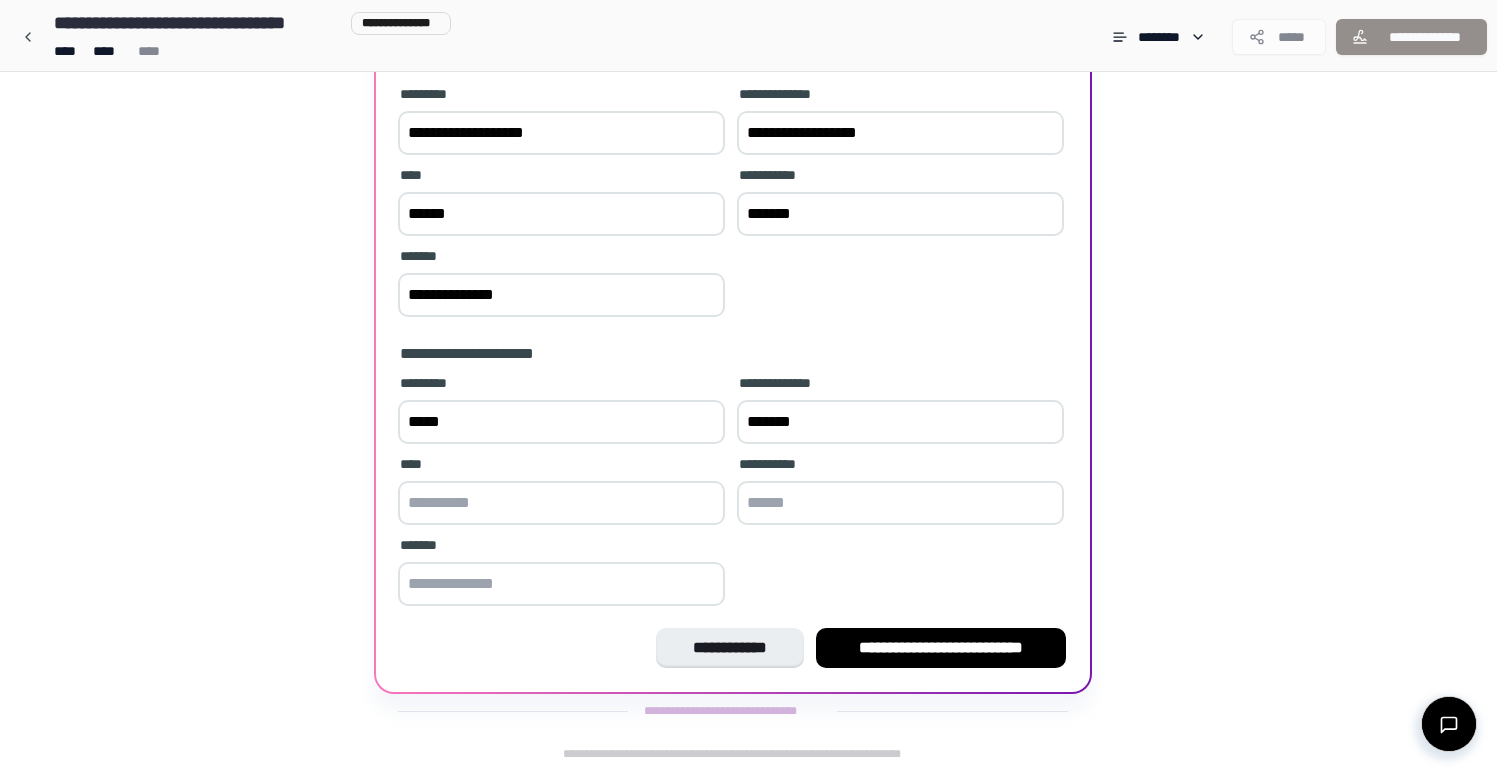 type on "*******" 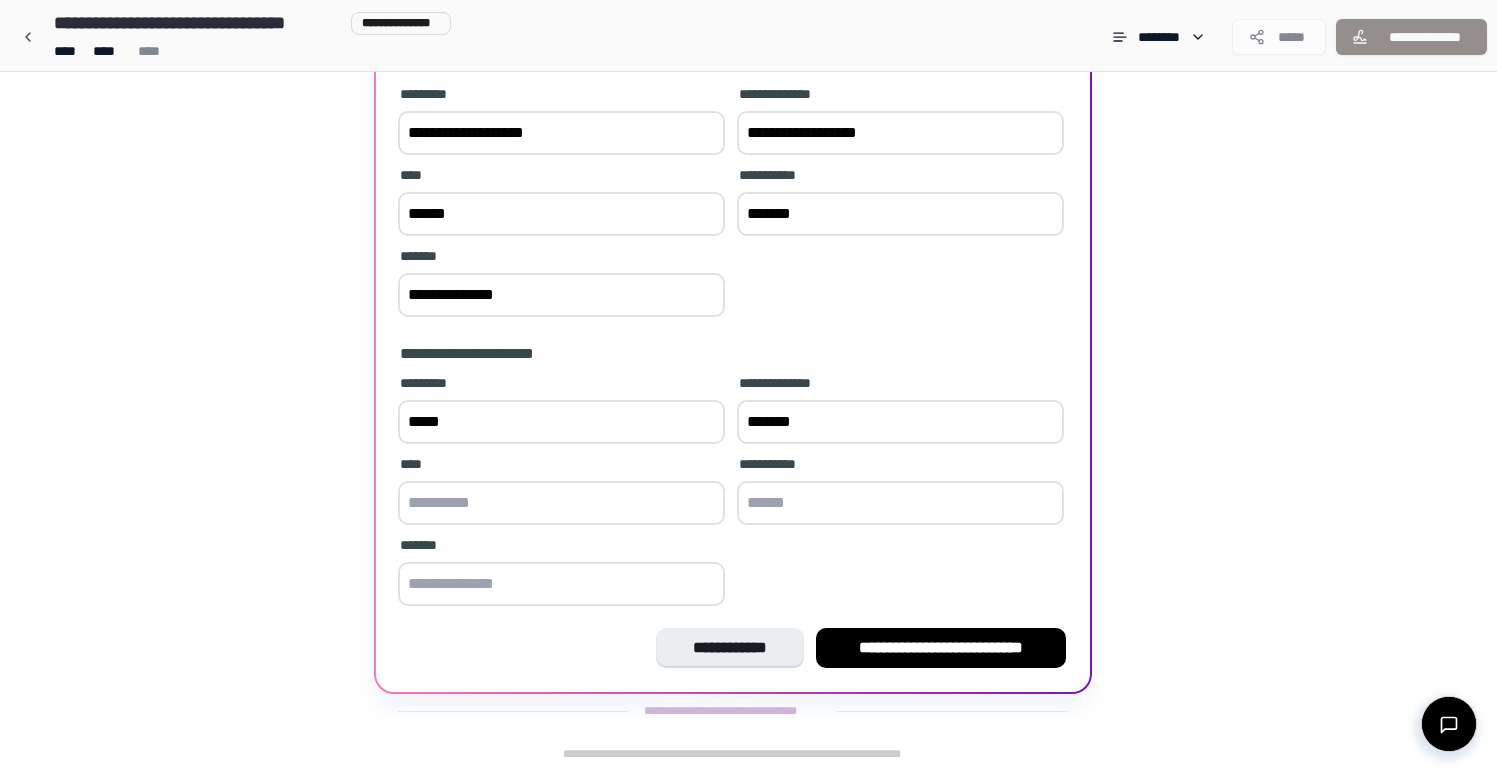 click at bounding box center (561, 503) 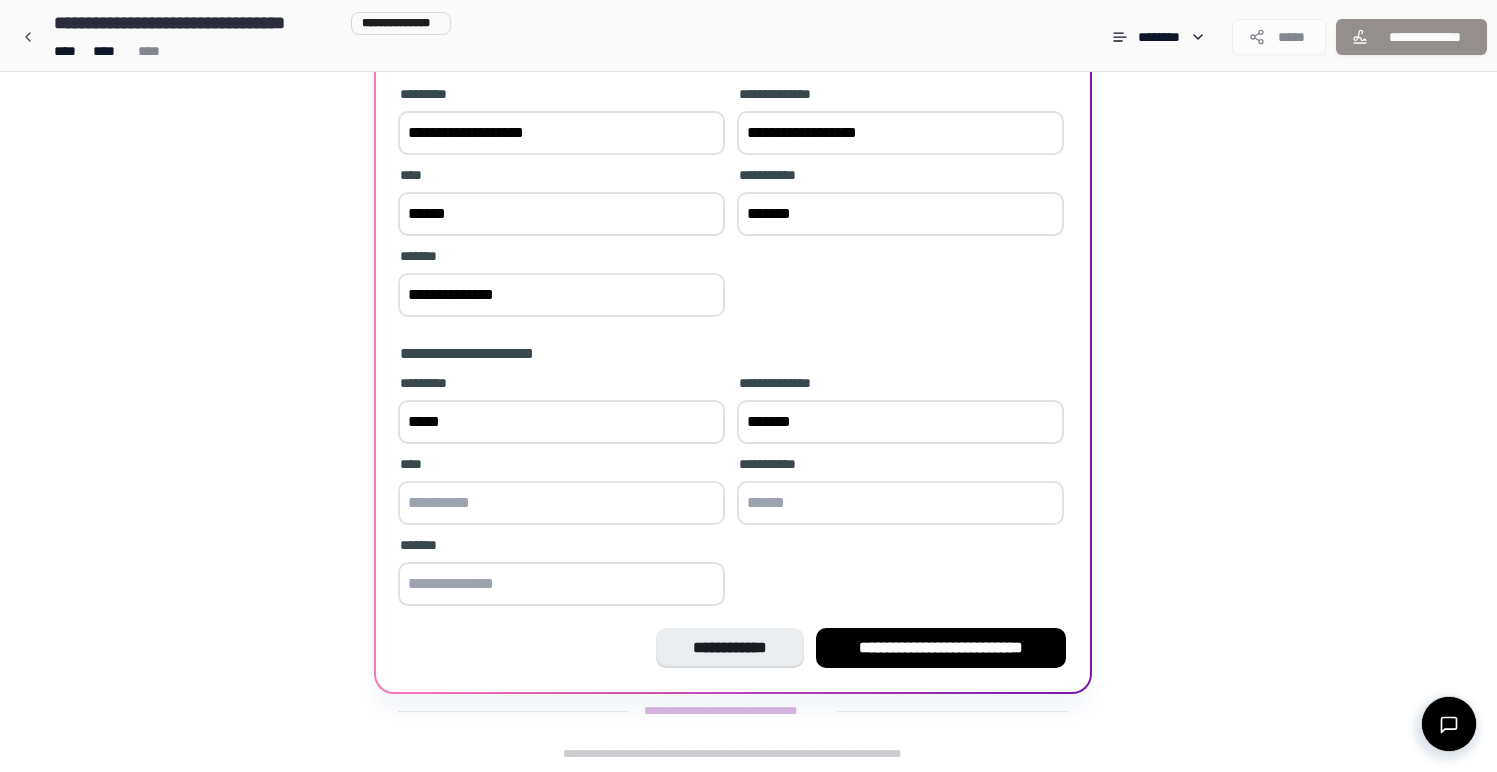 type on "******" 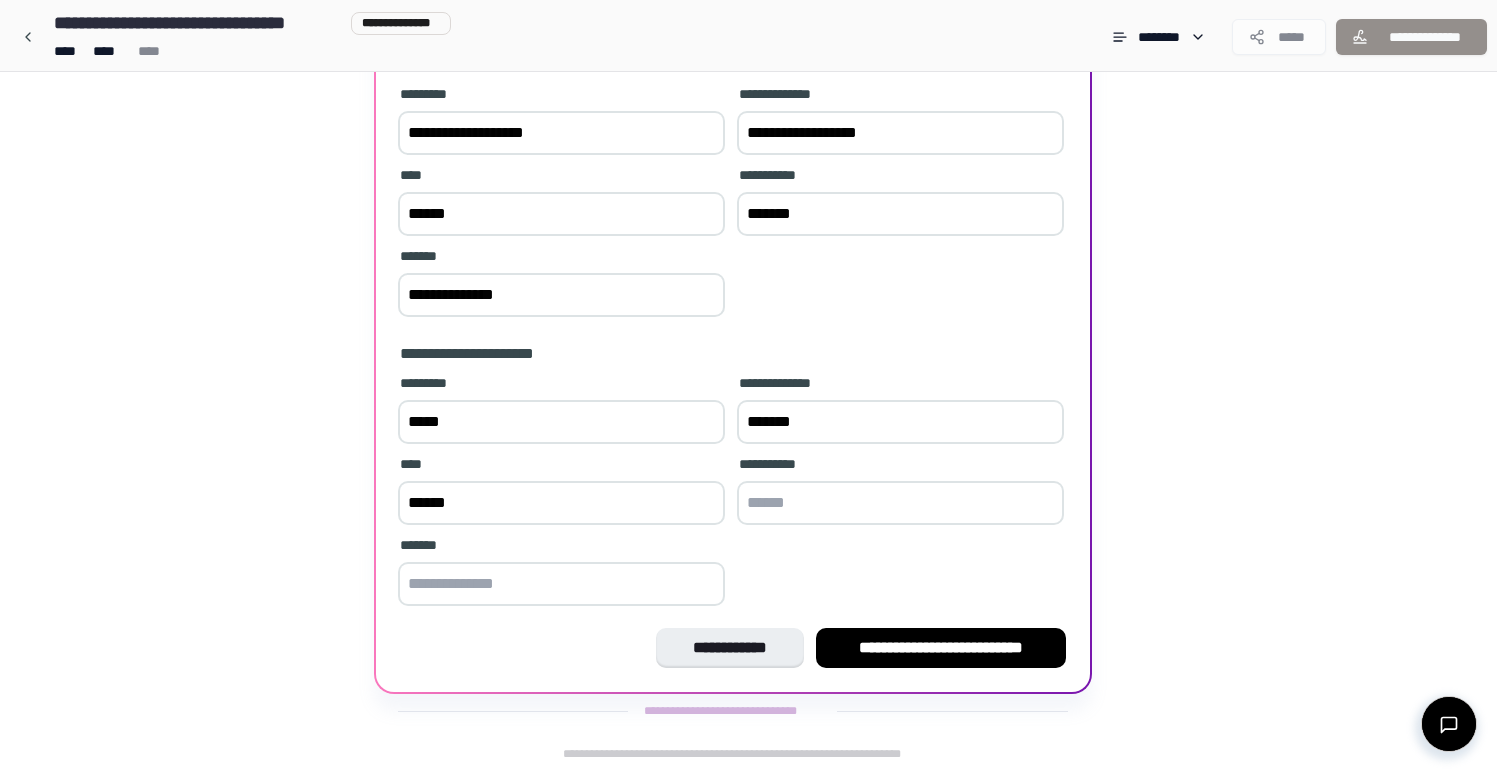 type on "******" 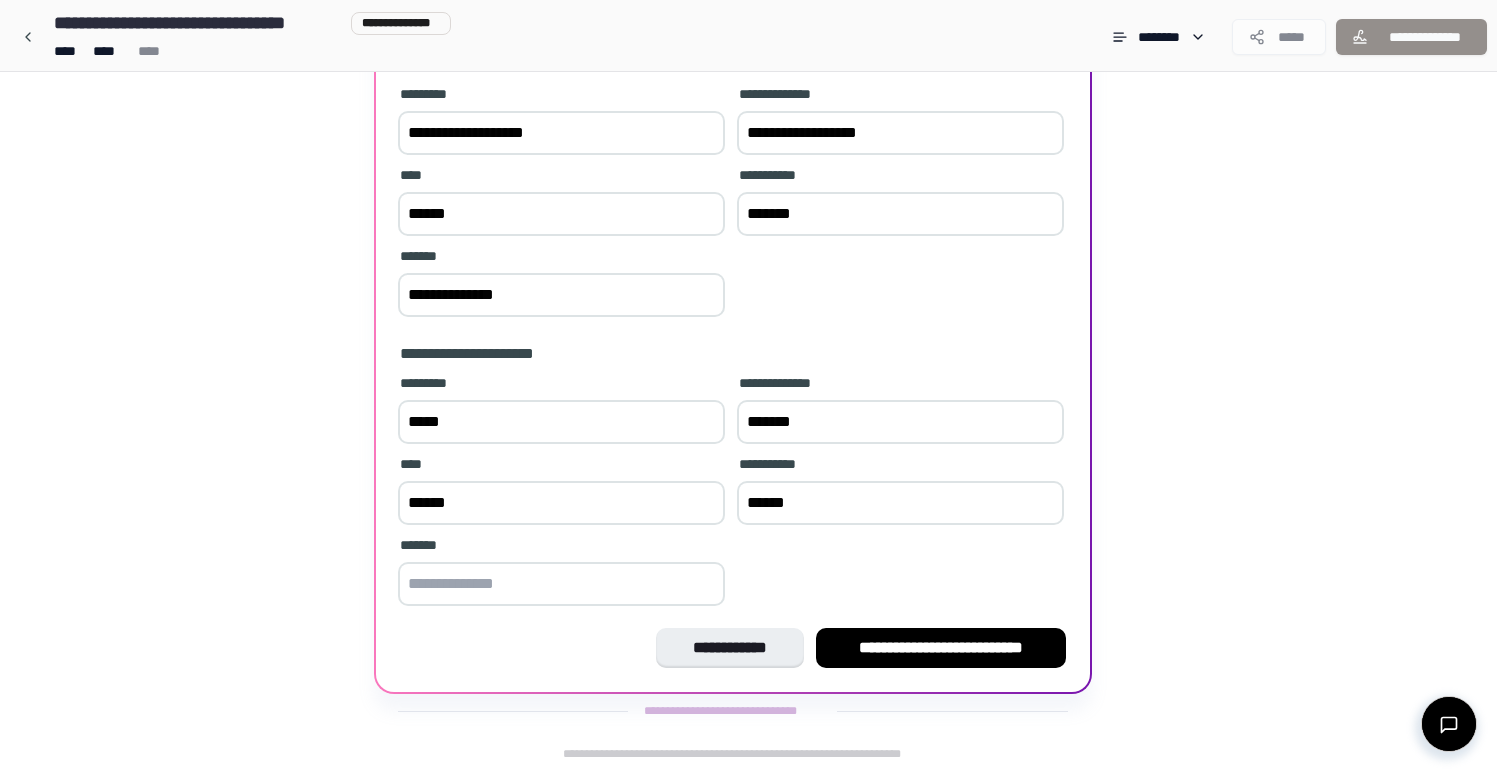 type on "**********" 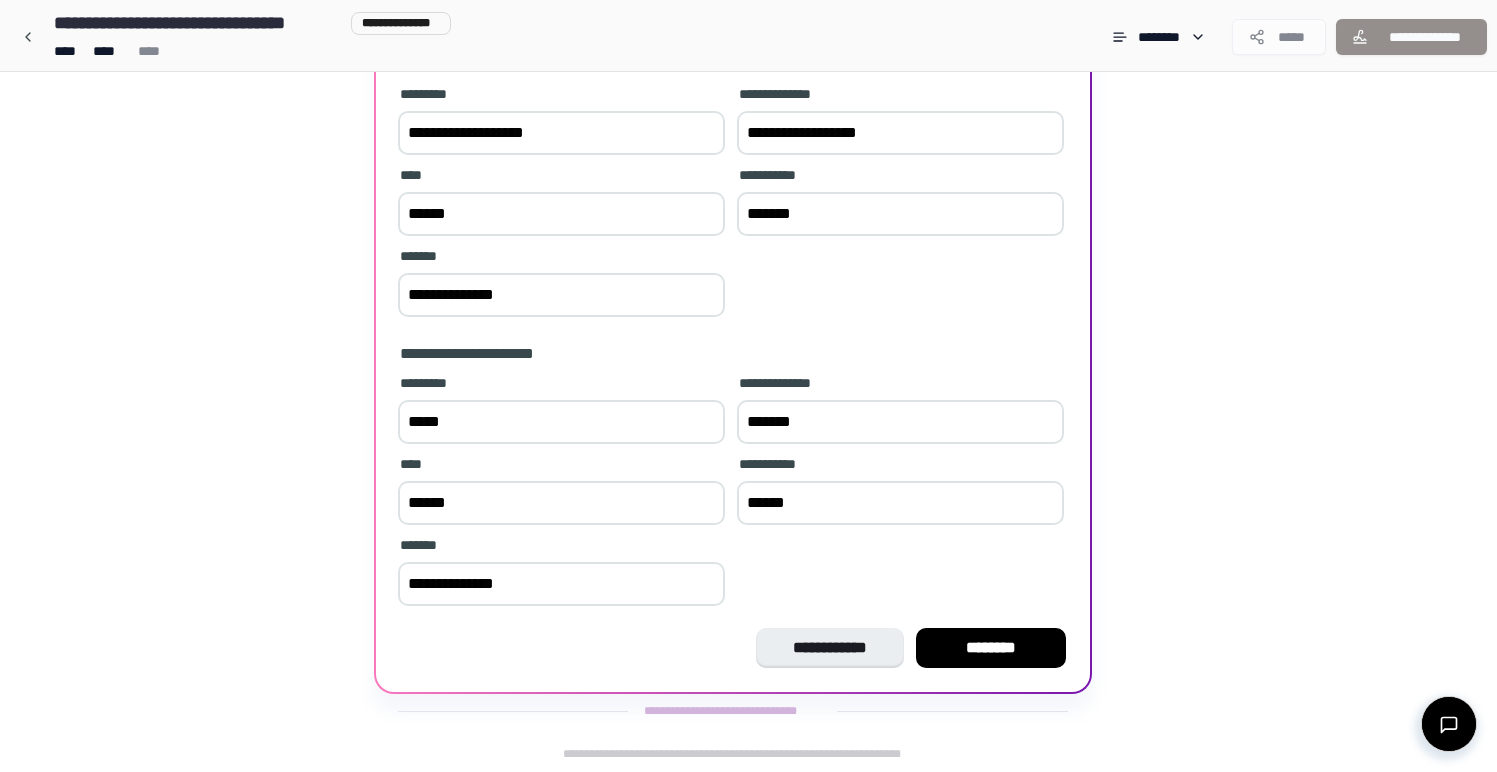 drag, startPoint x: 819, startPoint y: 506, endPoint x: 702, endPoint y: 498, distance: 117.273186 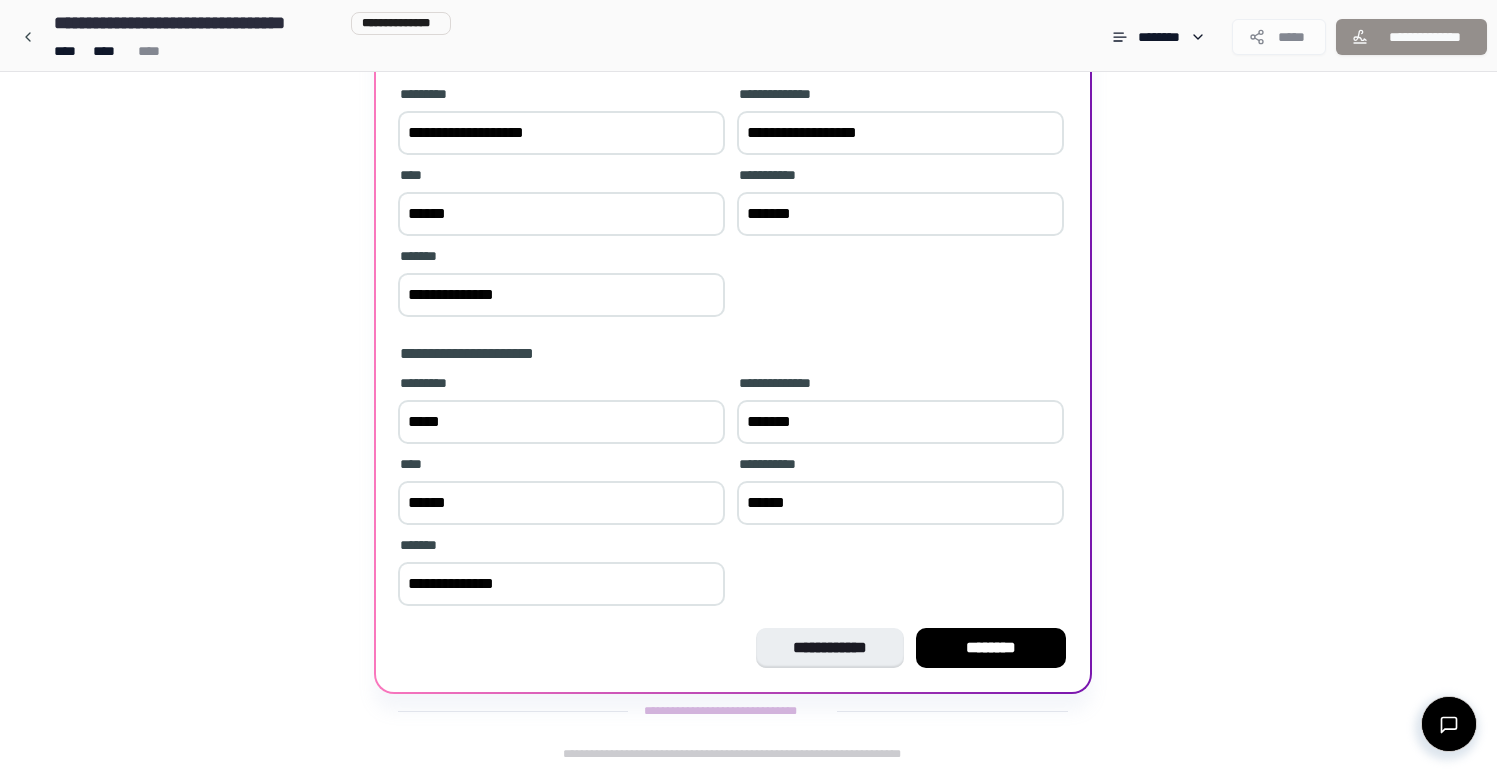click on "**********" at bounding box center [733, 492] 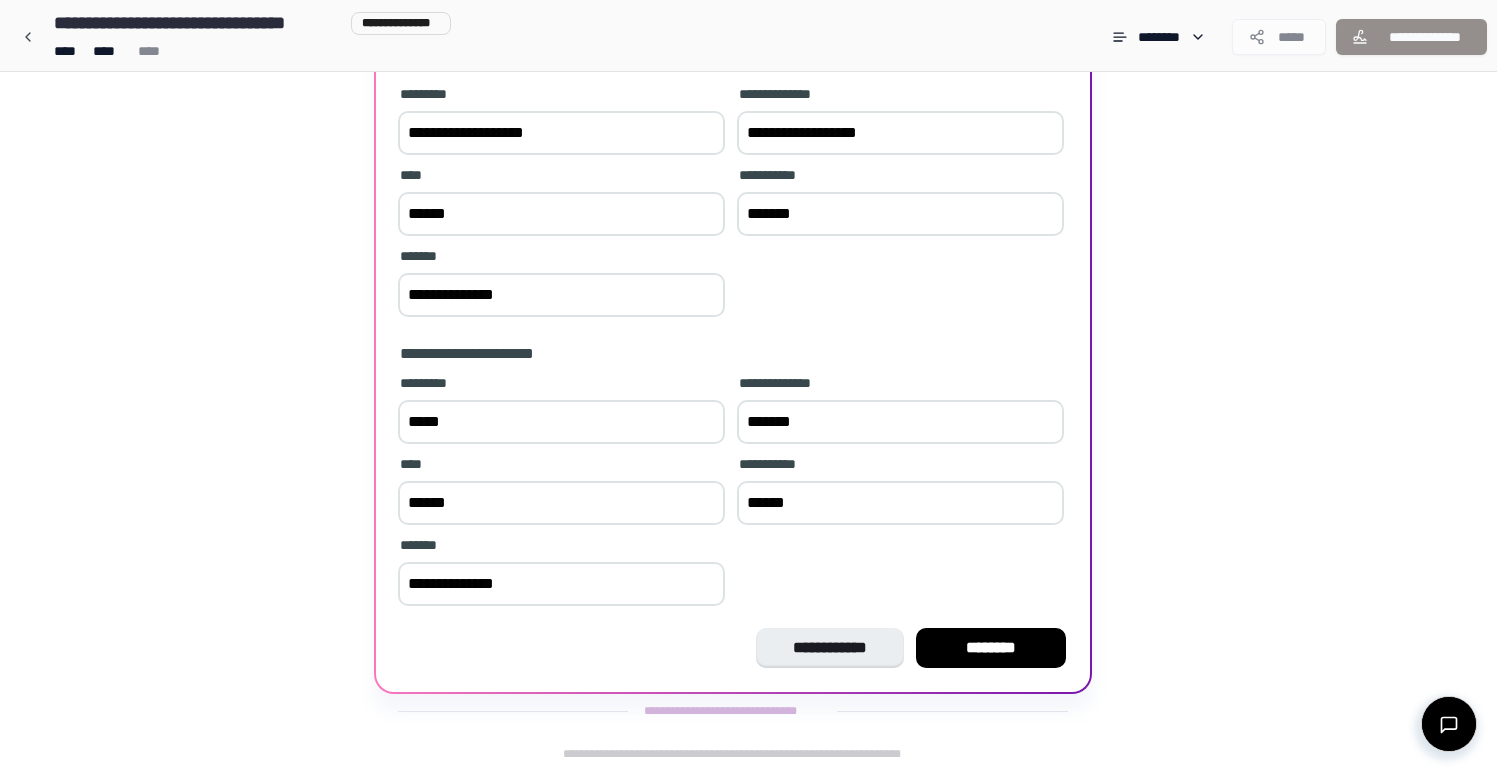 type on "*******" 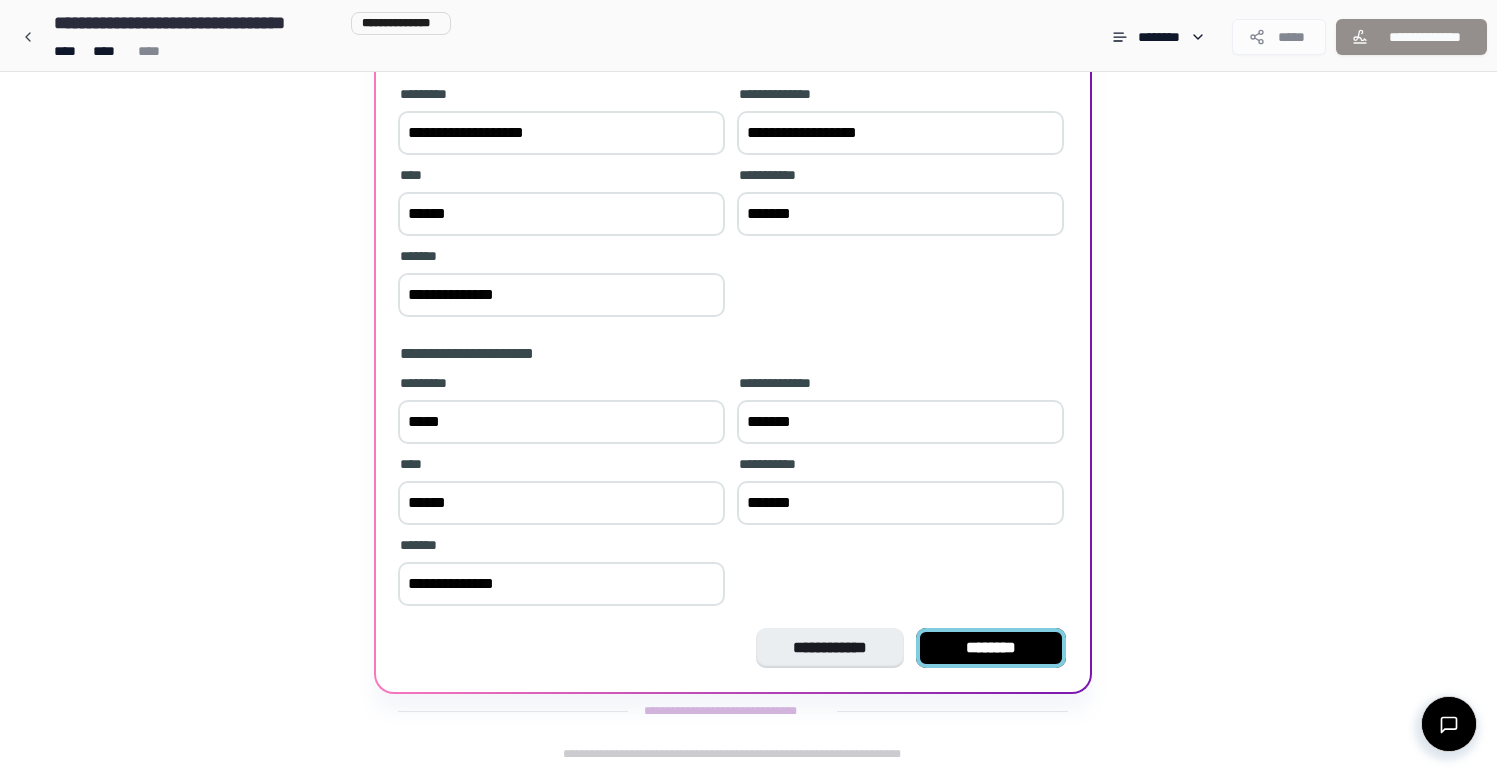 click on "********" at bounding box center [991, 648] 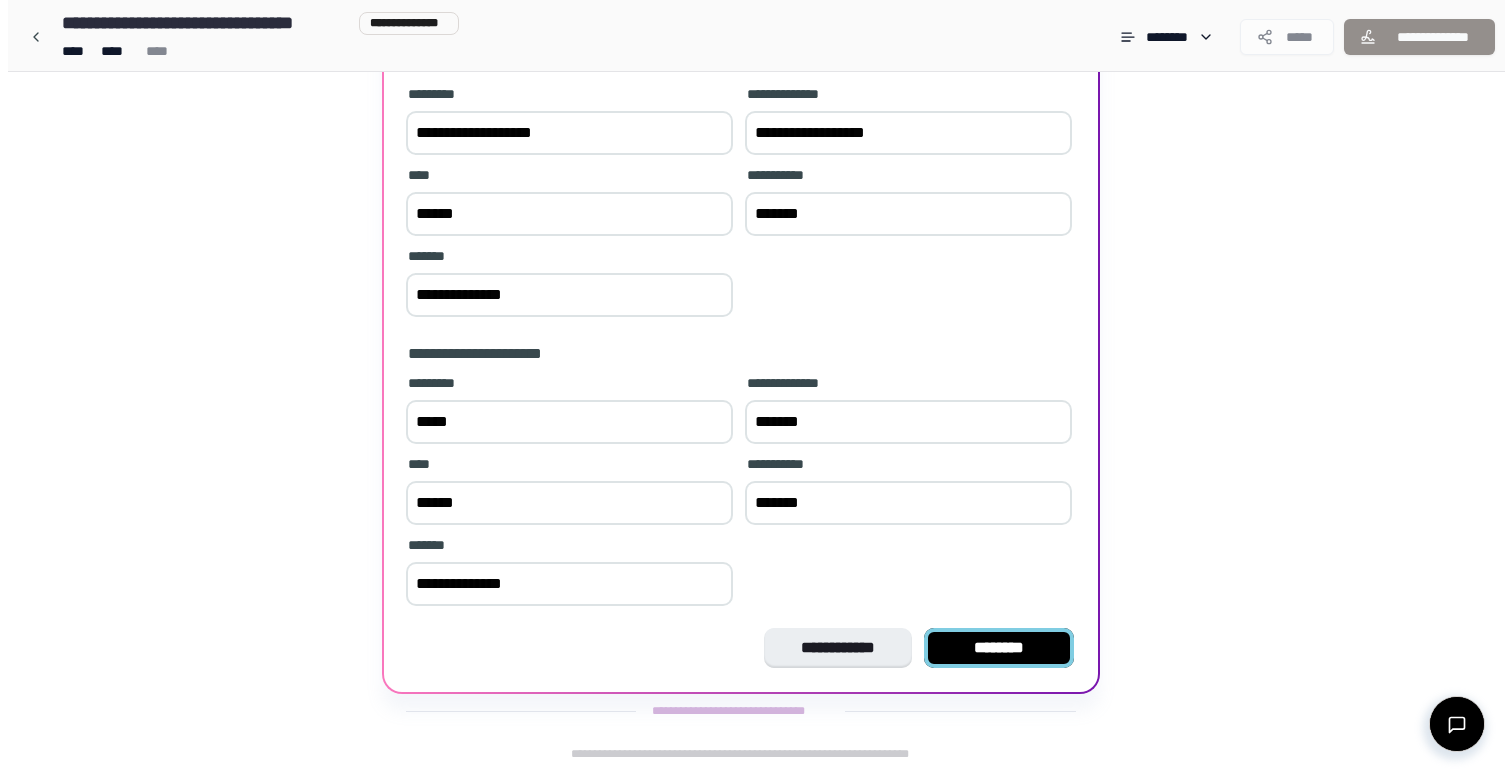 scroll, scrollTop: 0, scrollLeft: 0, axis: both 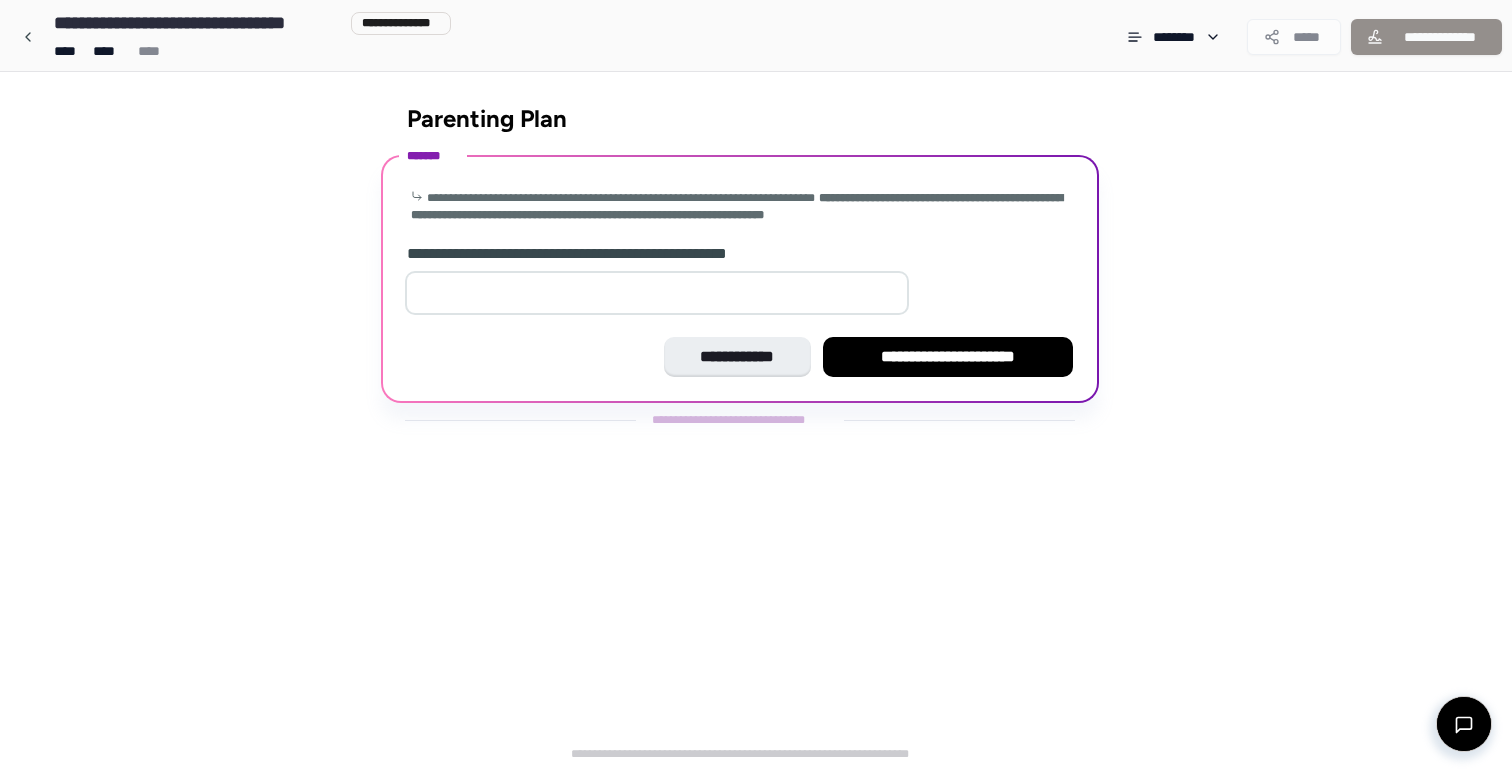 click at bounding box center (657, 293) 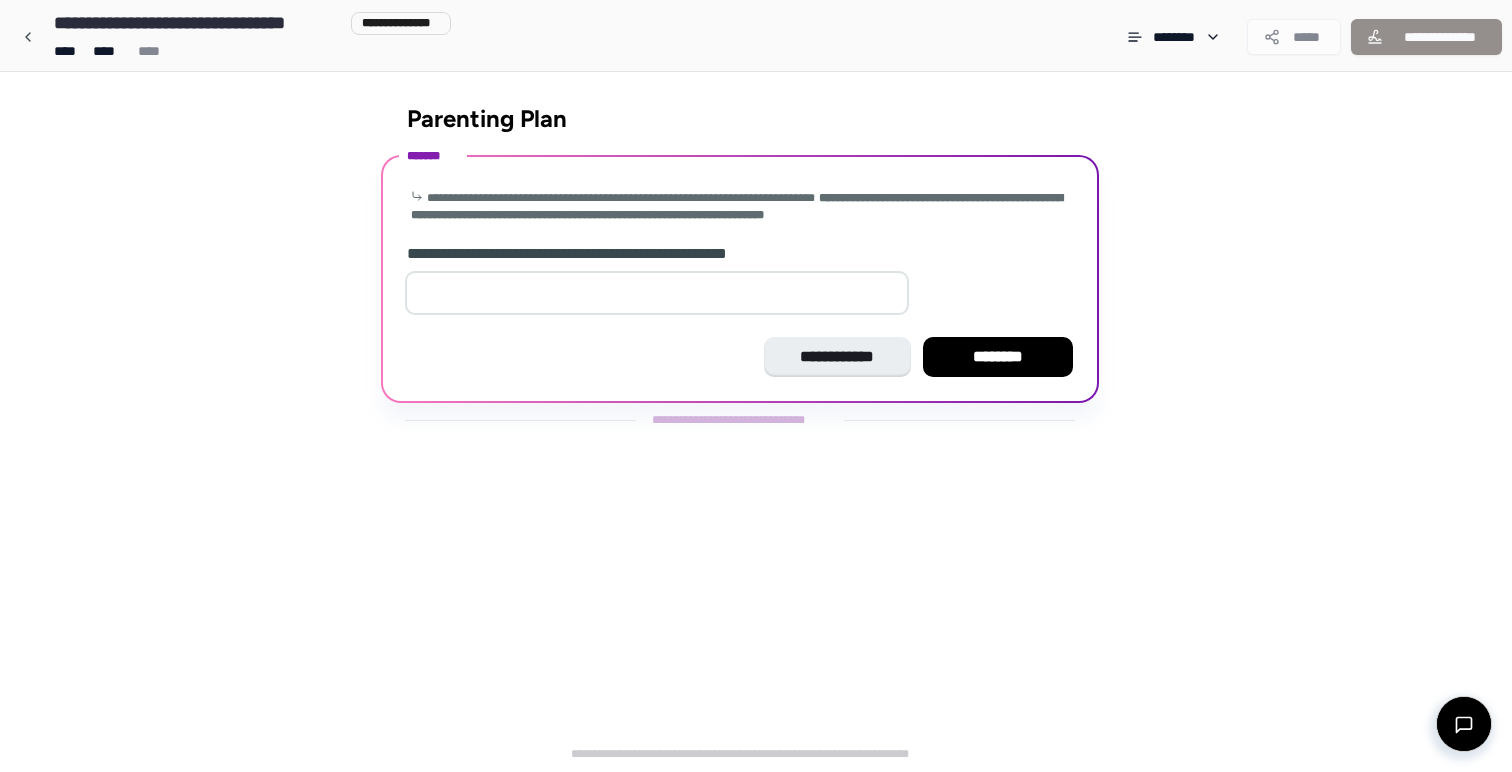 click on "*" at bounding box center (657, 293) 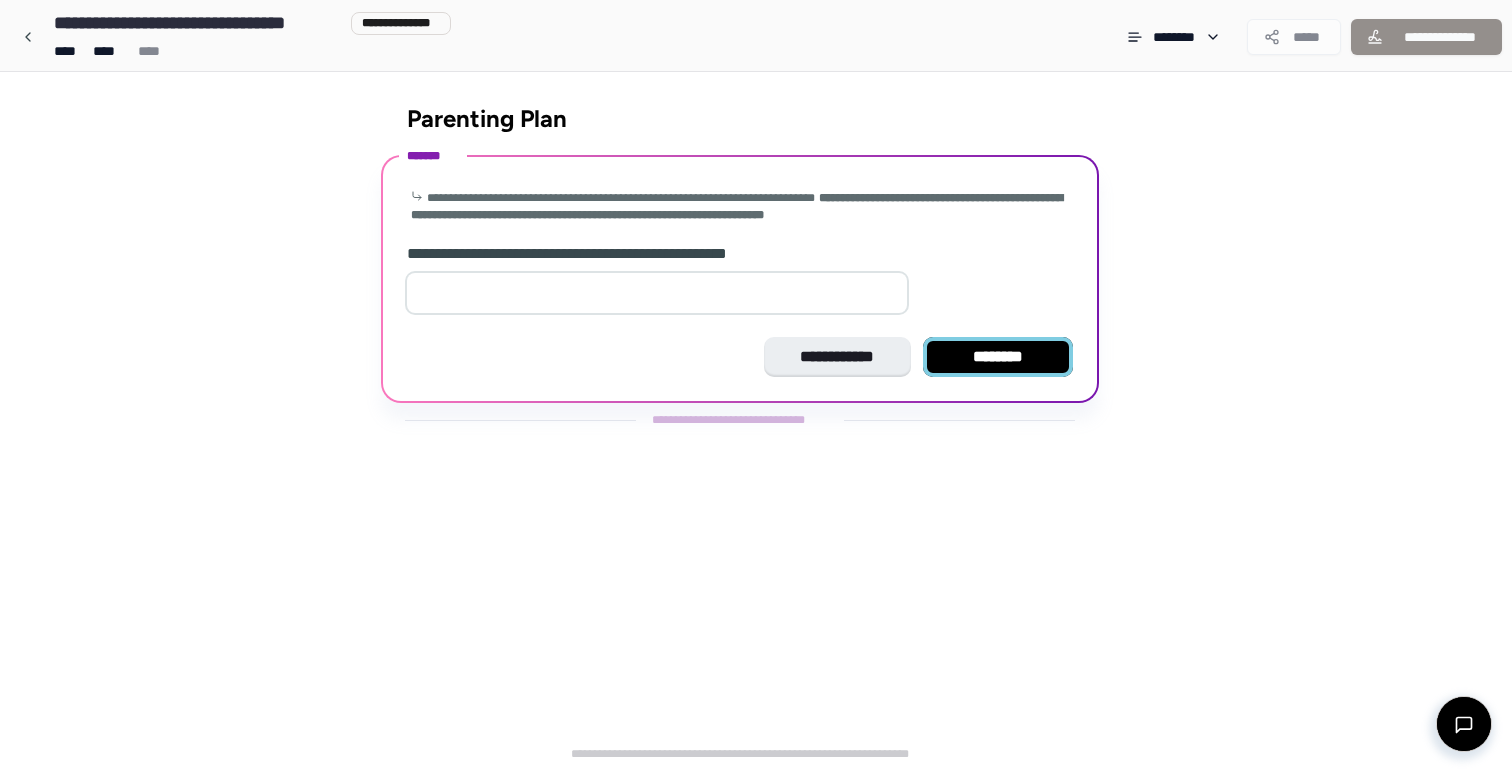 click on "********" at bounding box center (998, 357) 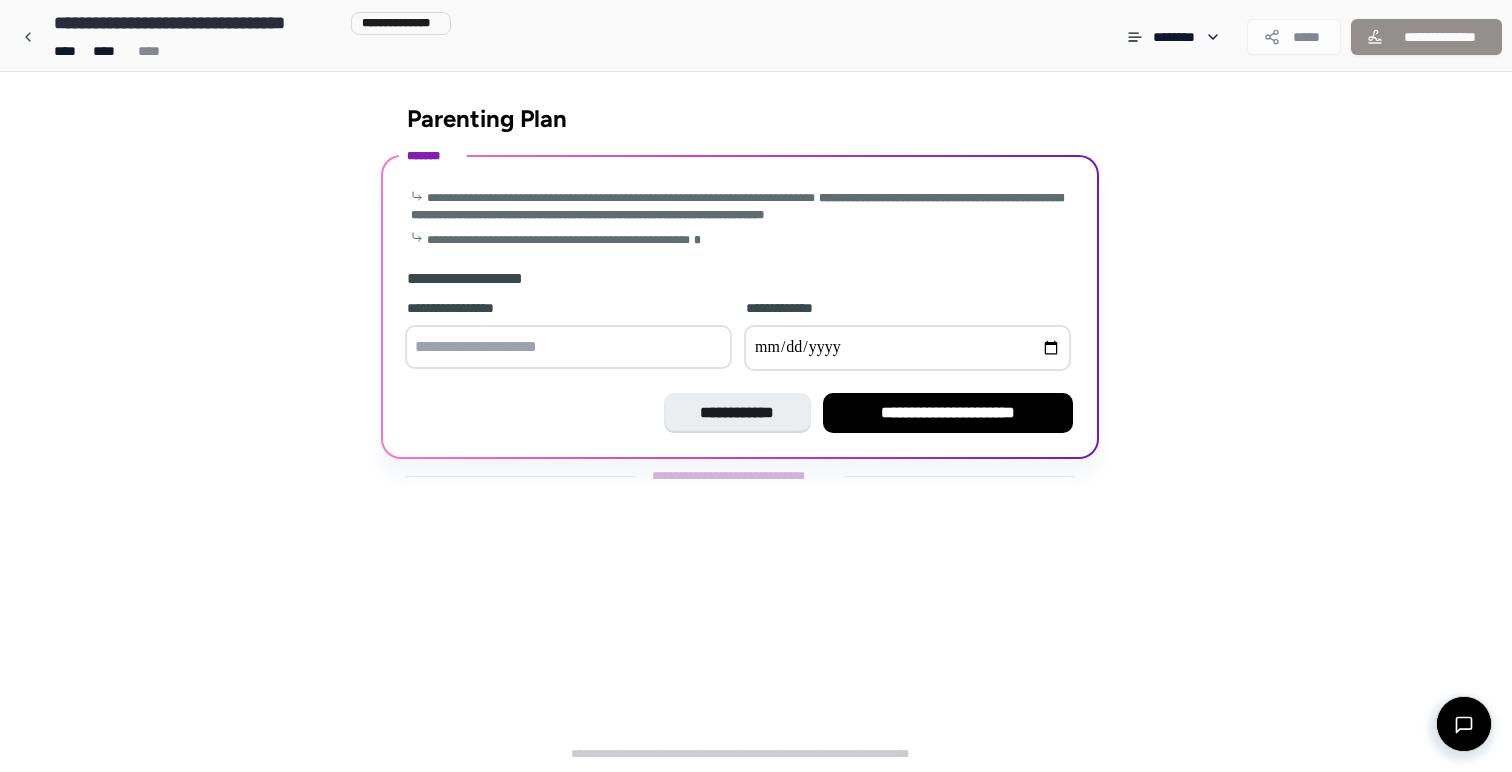 click at bounding box center [568, 347] 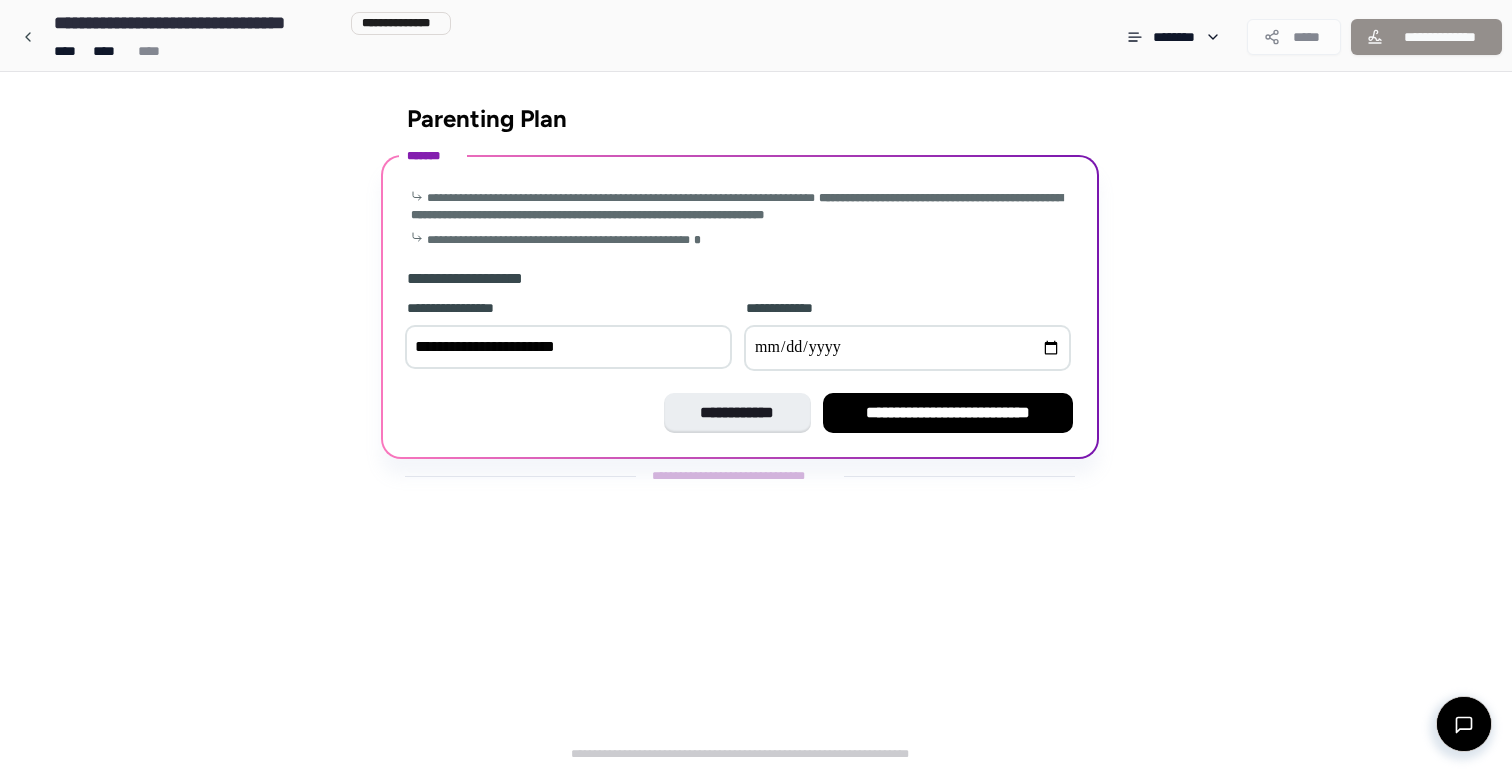 type on "**********" 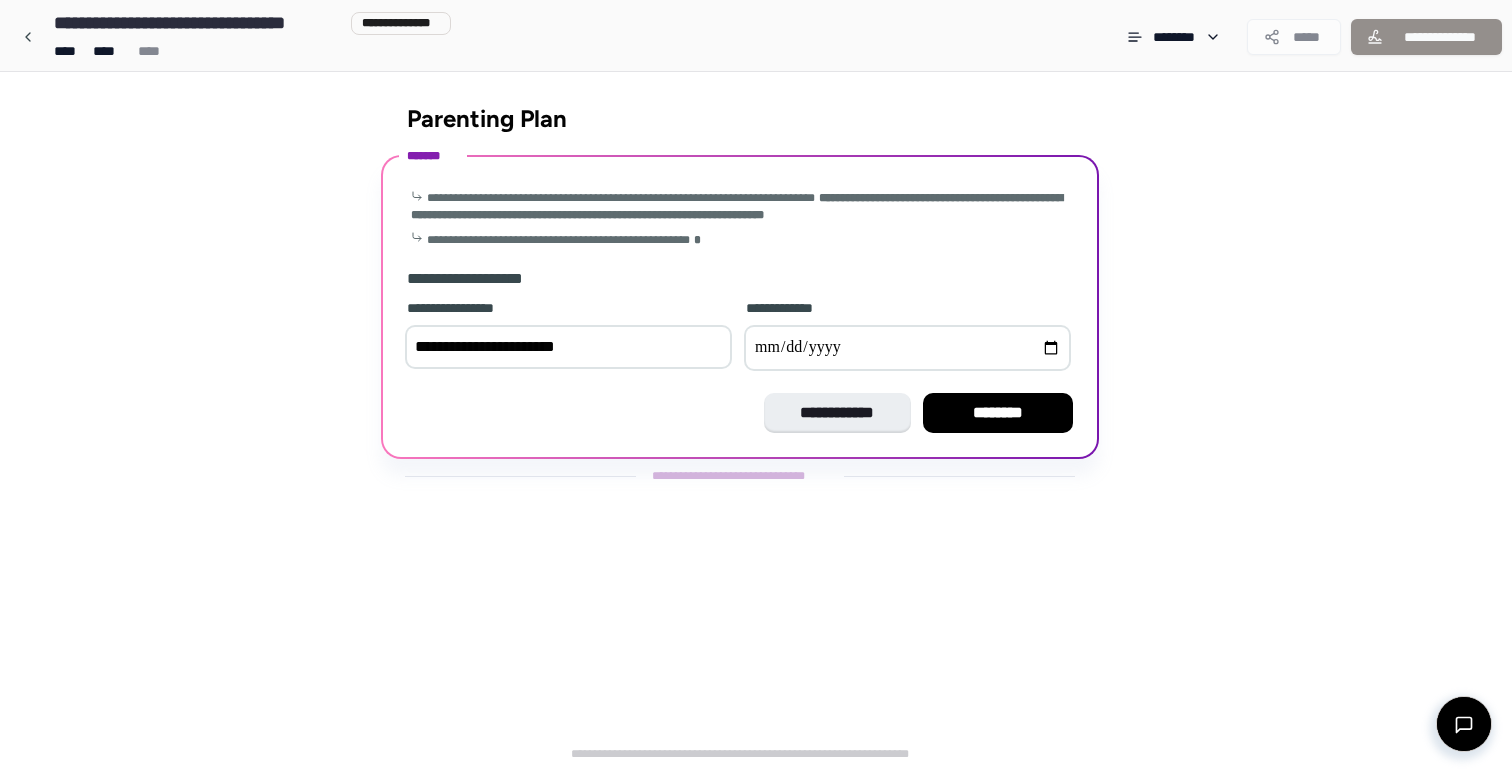 type on "**********" 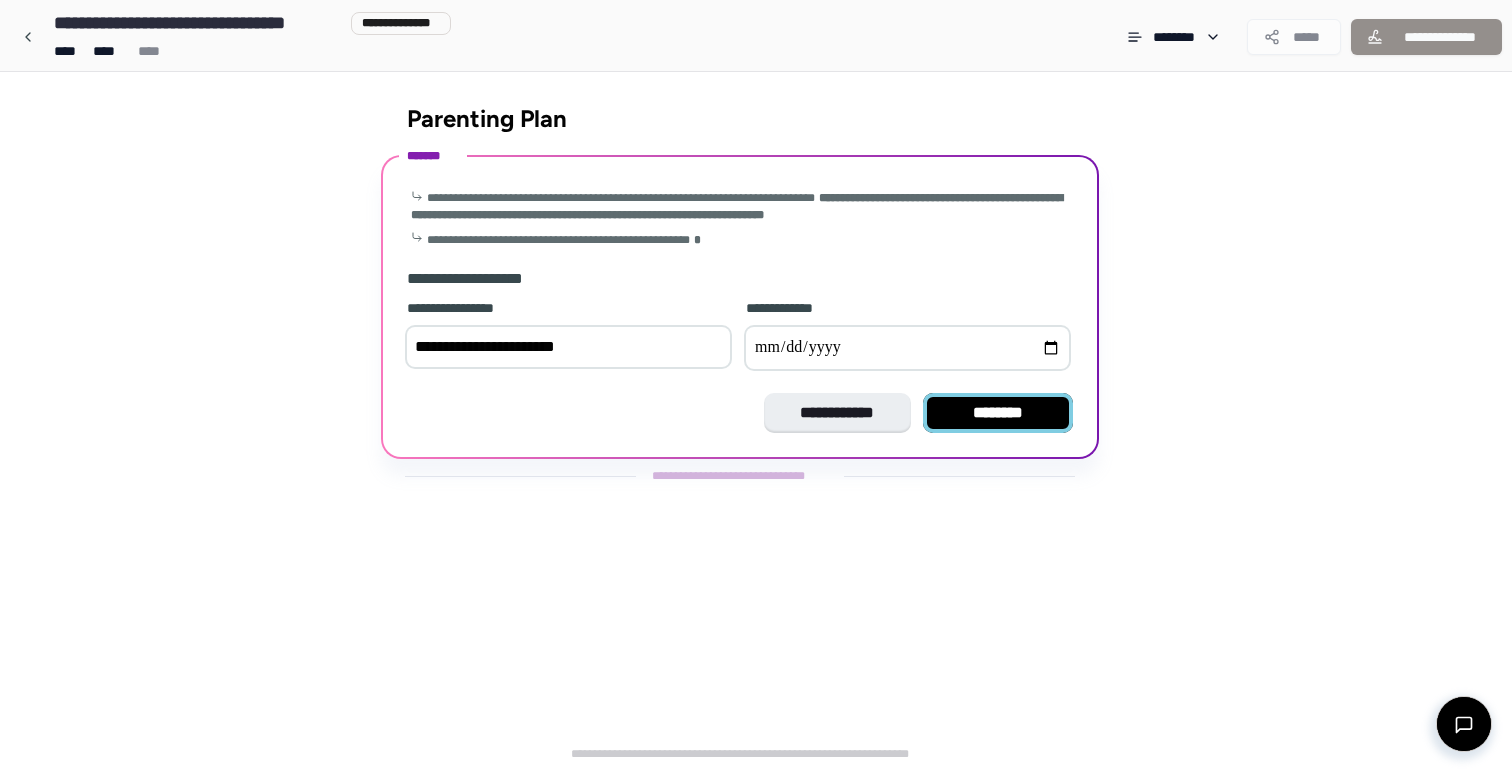 click on "********" at bounding box center (998, 413) 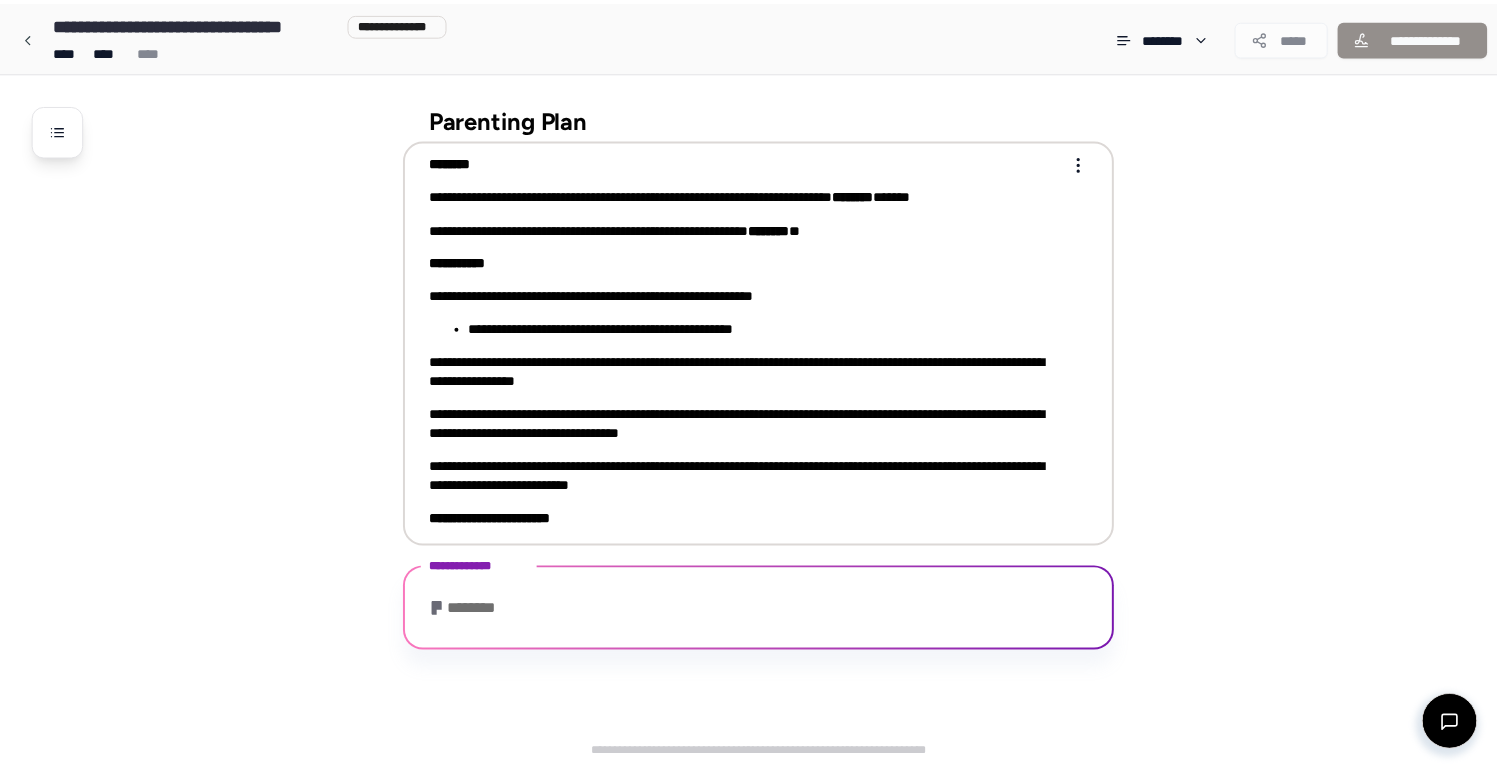 scroll, scrollTop: 88, scrollLeft: 0, axis: vertical 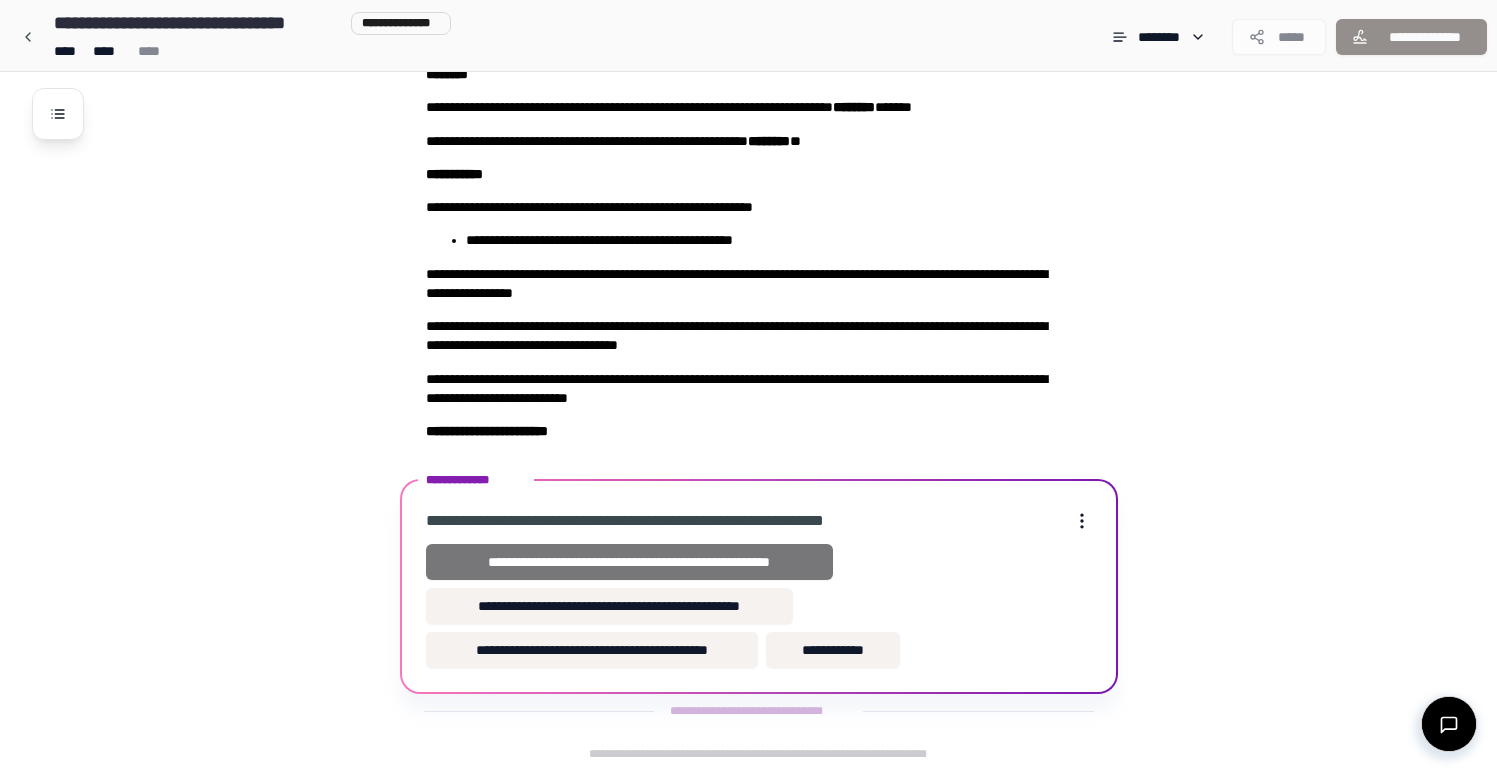 click on "**********" at bounding box center [629, 562] 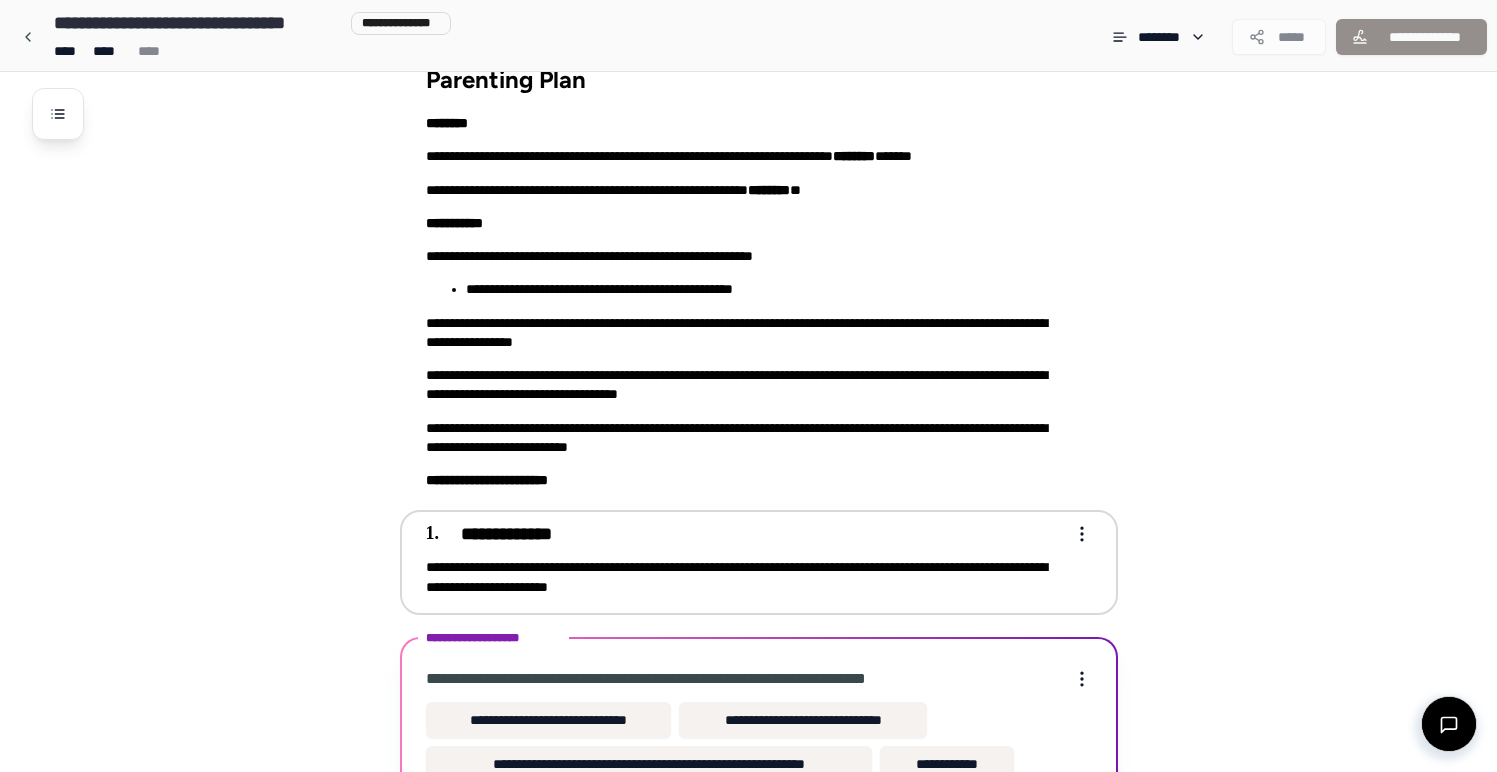 scroll, scrollTop: 153, scrollLeft: 0, axis: vertical 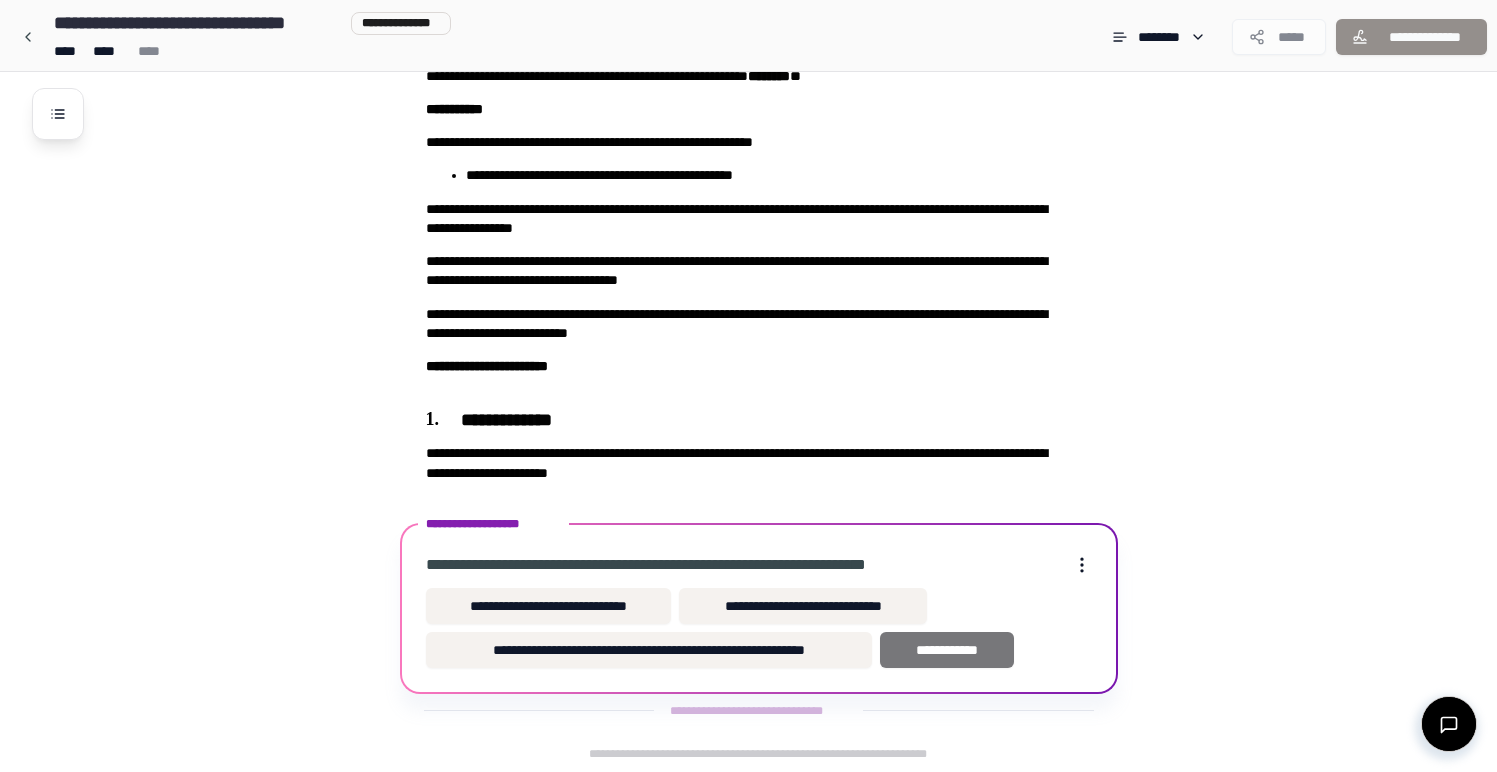 click on "**********" at bounding box center (947, 650) 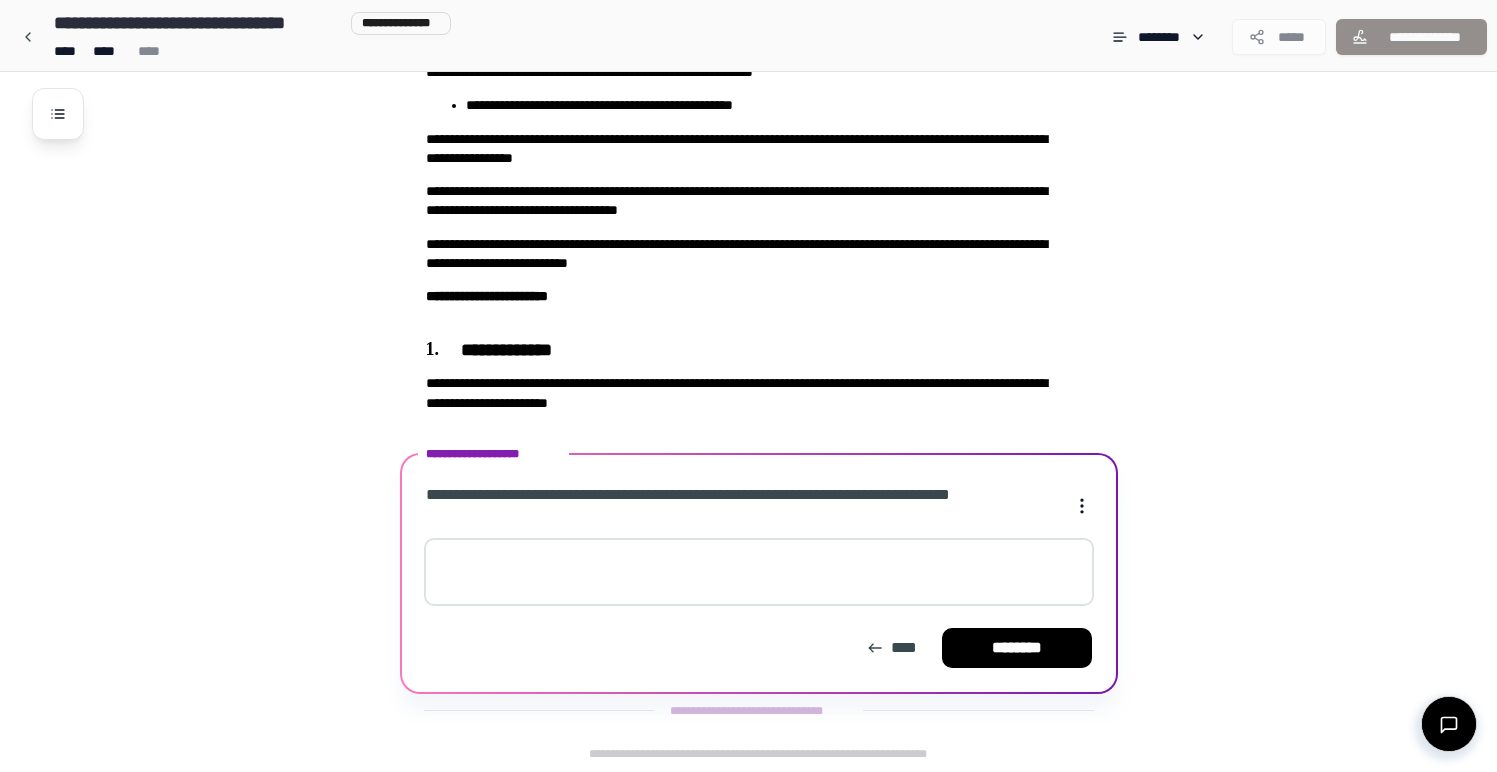 click at bounding box center (759, 572) 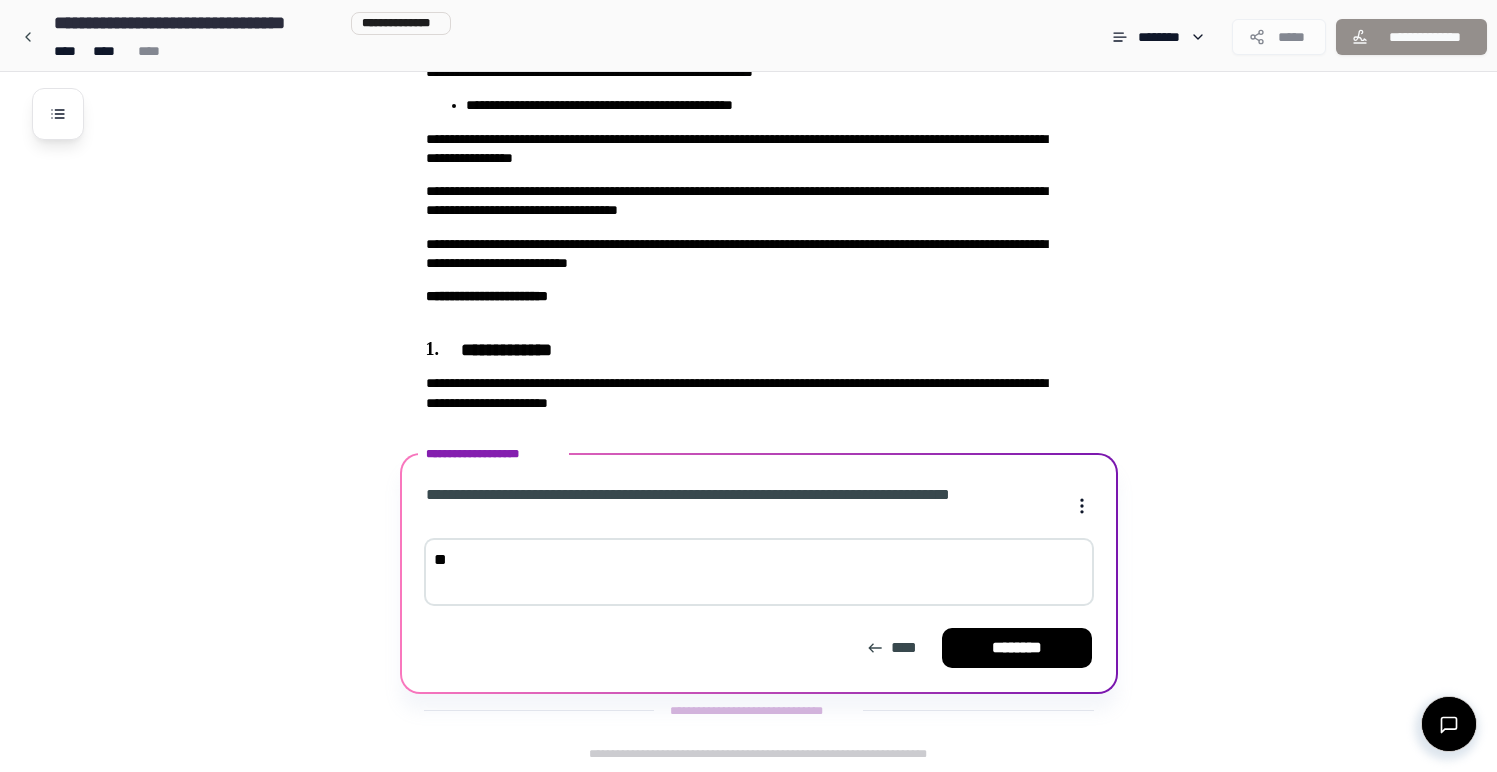 type on "*" 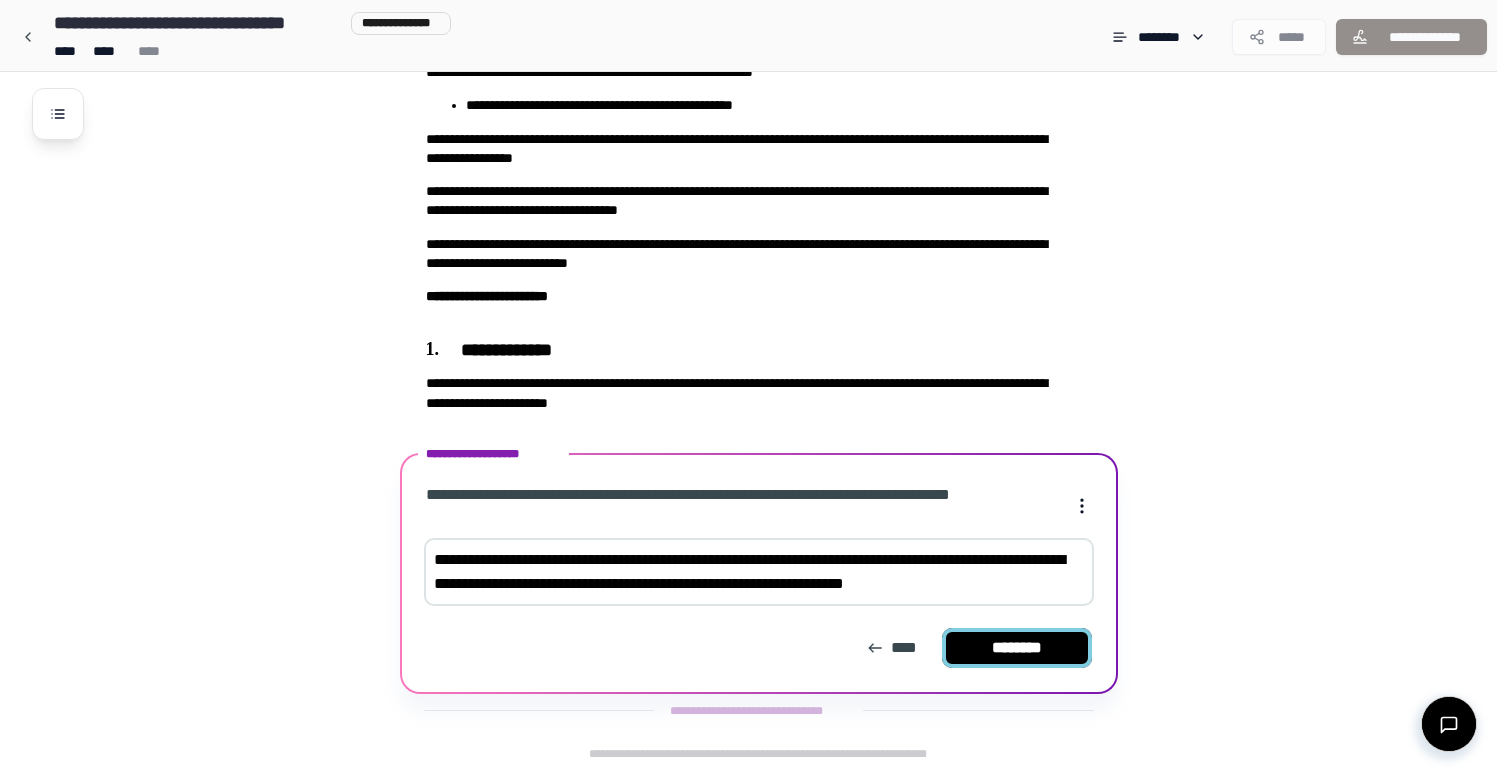 type on "**********" 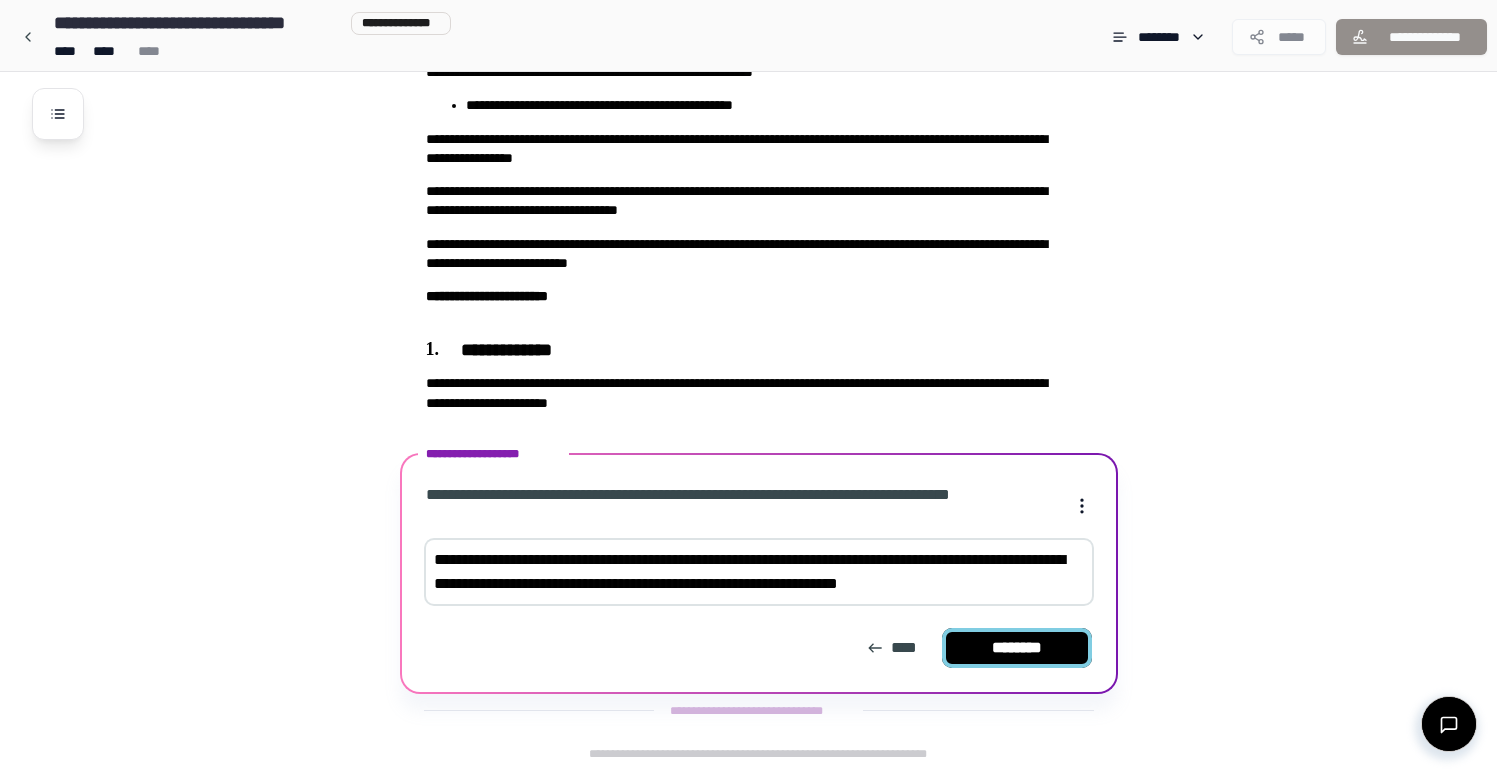click on "********" at bounding box center (1017, 648) 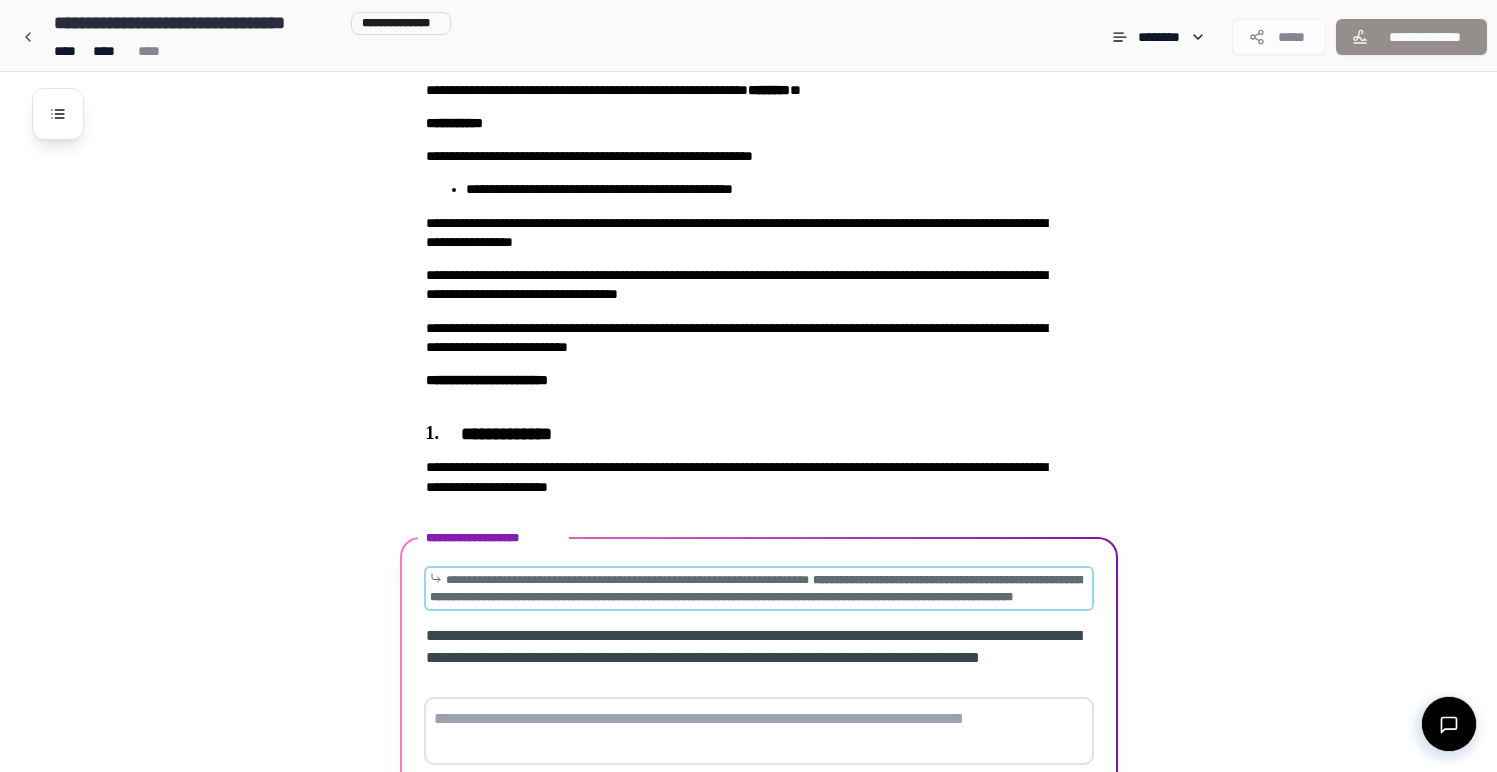 scroll, scrollTop: 315, scrollLeft: 0, axis: vertical 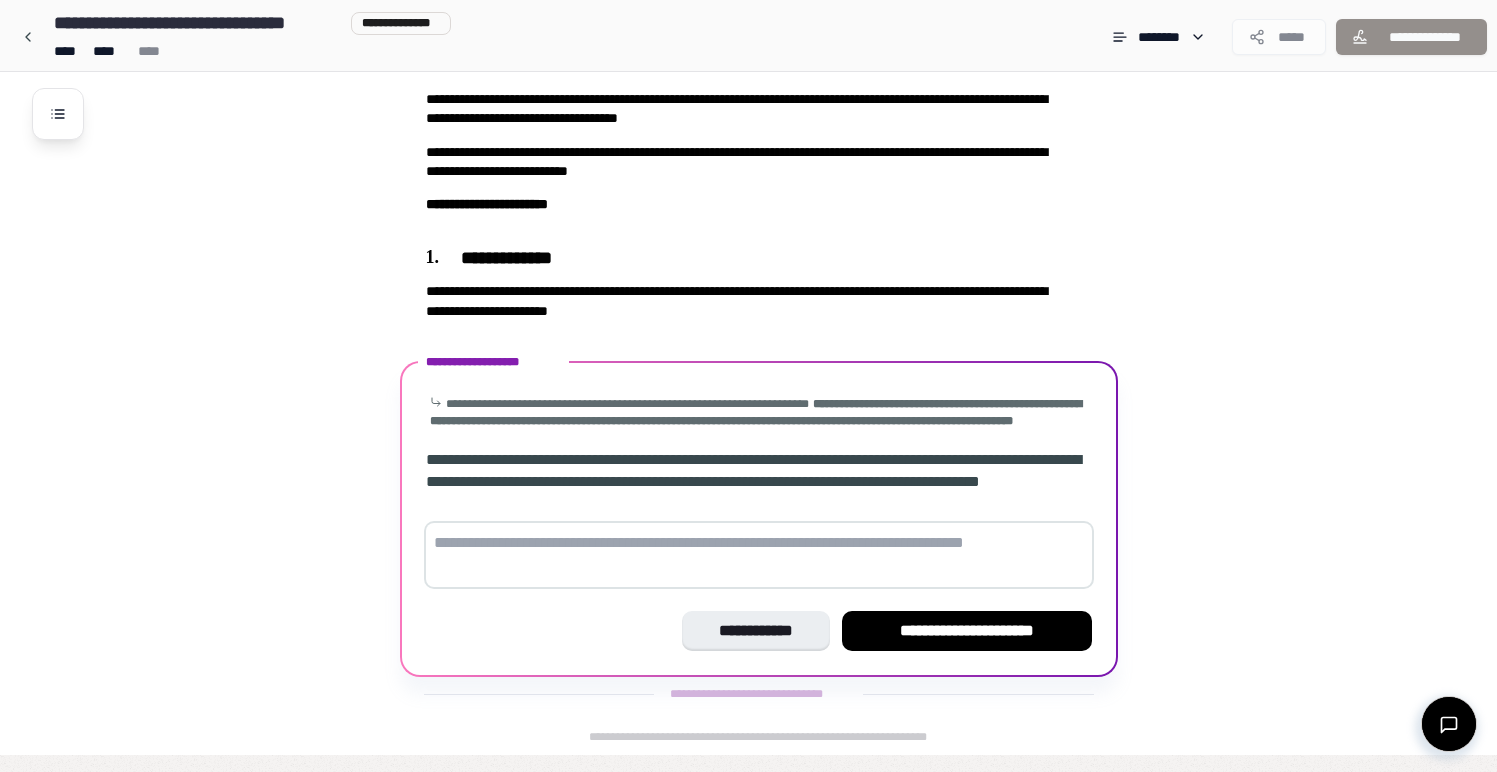 click at bounding box center (759, 555) 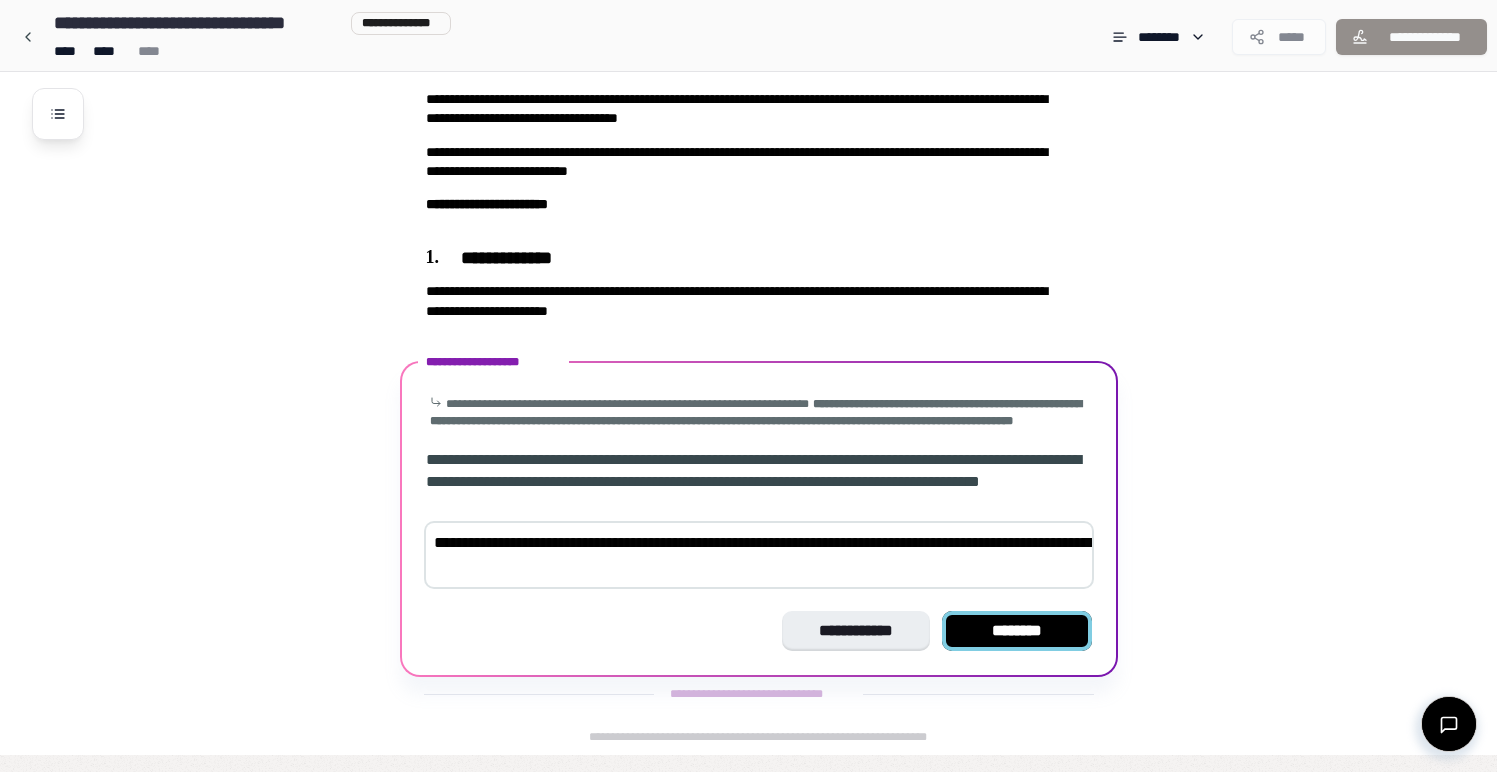 type on "**********" 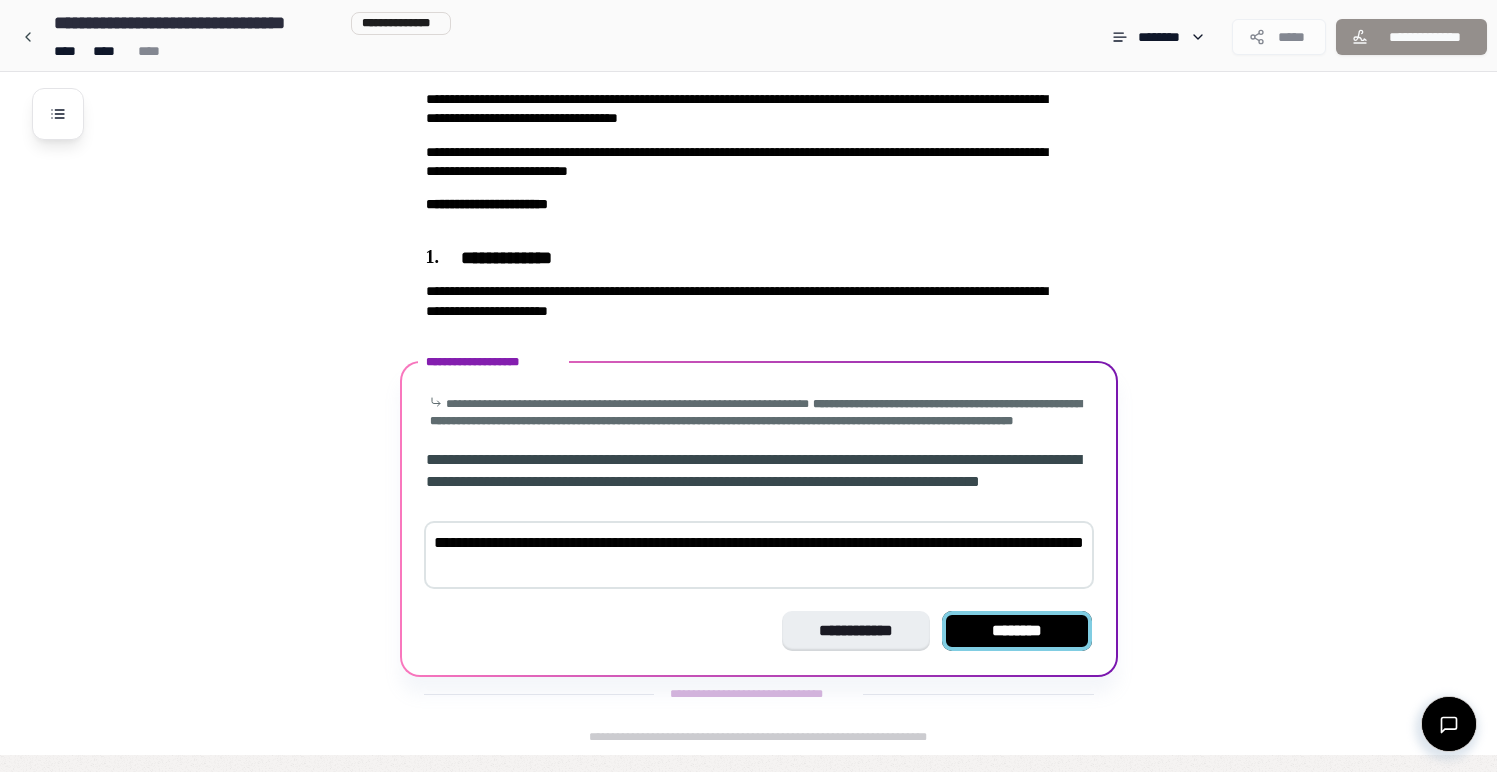 click on "********" at bounding box center (1017, 631) 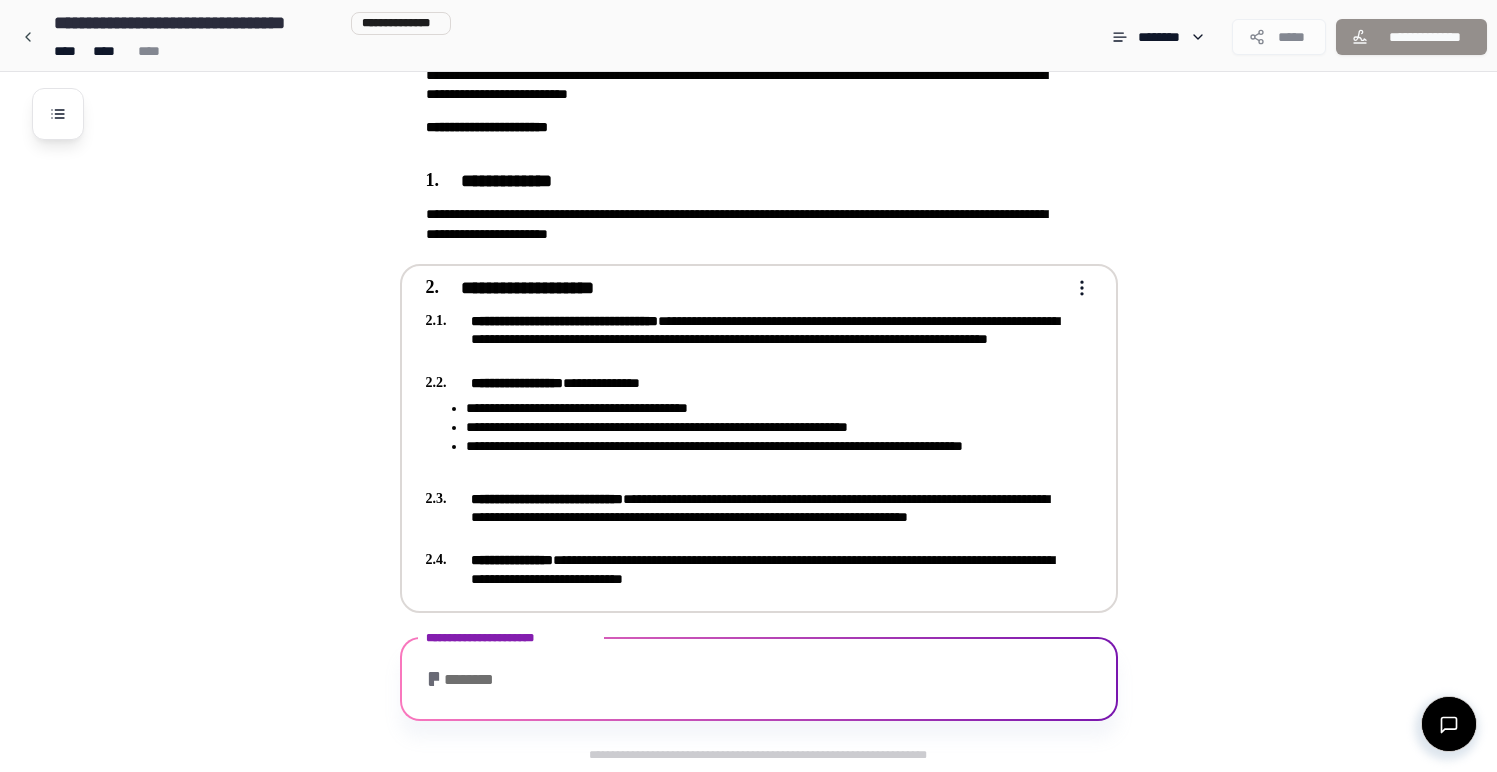 scroll, scrollTop: 510, scrollLeft: 0, axis: vertical 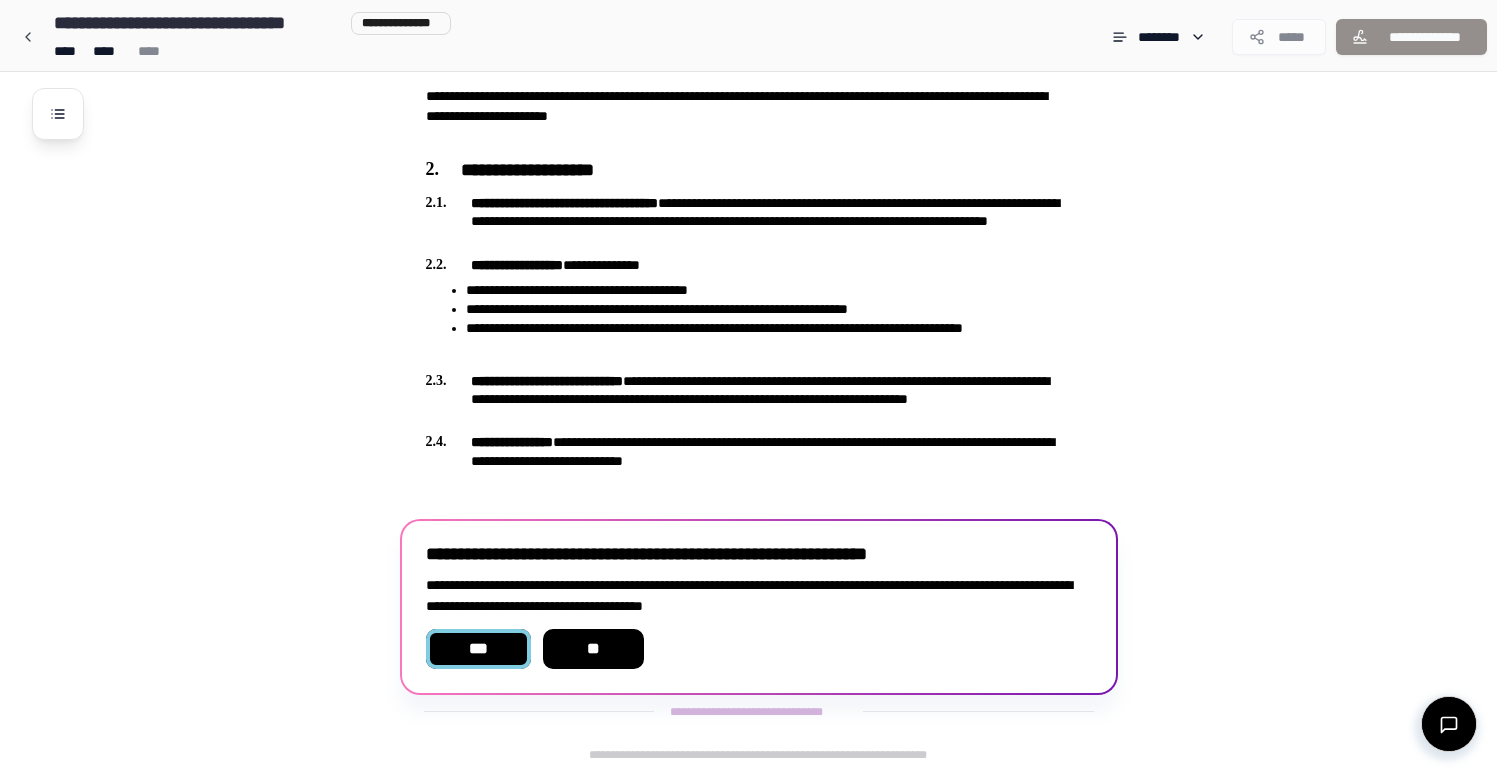 click on "***" at bounding box center (478, 649) 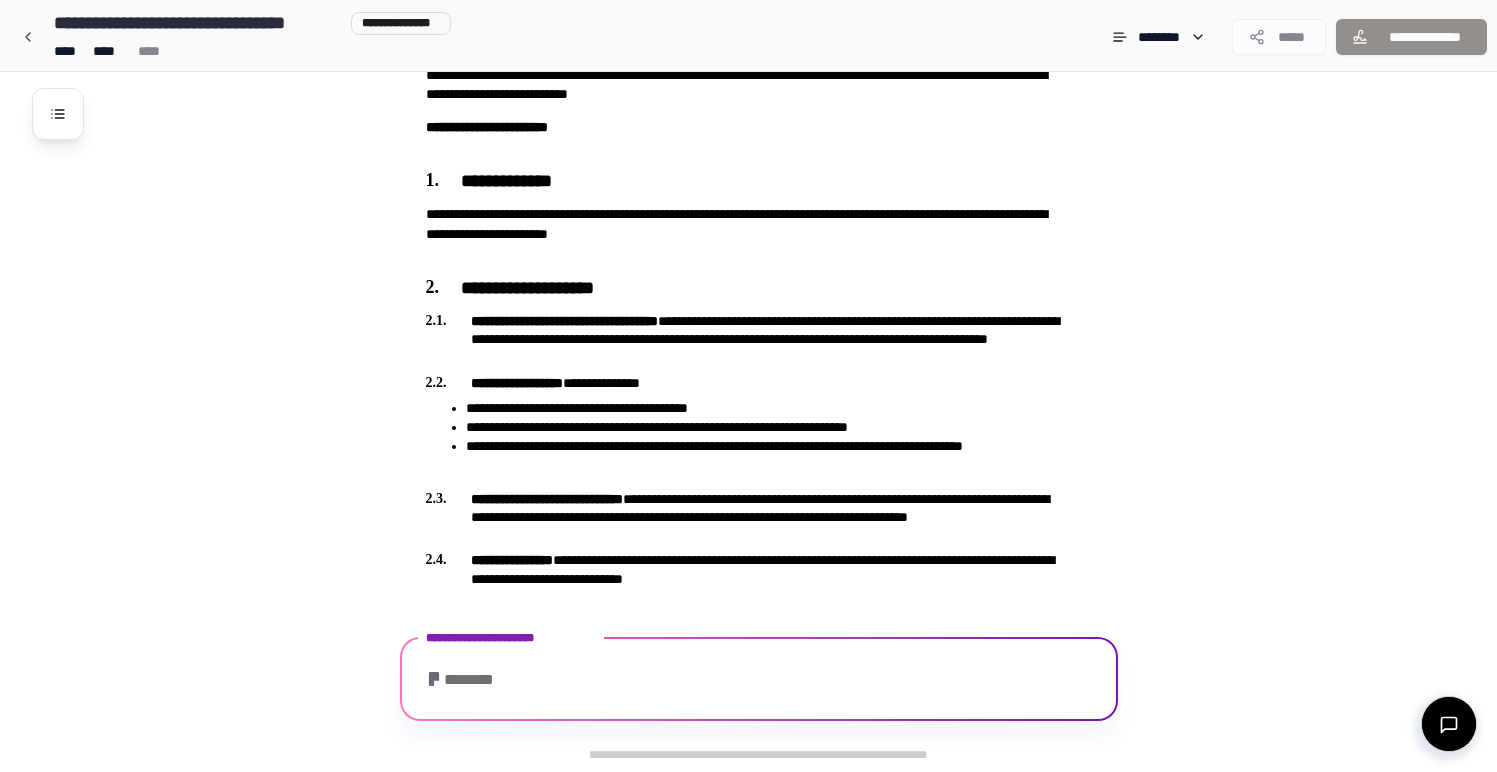 scroll, scrollTop: 904, scrollLeft: 0, axis: vertical 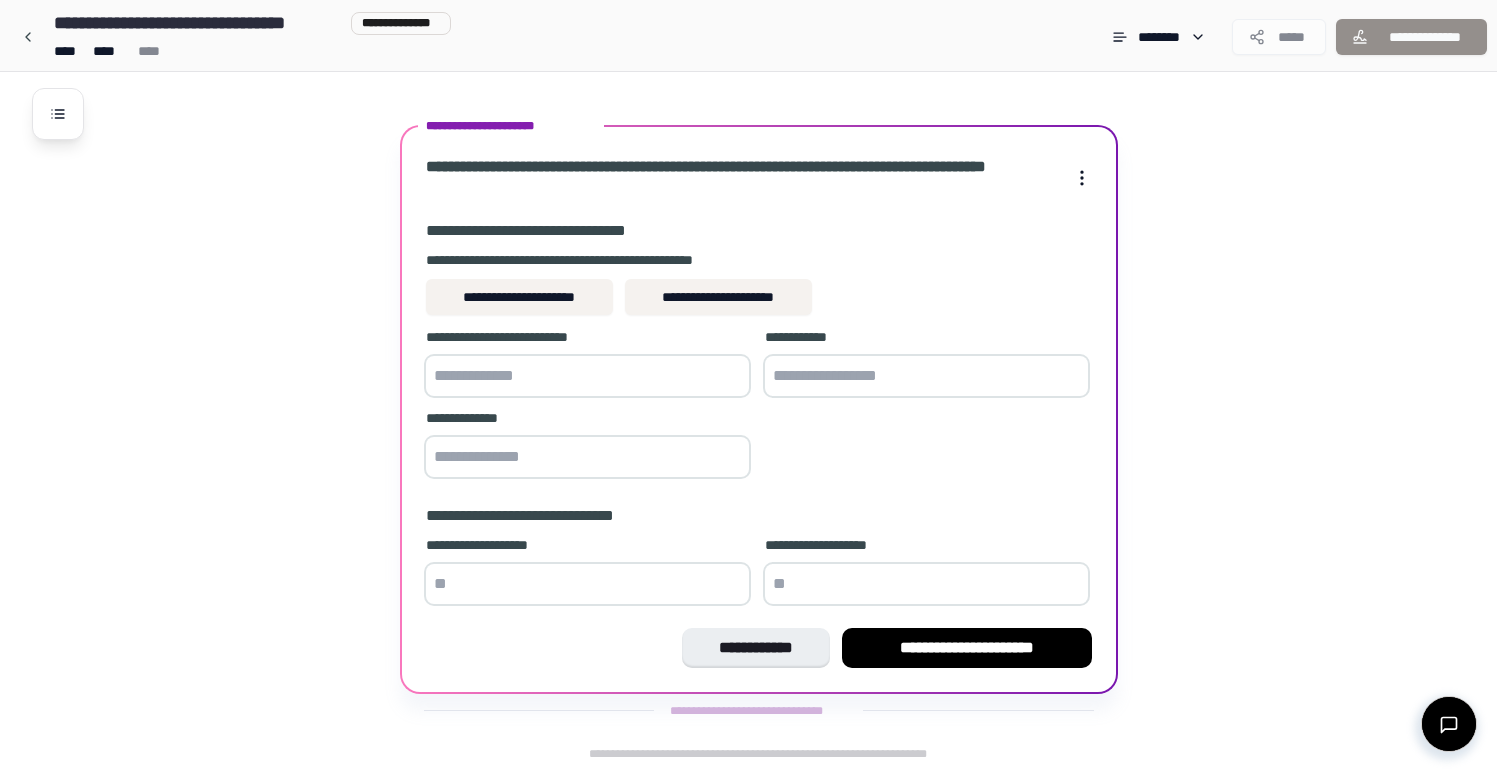 click at bounding box center [587, 584] 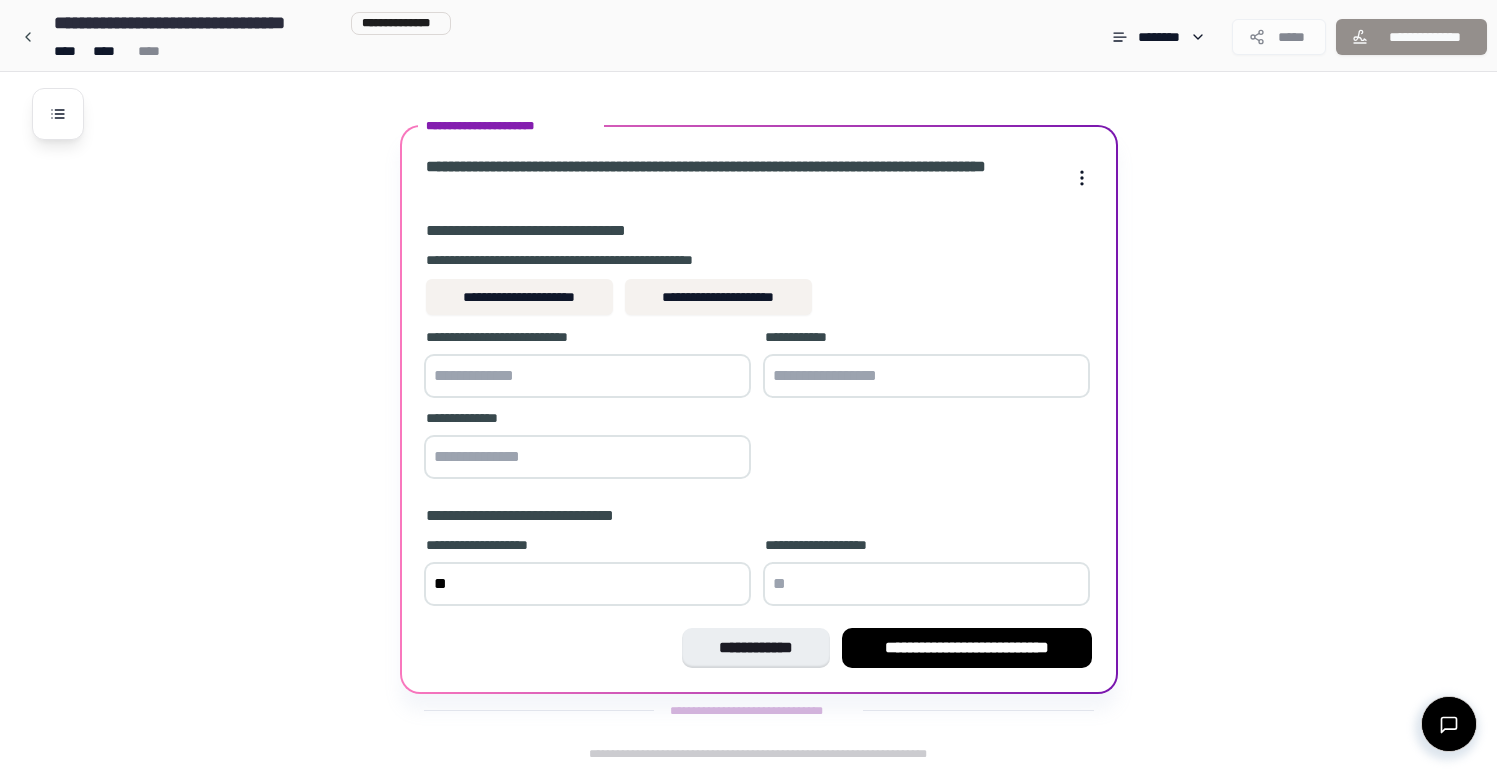 type on "**" 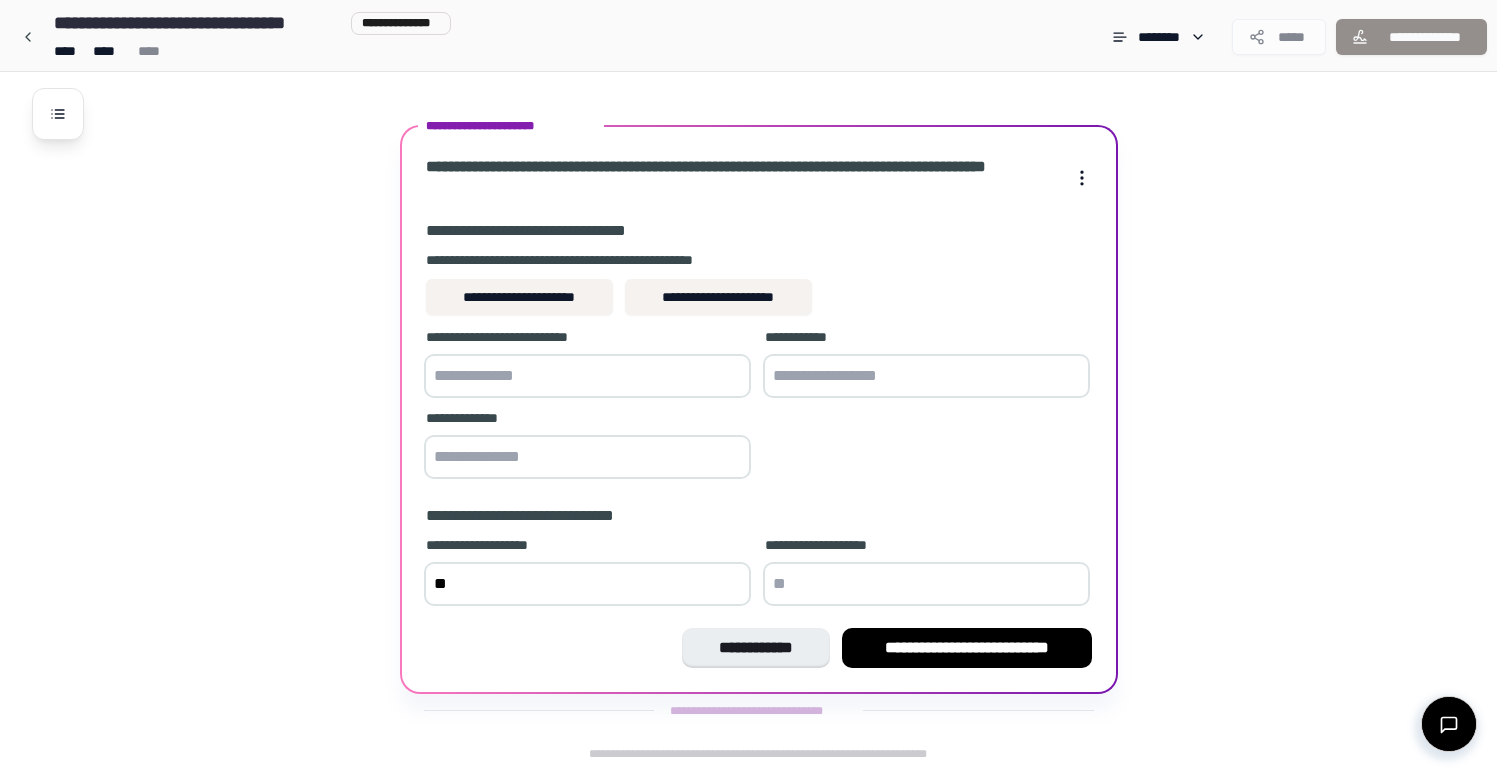 click at bounding box center (926, 584) 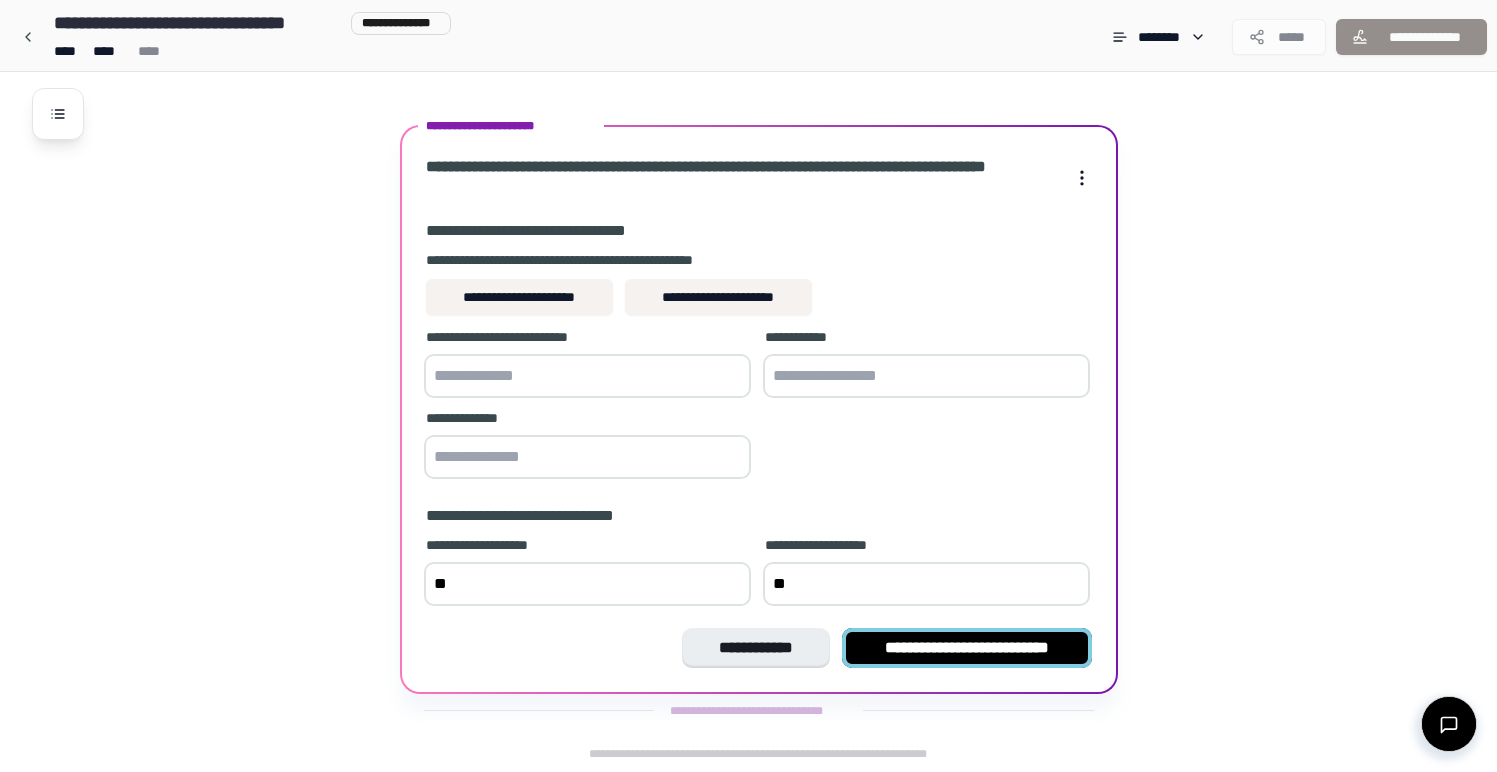 type on "**" 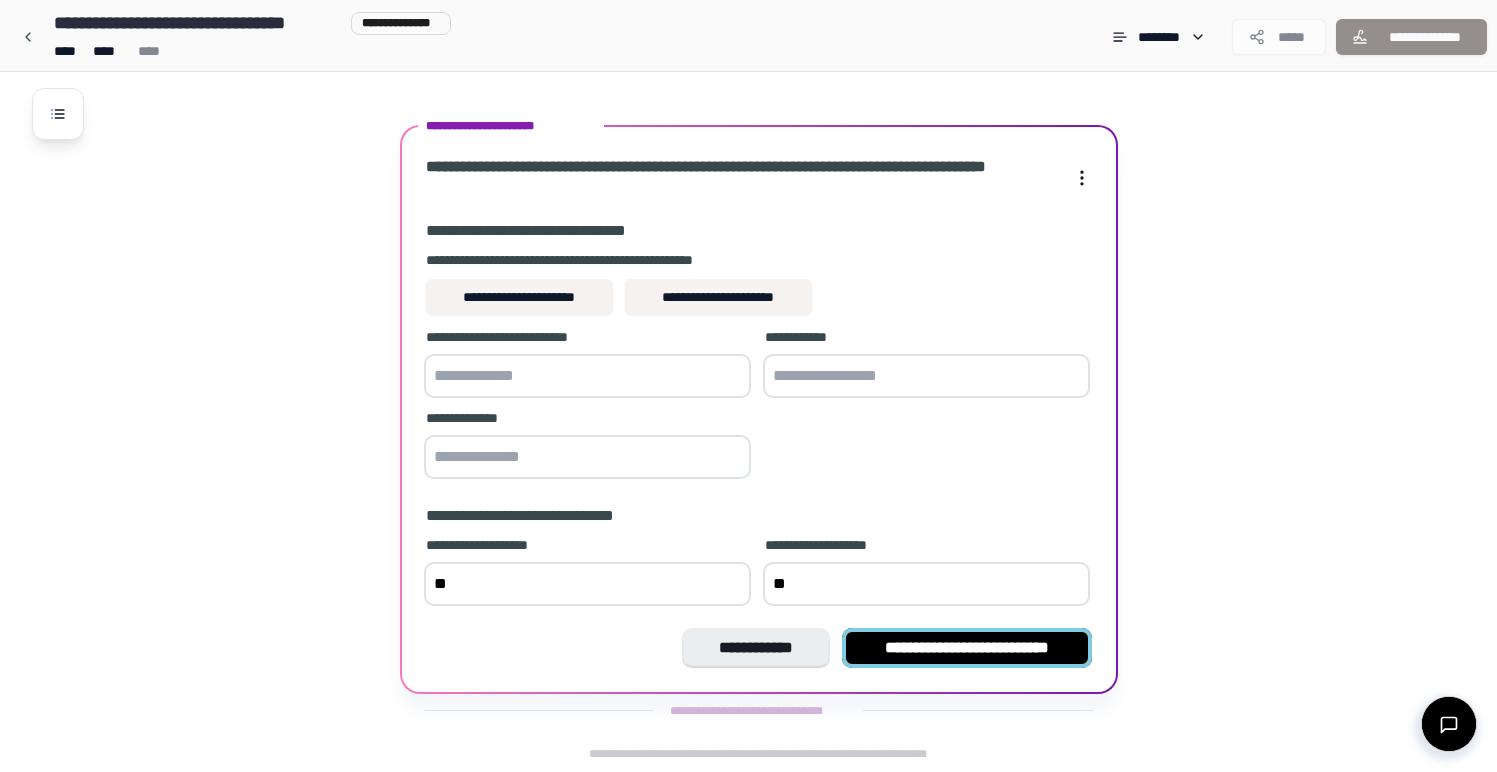 click on "**********" at bounding box center [967, 648] 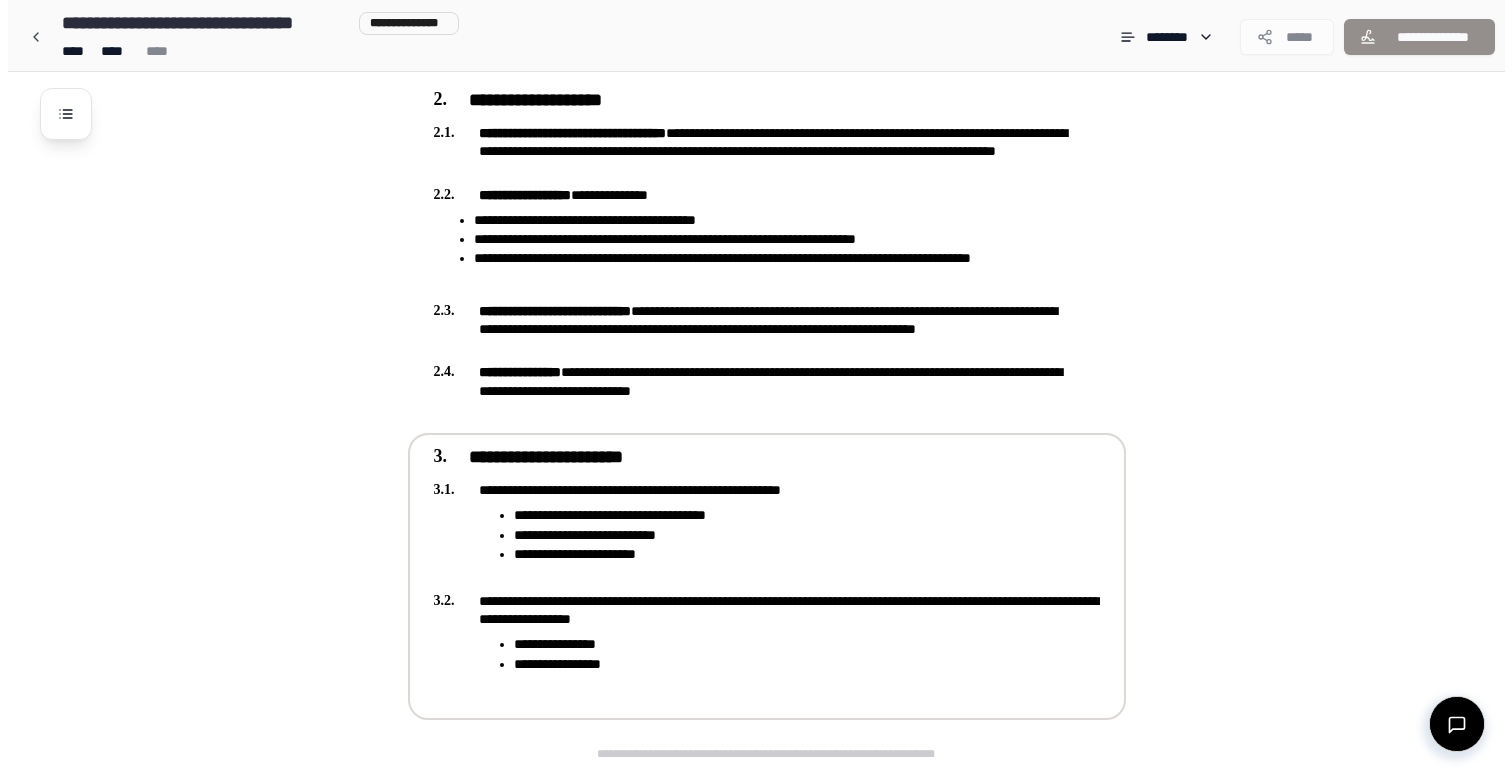 scroll, scrollTop: 683, scrollLeft: 0, axis: vertical 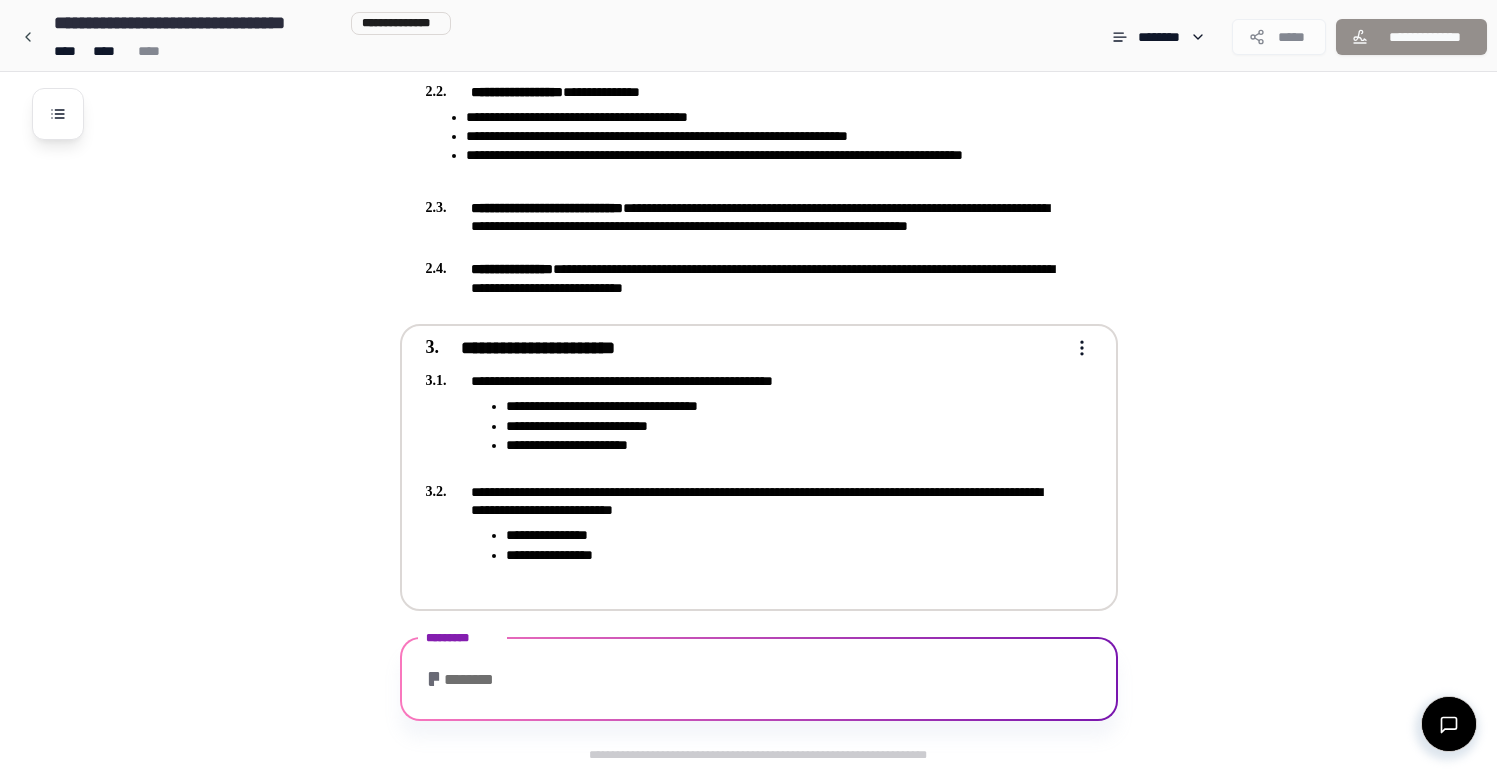 click on "**********" at bounding box center (748, 44) 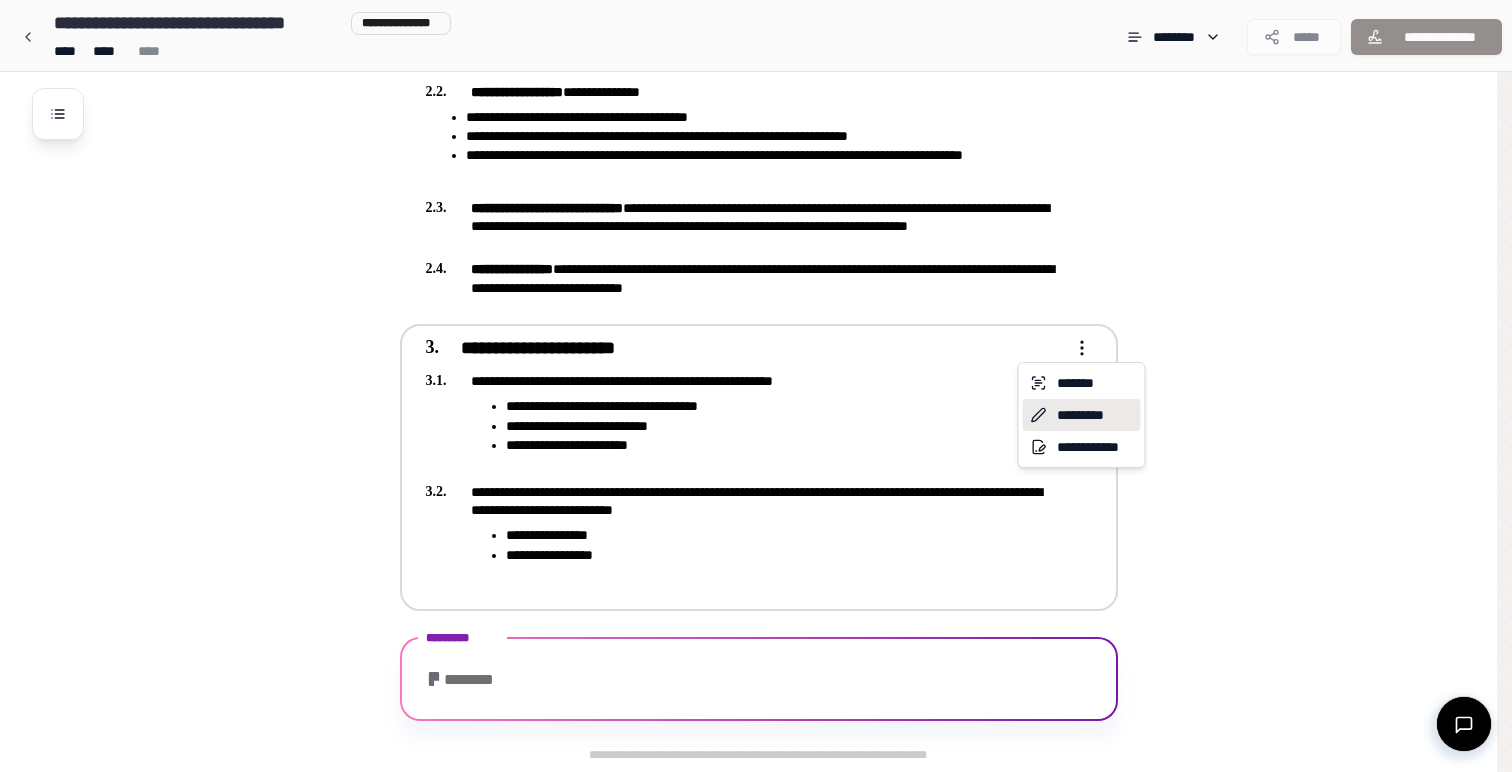 click on "*********" at bounding box center [1082, 415] 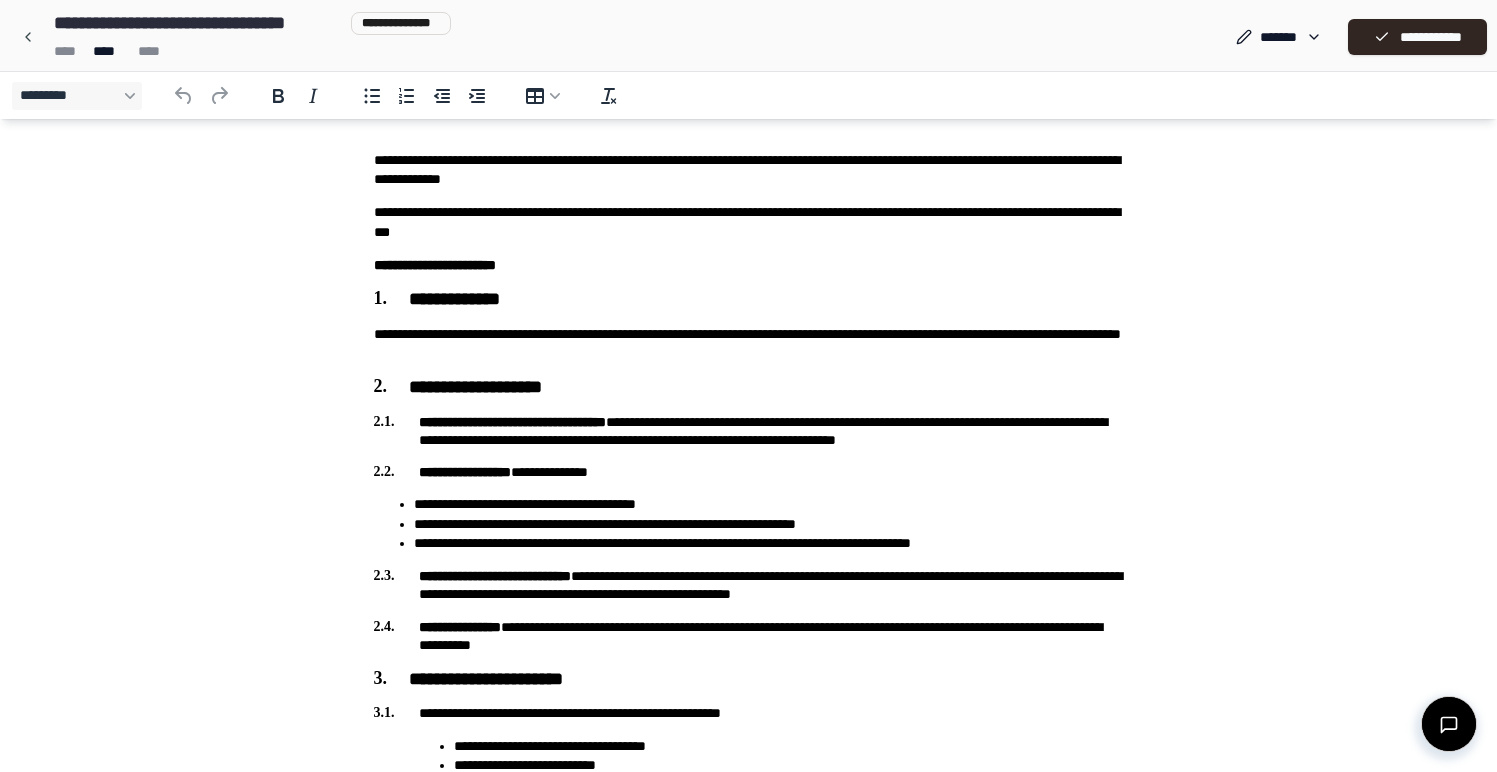 scroll, scrollTop: 518, scrollLeft: 0, axis: vertical 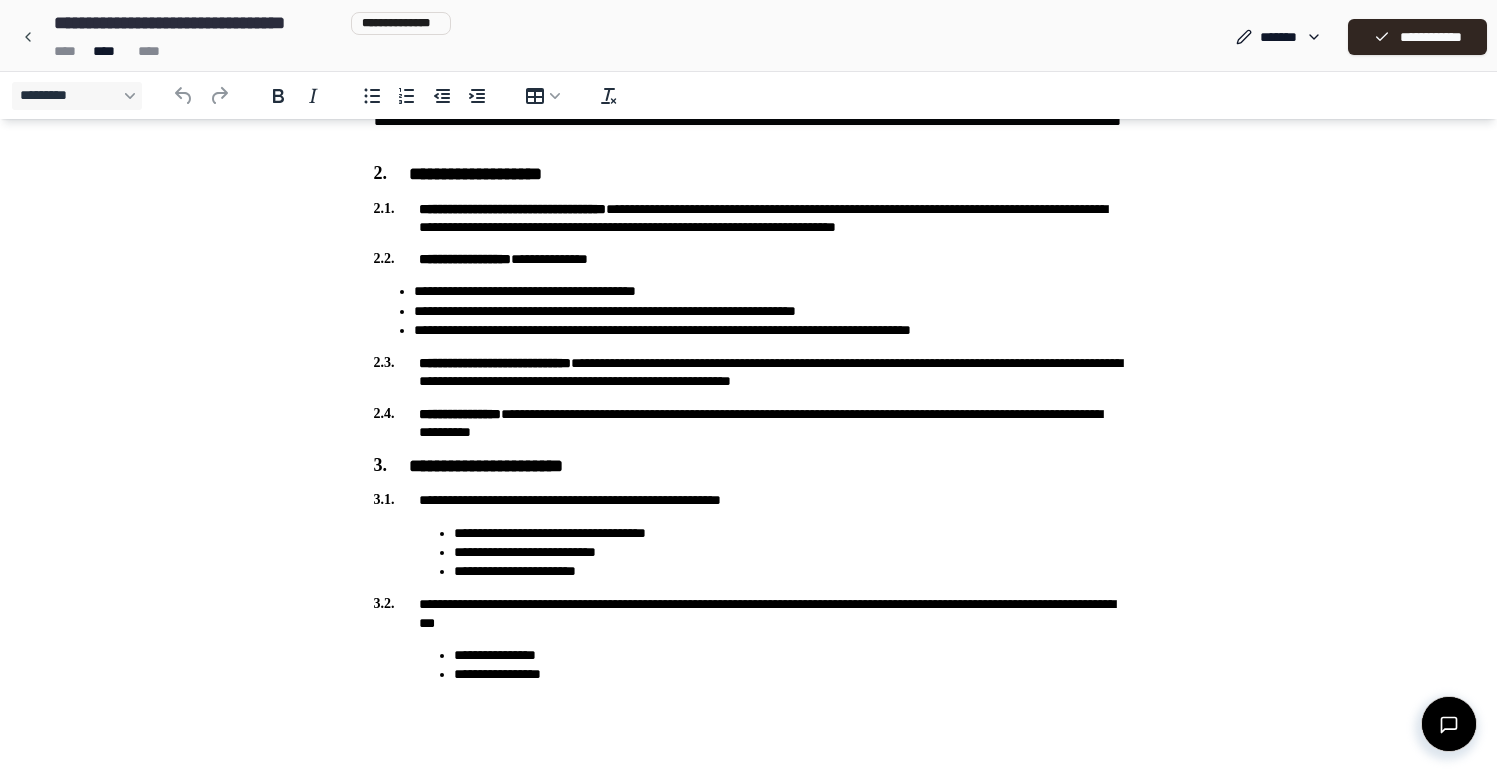 click on "**********" at bounding box center [749, 157] 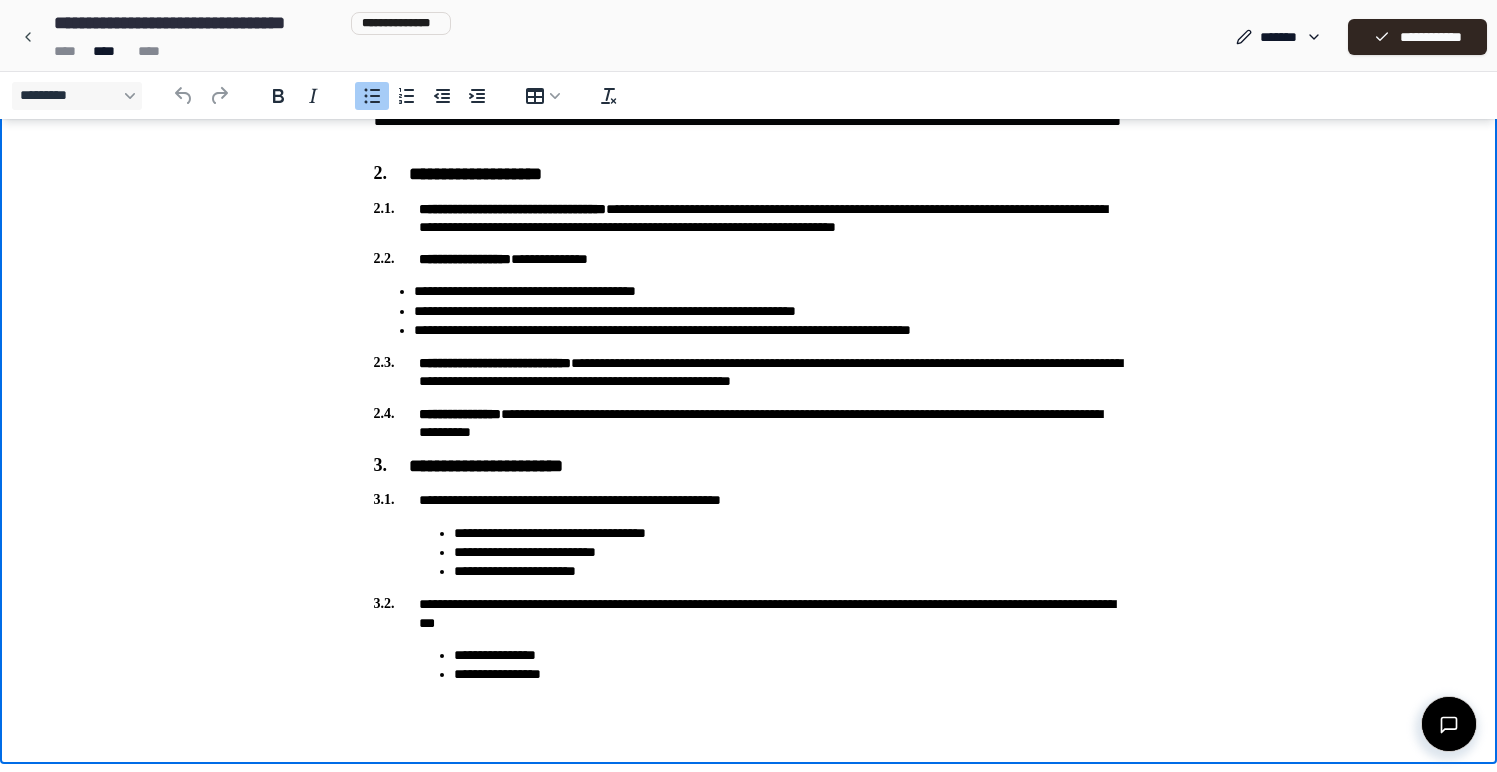 click on "**********" at bounding box center [749, 500] 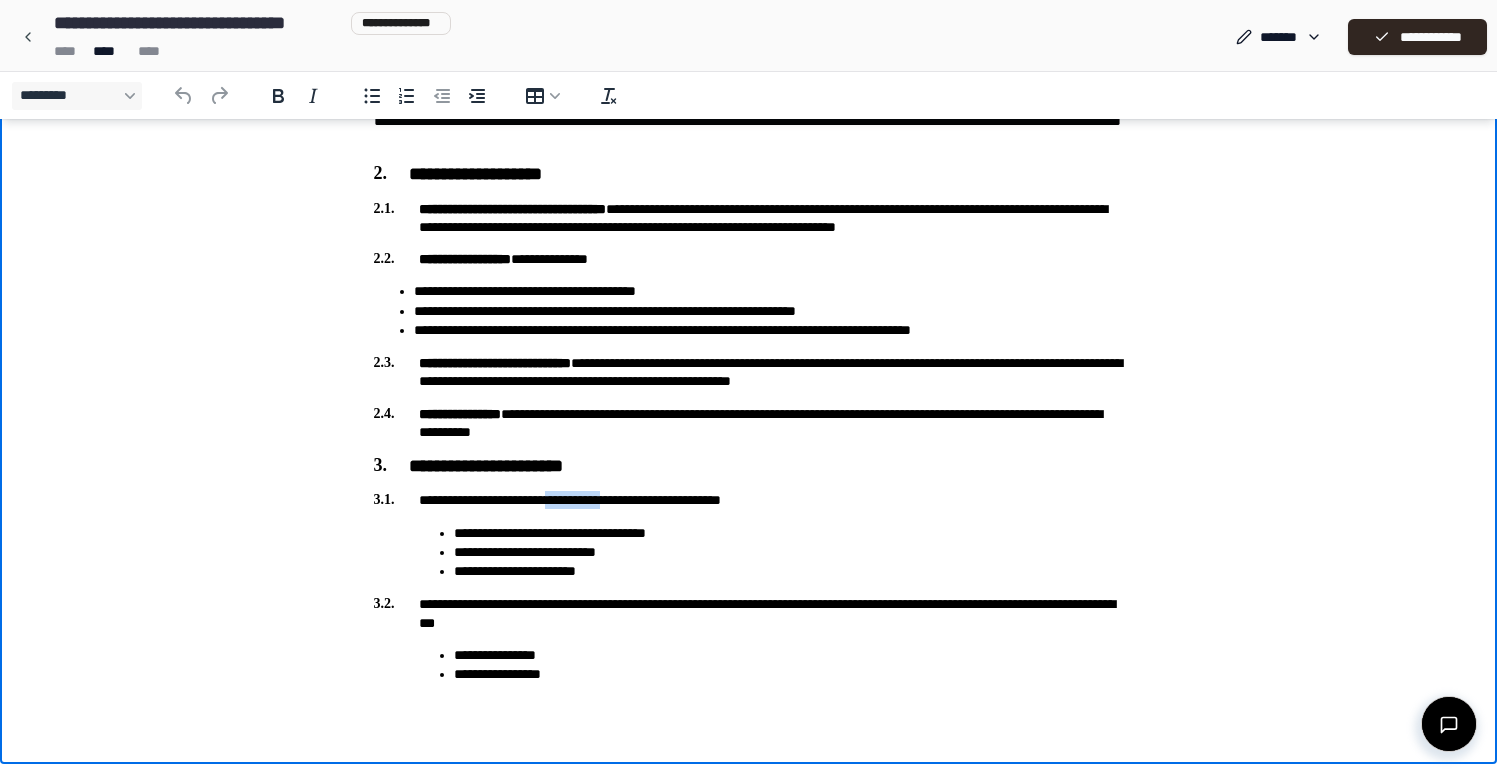 drag, startPoint x: 657, startPoint y: 502, endPoint x: 581, endPoint y: 500, distance: 76.02631 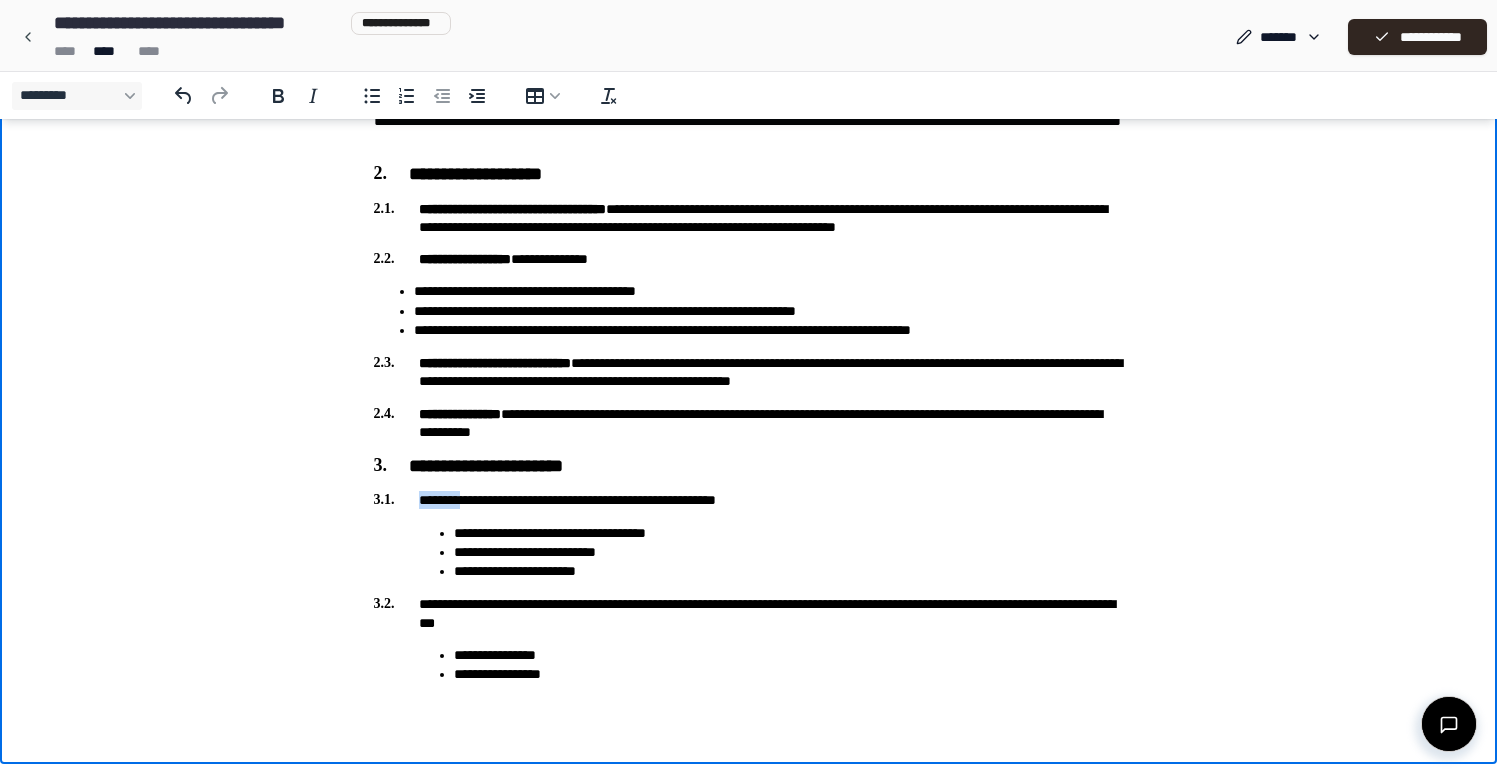 drag, startPoint x: 481, startPoint y: 501, endPoint x: 415, endPoint y: 500, distance: 66.007576 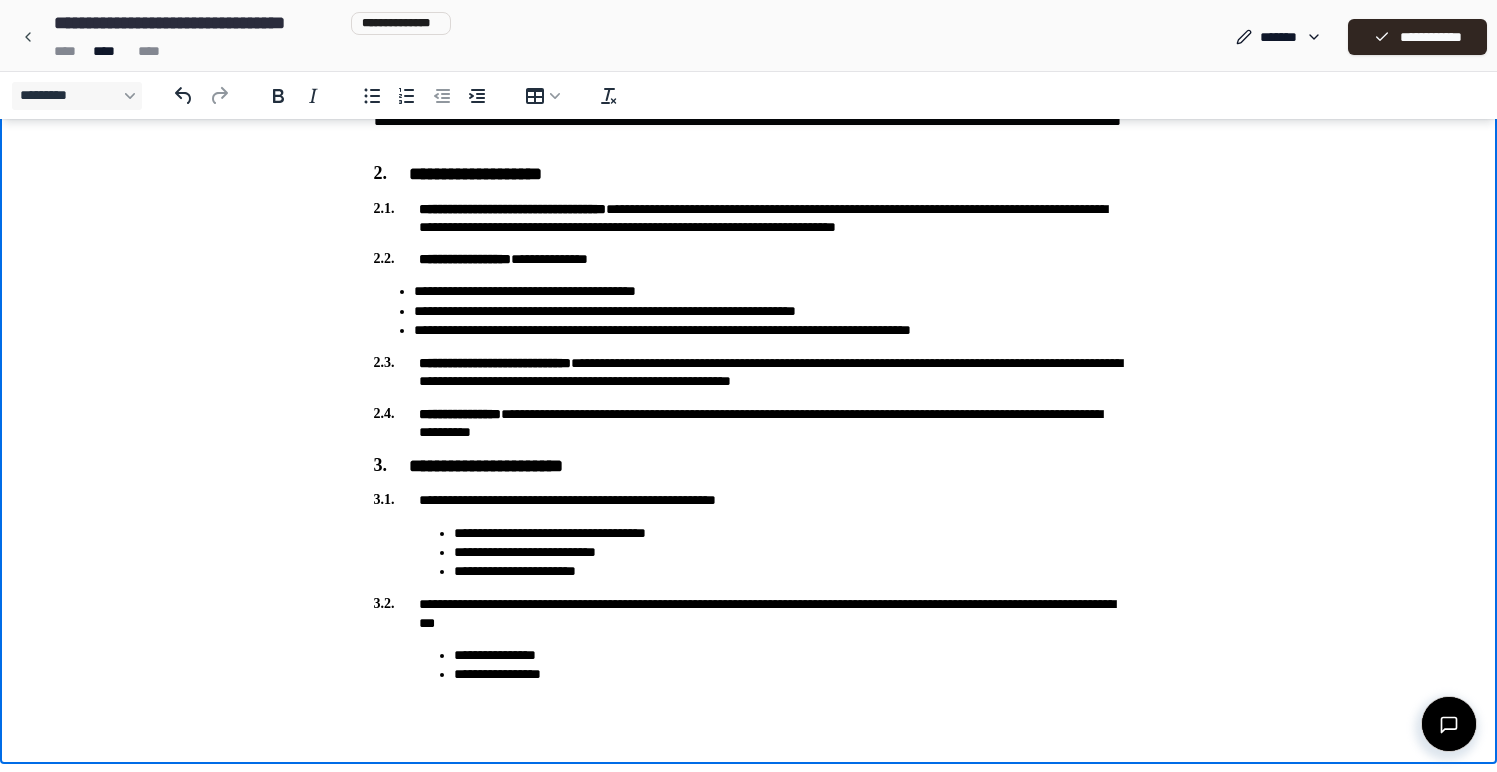 click on "**********" at bounding box center [749, 500] 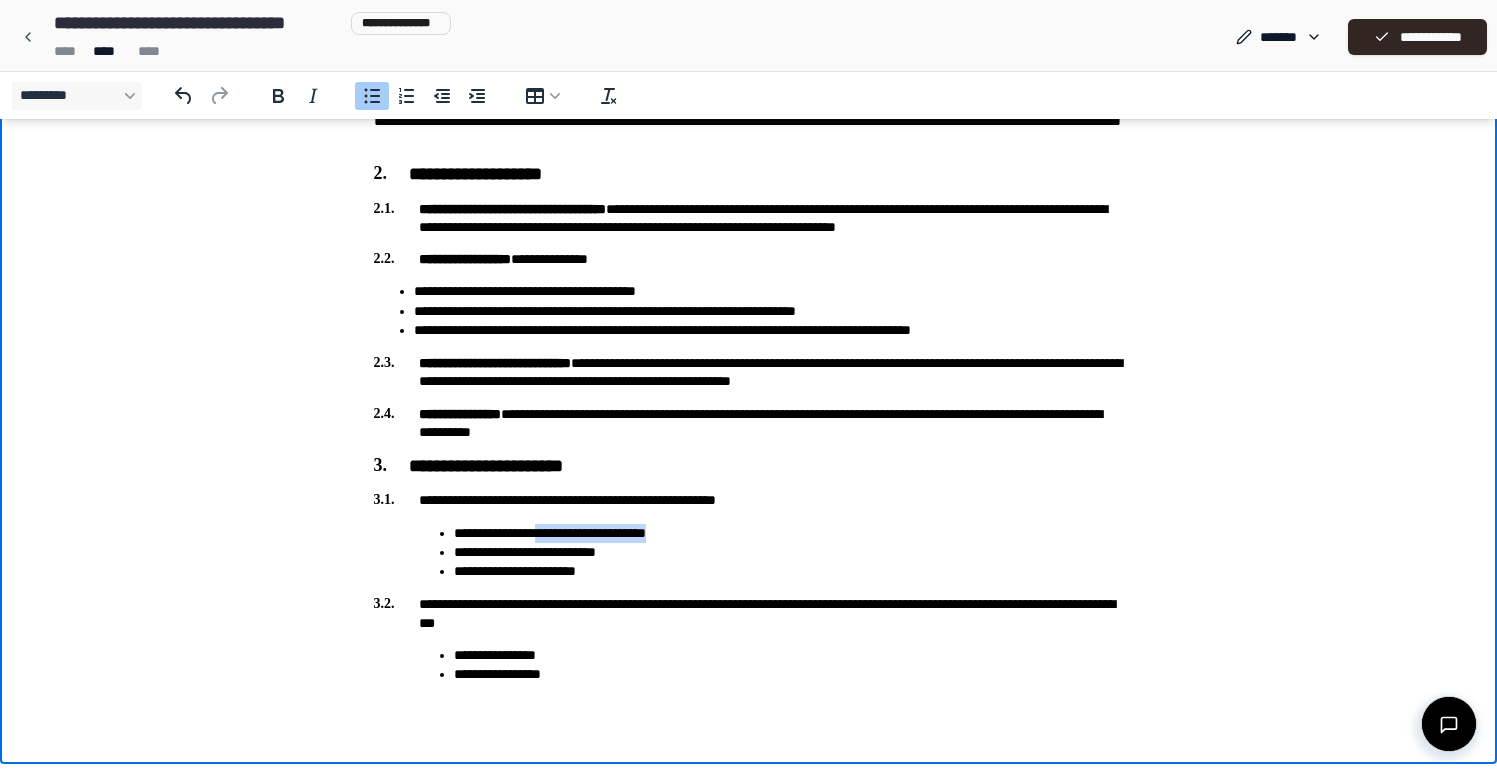 drag, startPoint x: 769, startPoint y: 533, endPoint x: 565, endPoint y: 532, distance: 204.00246 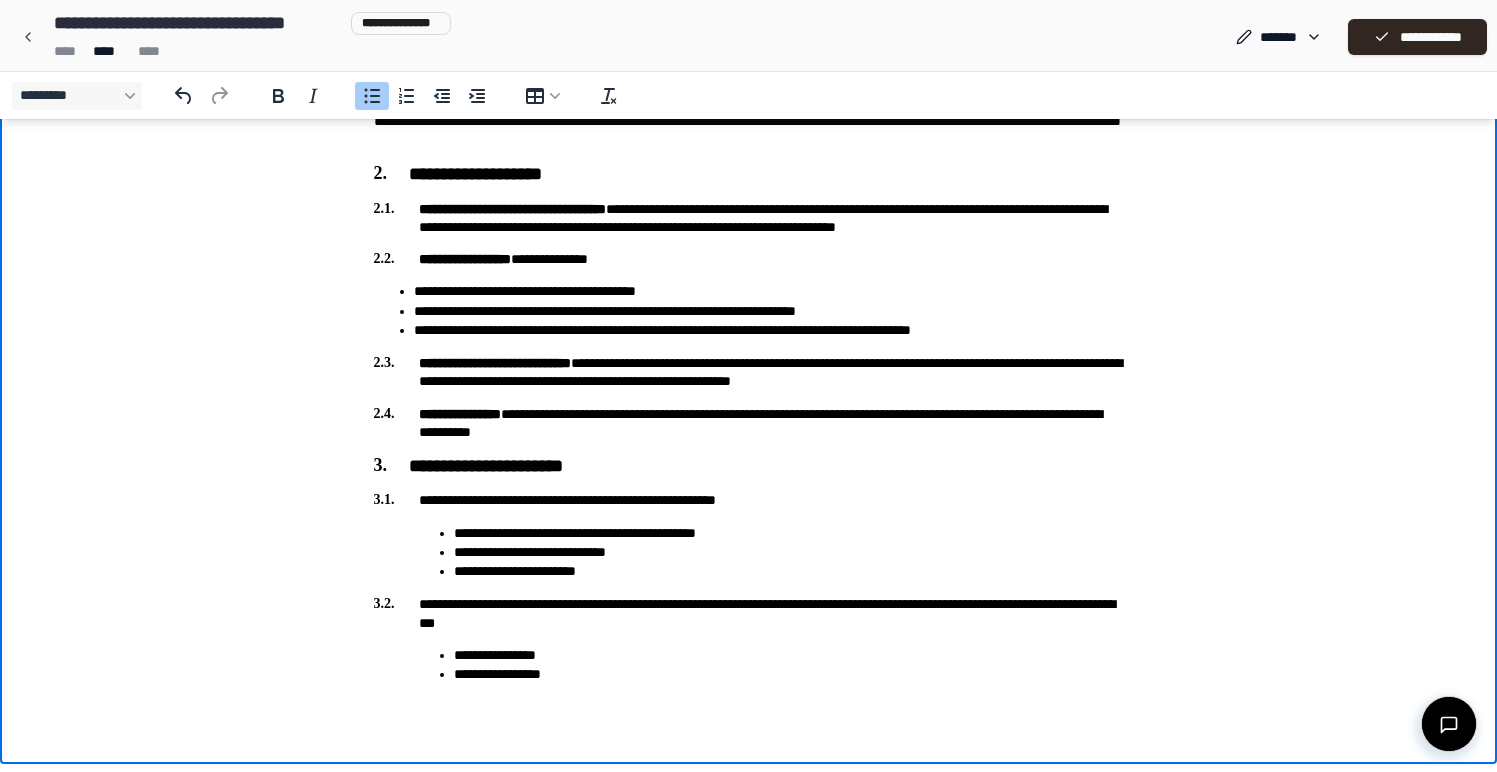 click on "**********" at bounding box center (789, 571) 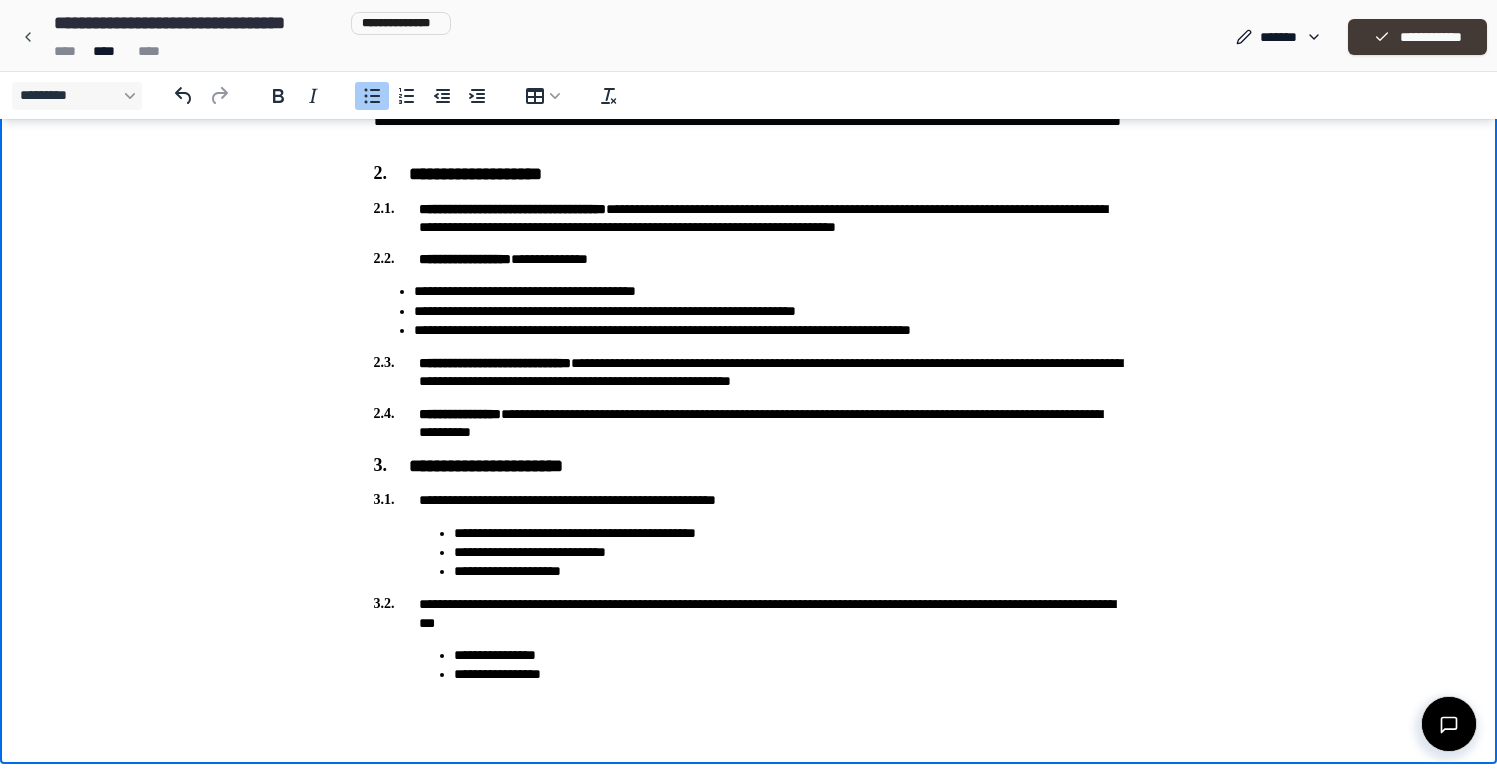 click on "**********" at bounding box center (1417, 37) 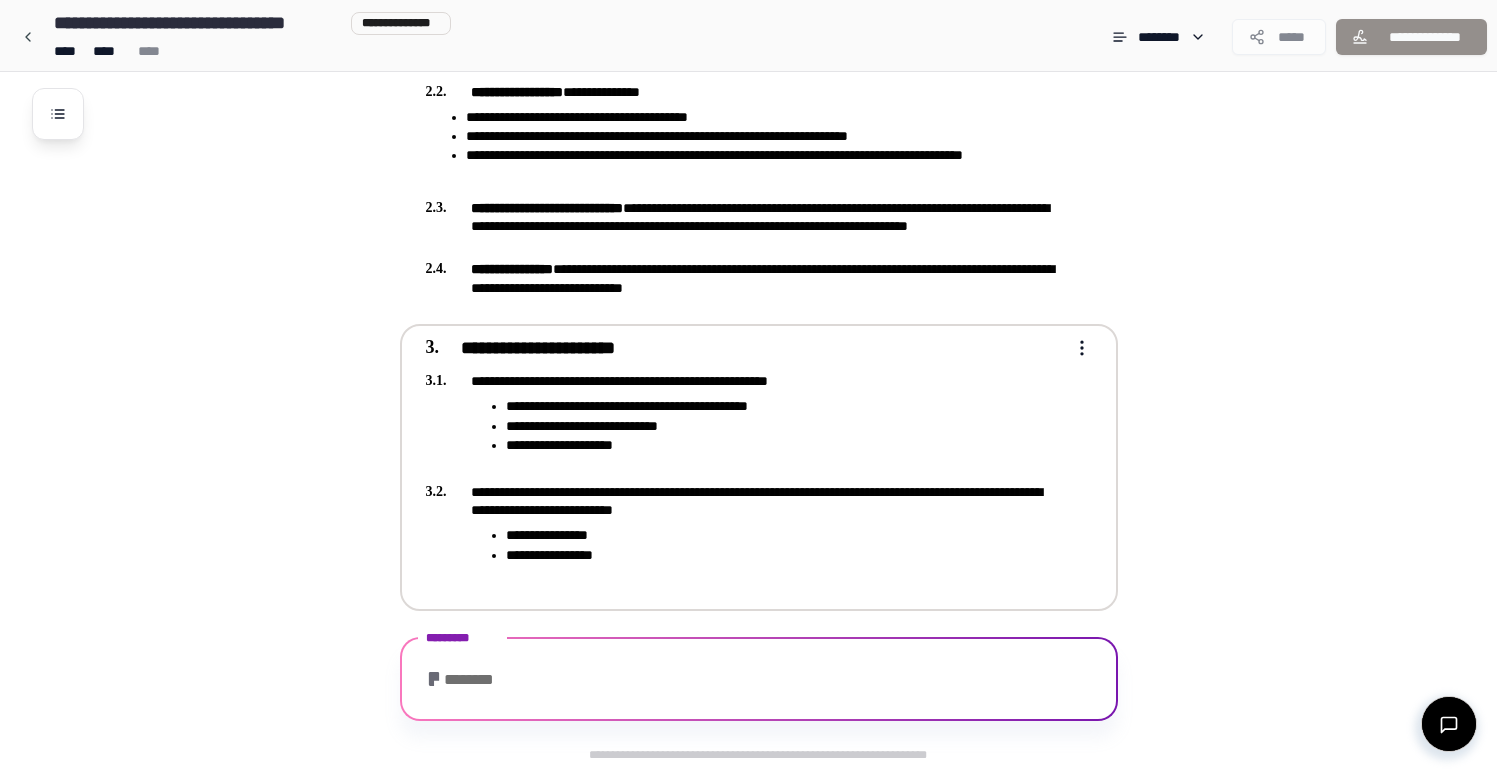 scroll, scrollTop: 1177, scrollLeft: 0, axis: vertical 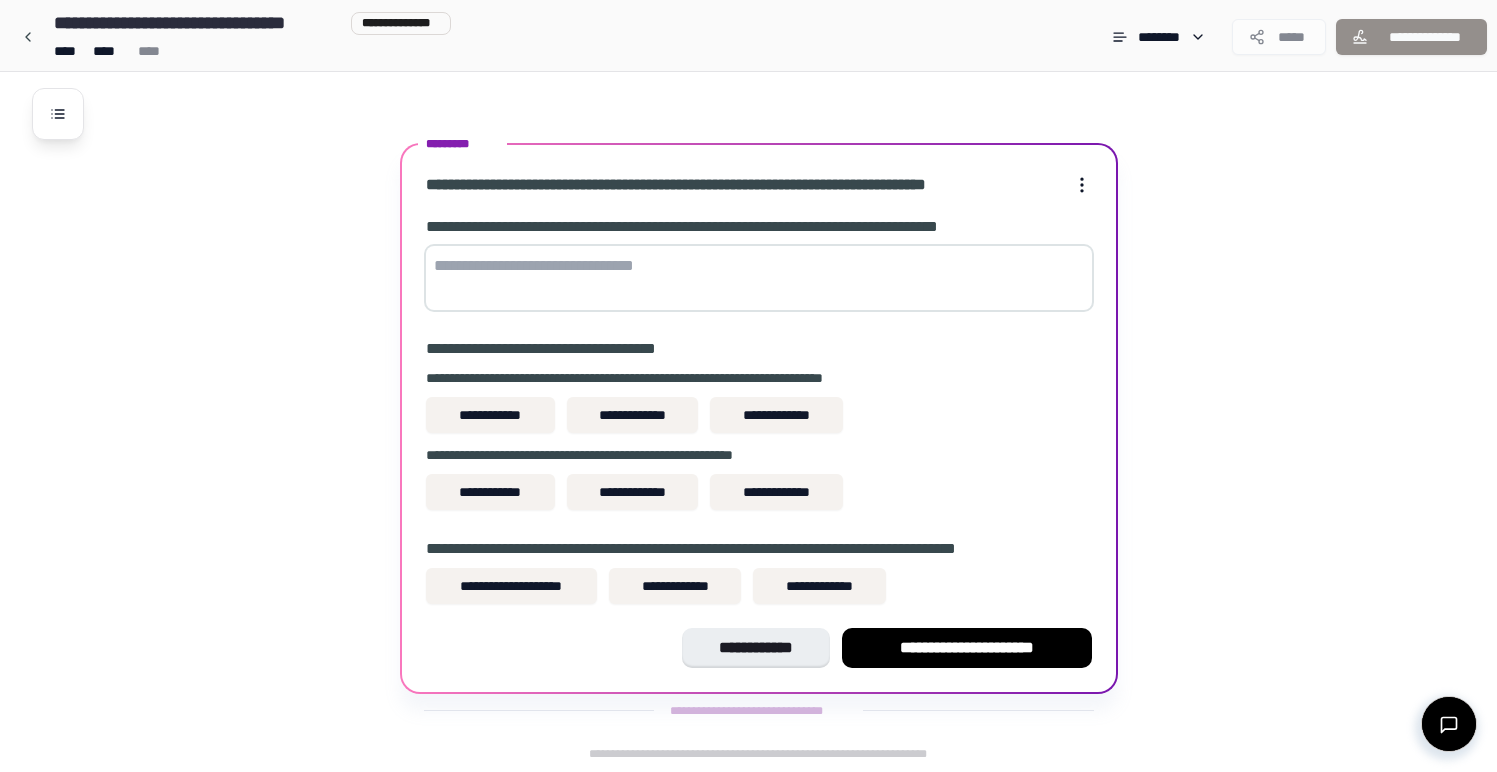 click at bounding box center [759, 278] 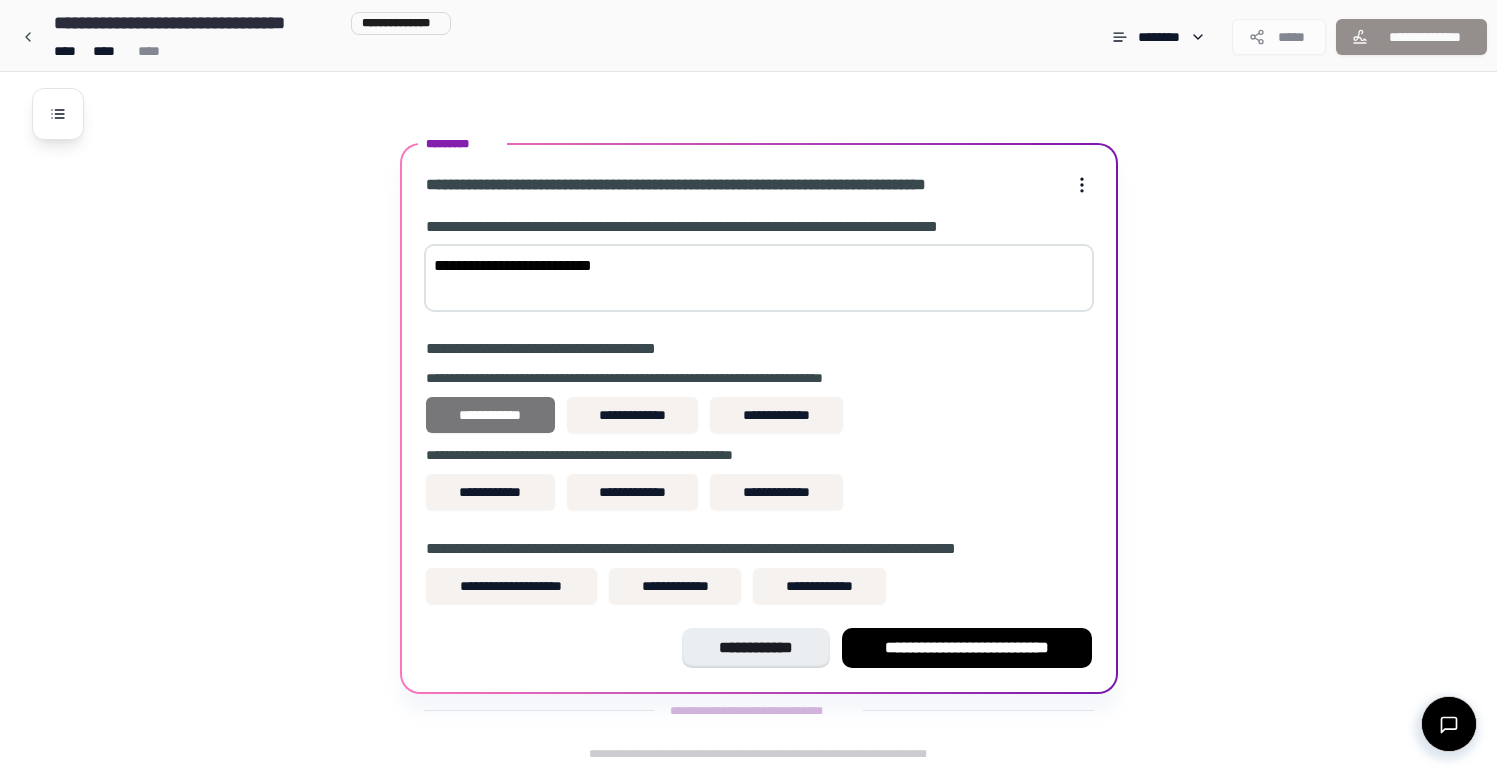 type on "**********" 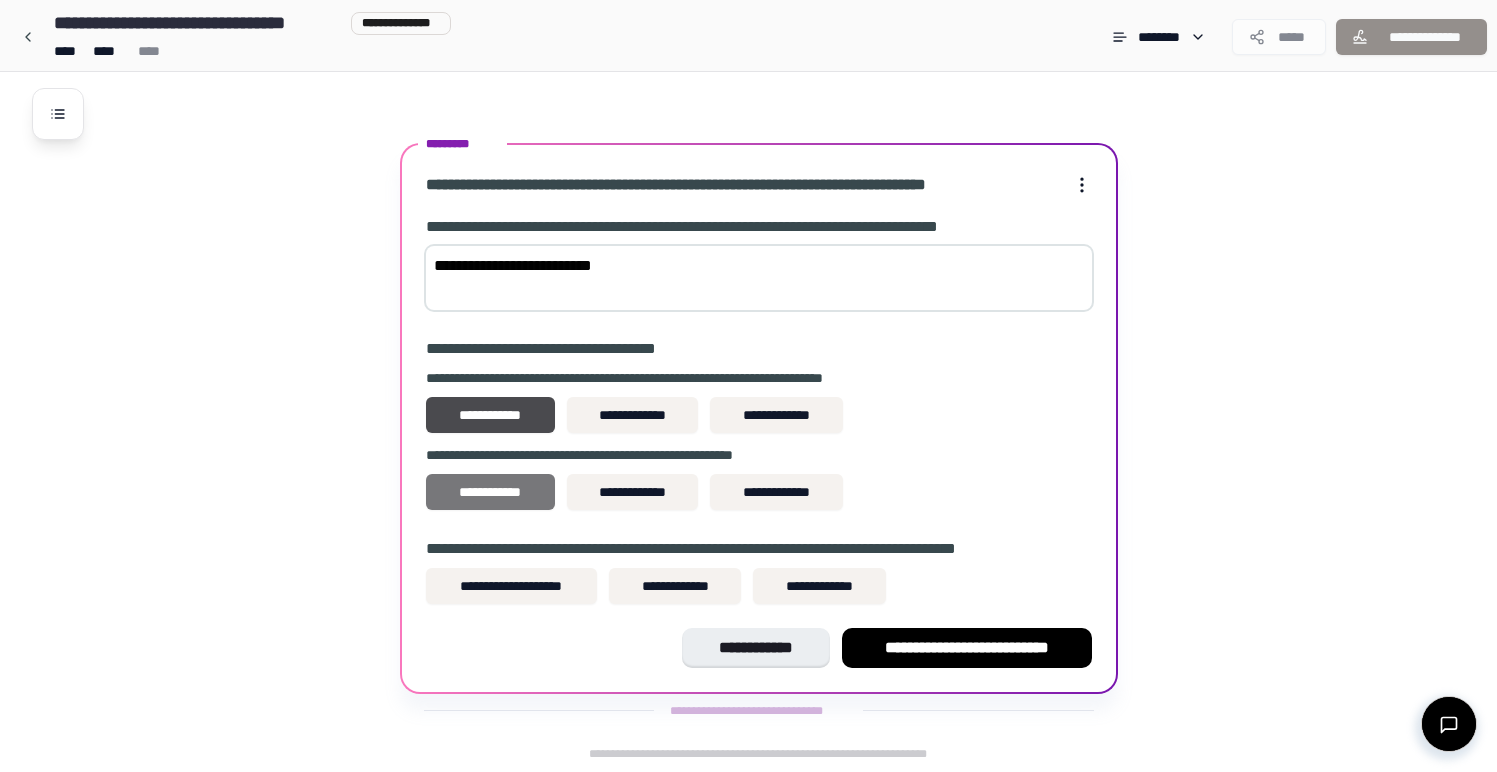 click on "**********" at bounding box center [490, 492] 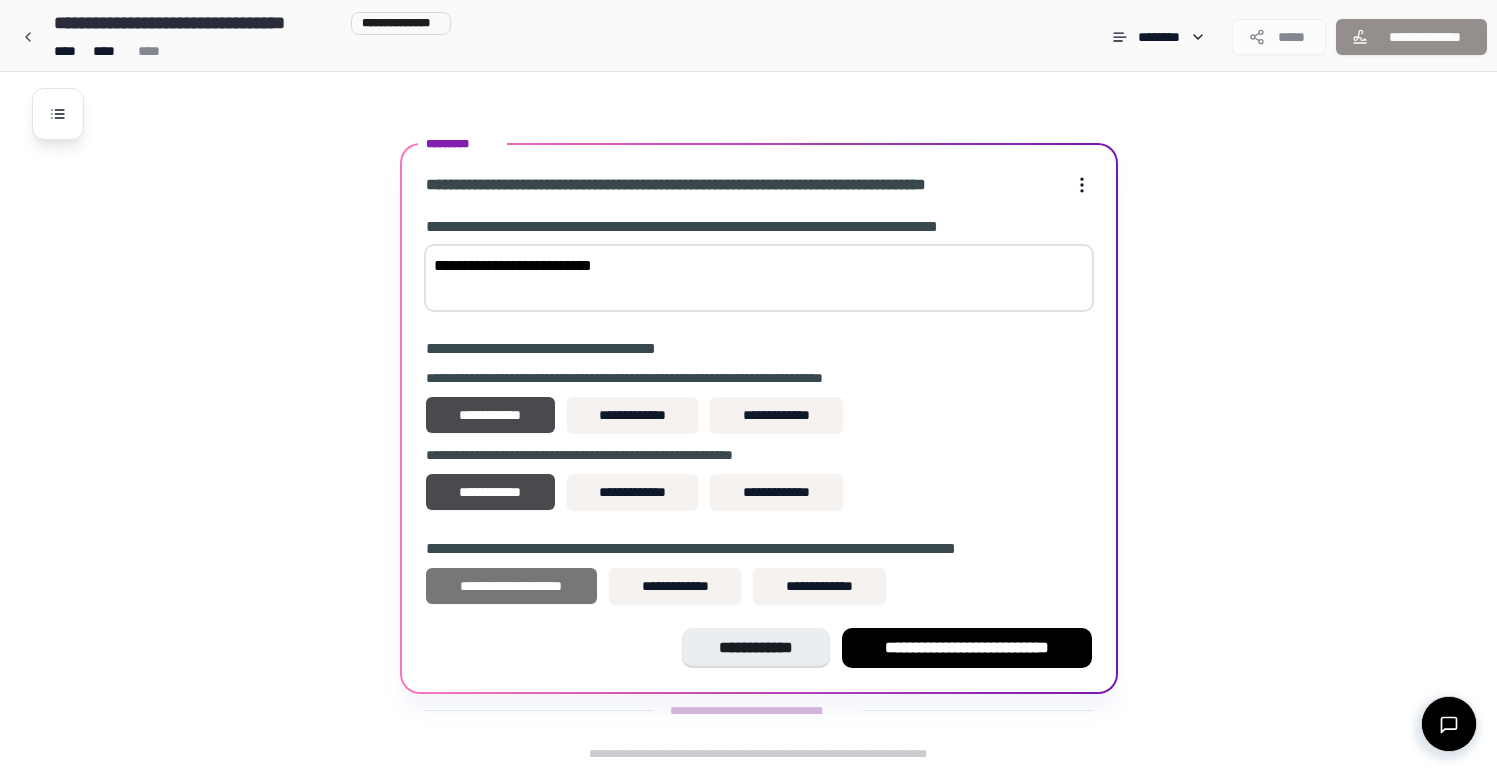 click on "**********" at bounding box center (512, 586) 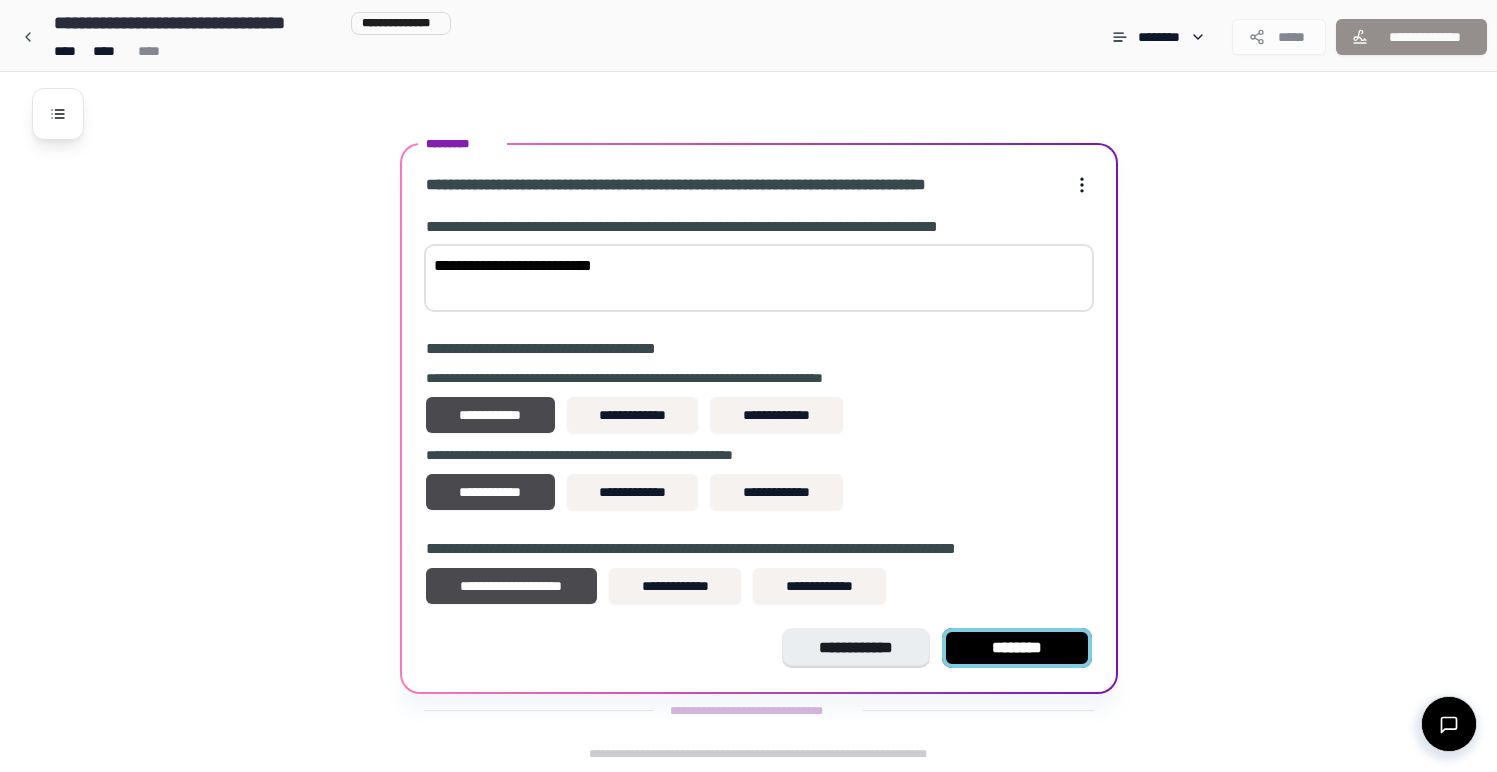 click on "********" at bounding box center (1017, 648) 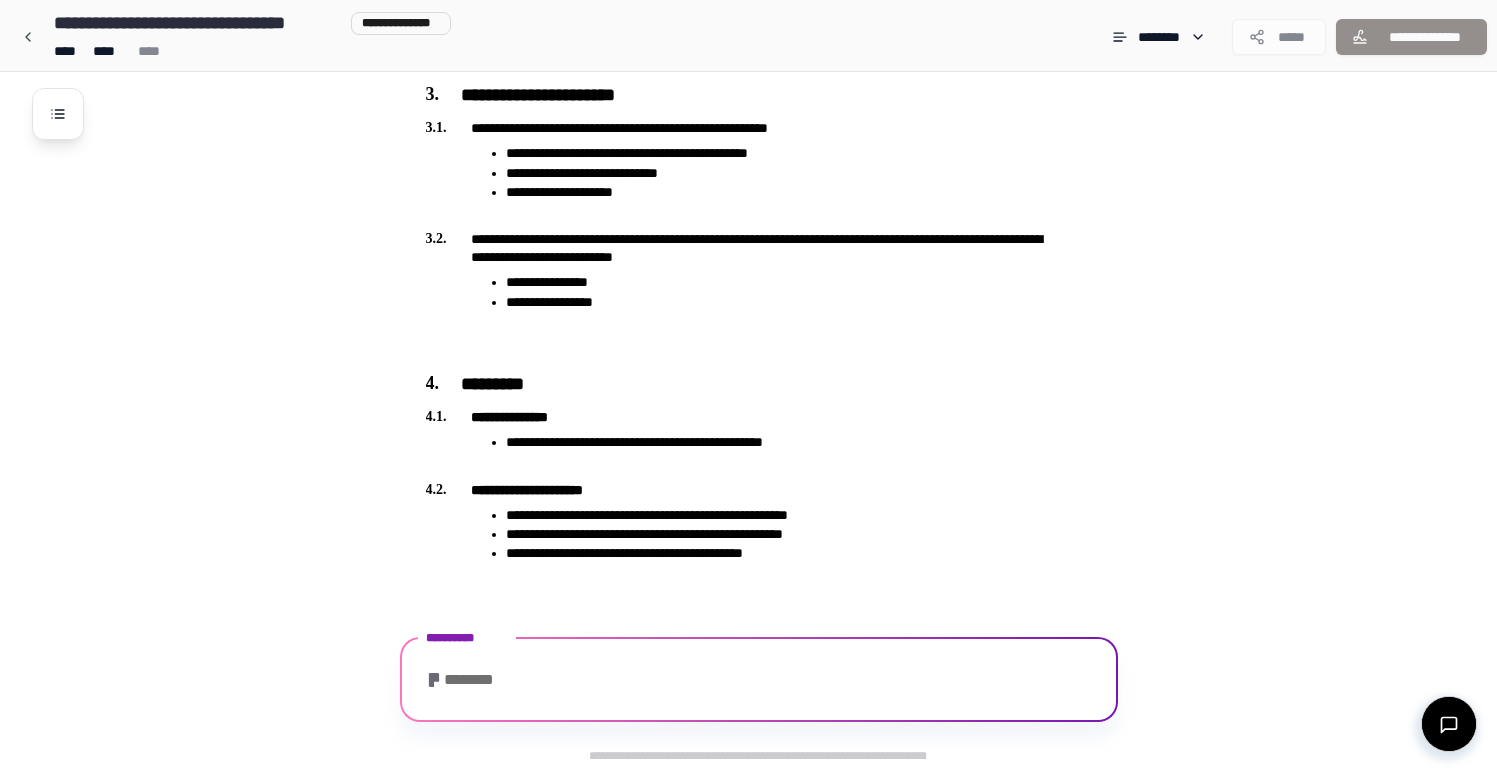 scroll, scrollTop: 1418, scrollLeft: 0, axis: vertical 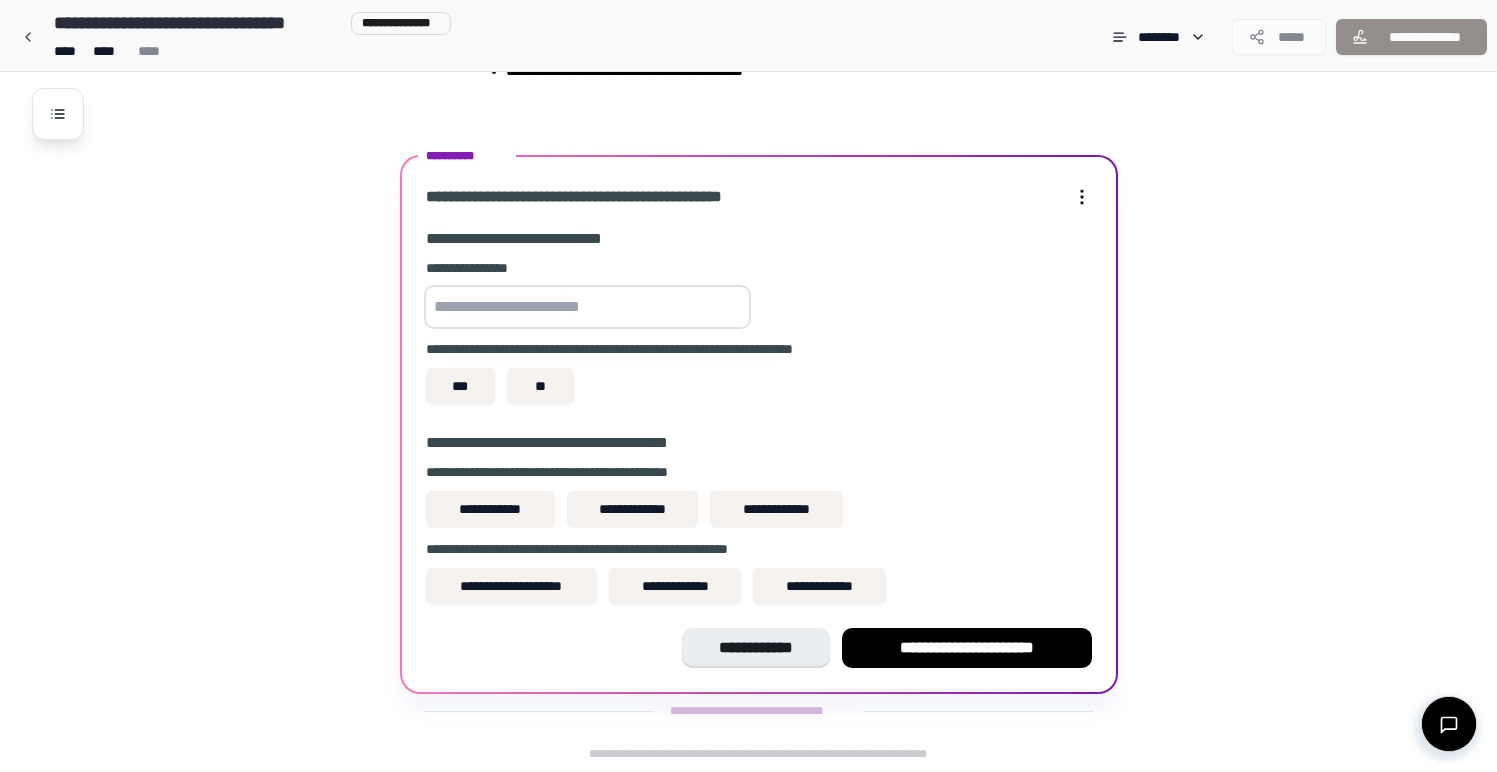 click at bounding box center (587, 307) 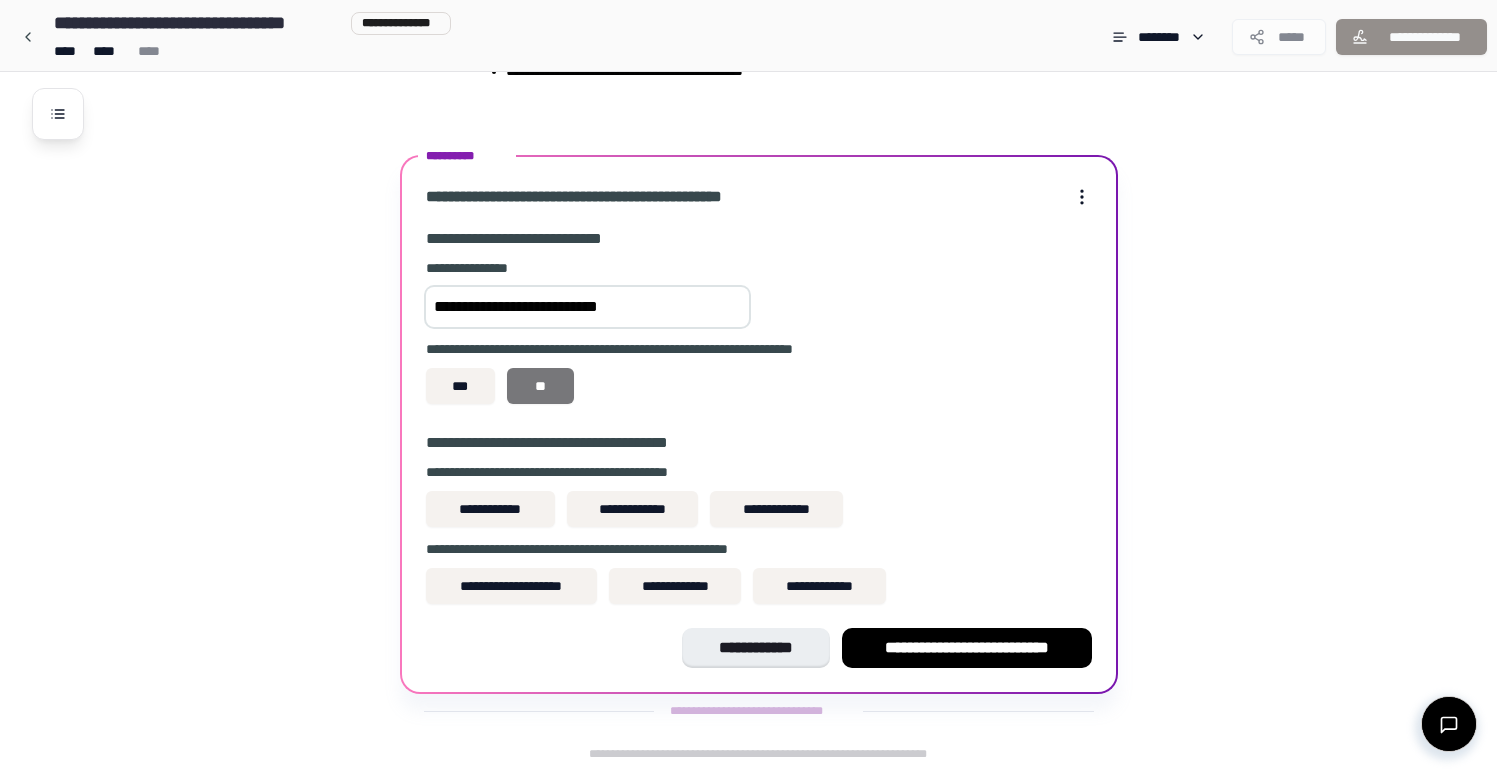 type on "**********" 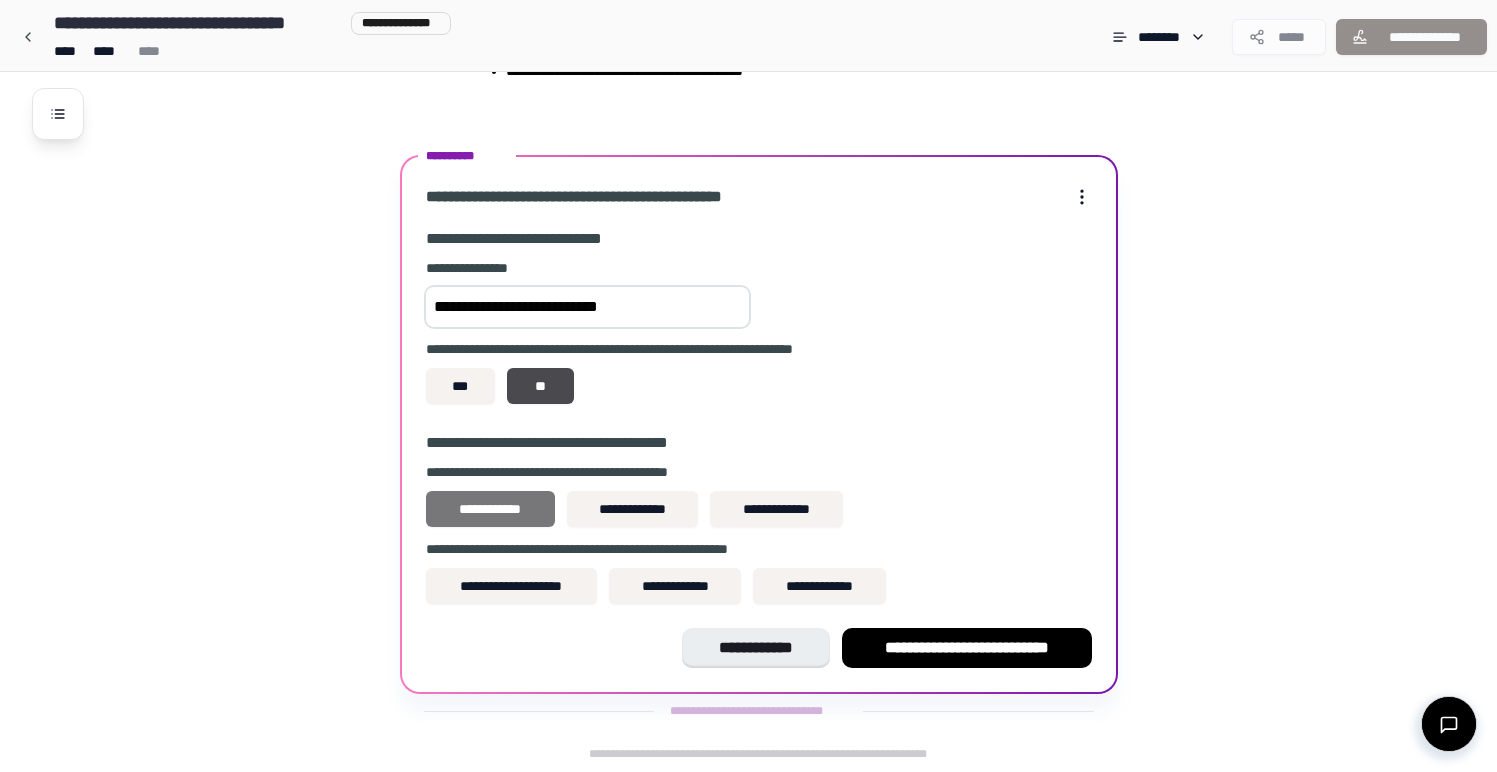 click on "**********" at bounding box center (490, 509) 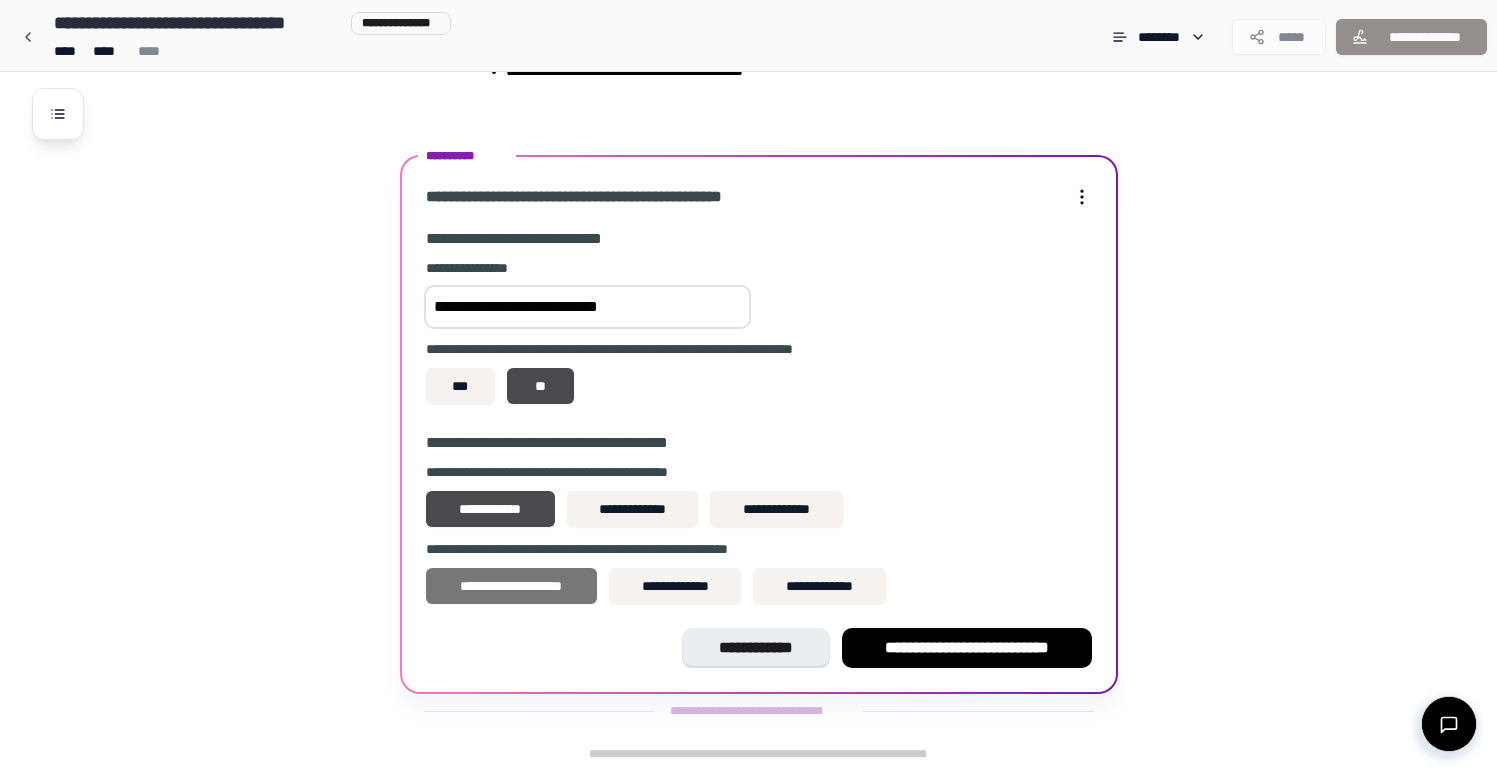 click on "**********" at bounding box center (512, 586) 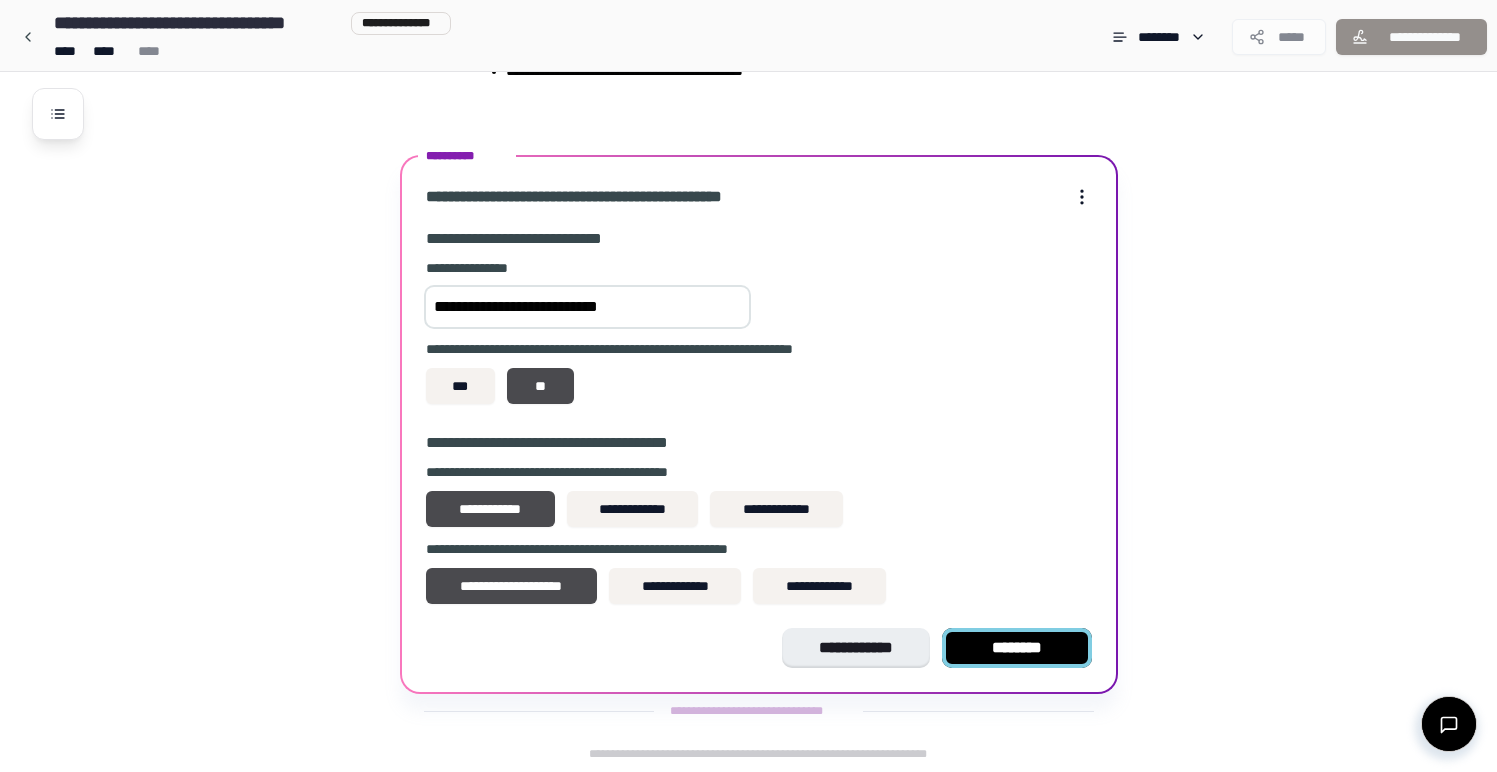 click on "********" at bounding box center (1017, 648) 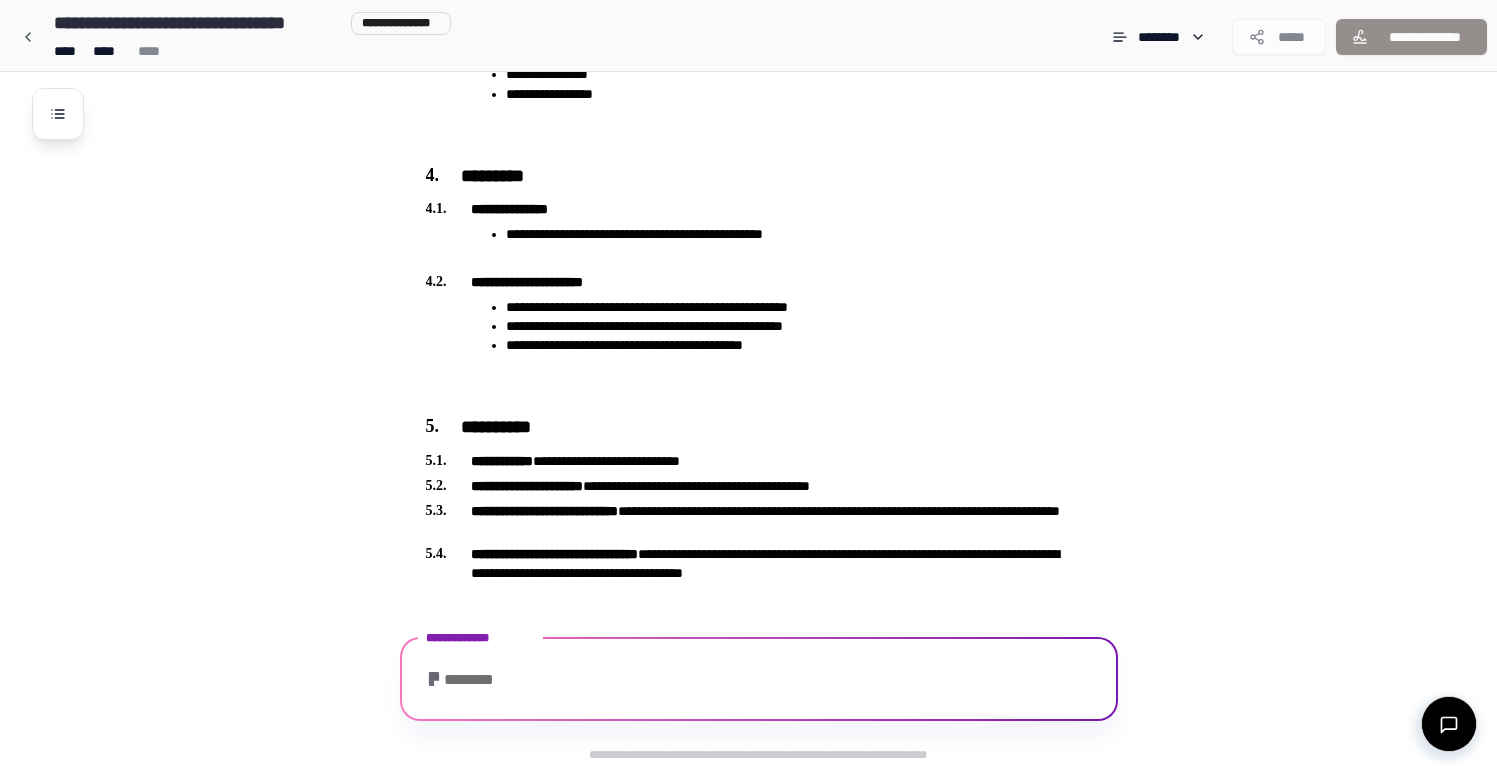 scroll, scrollTop: 1542, scrollLeft: 0, axis: vertical 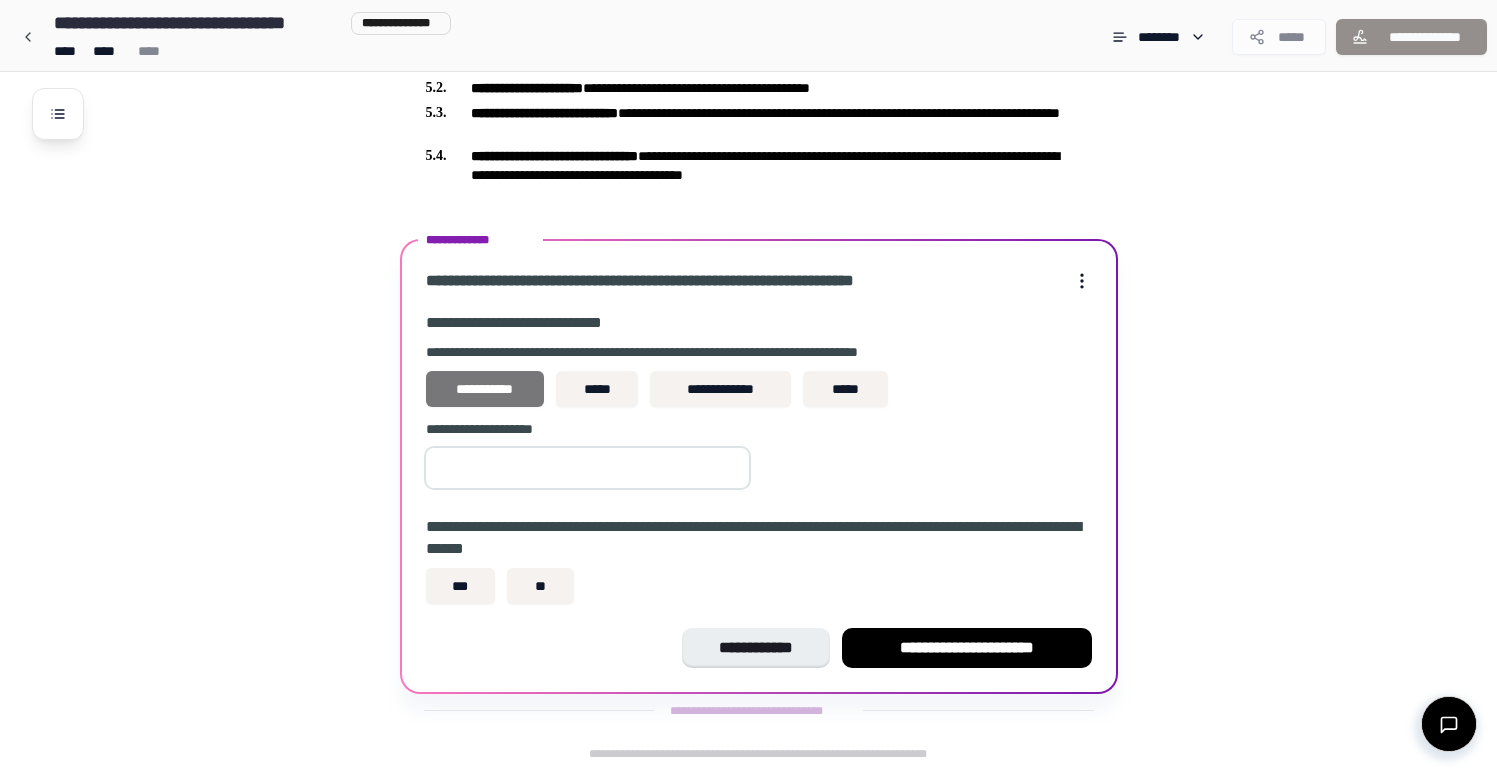 click on "**********" at bounding box center [485, 389] 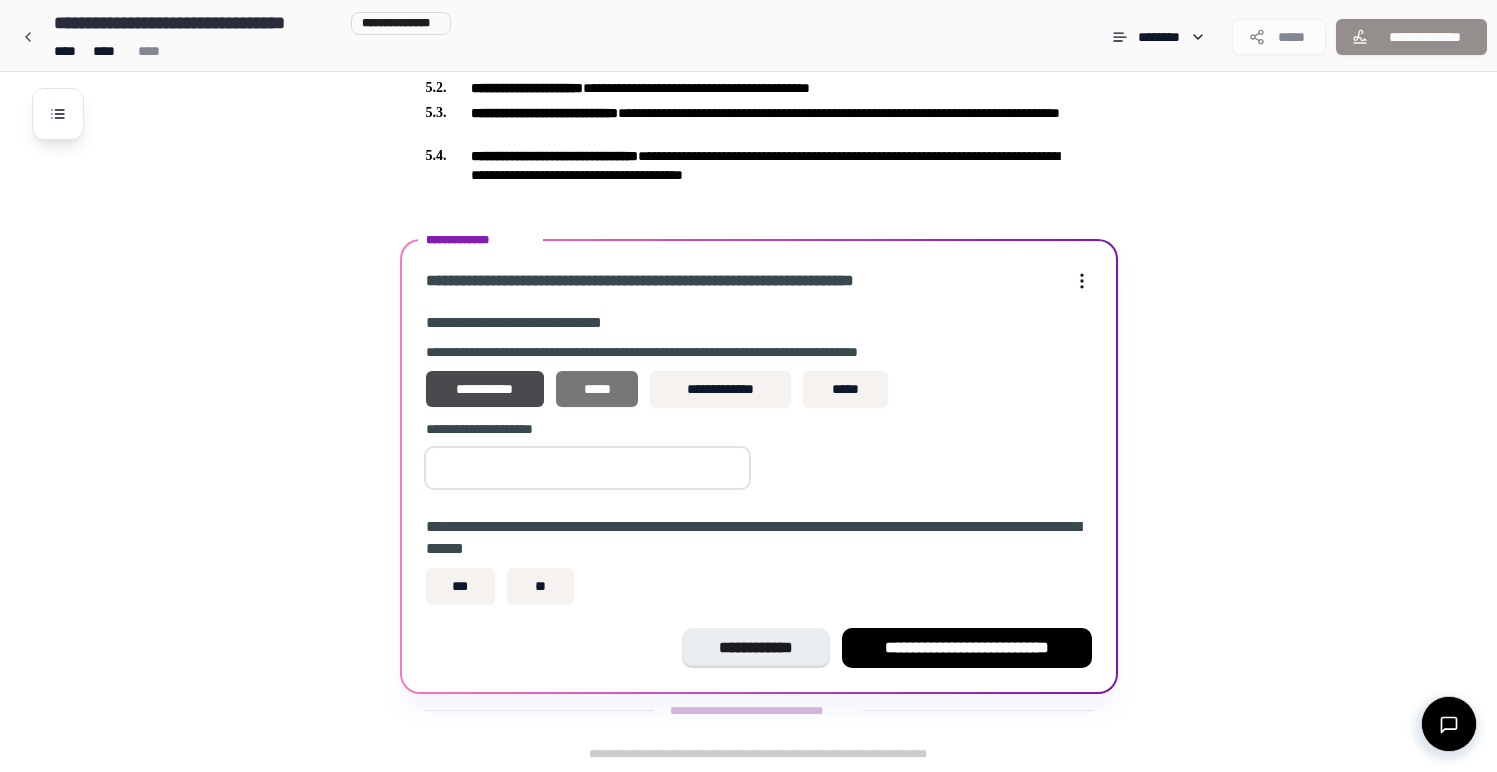 click on "*****" at bounding box center [597, 389] 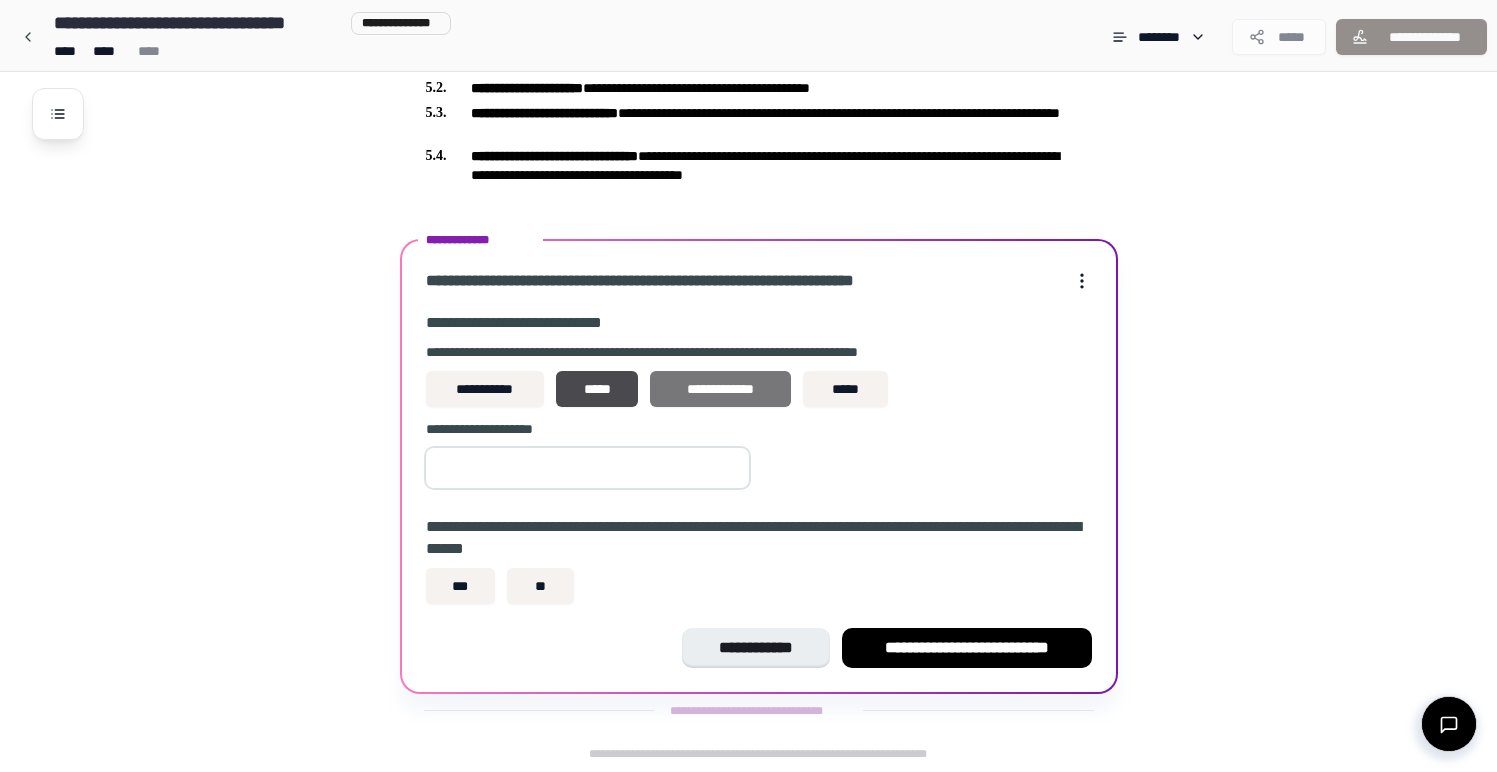 click on "**********" at bounding box center (720, 389) 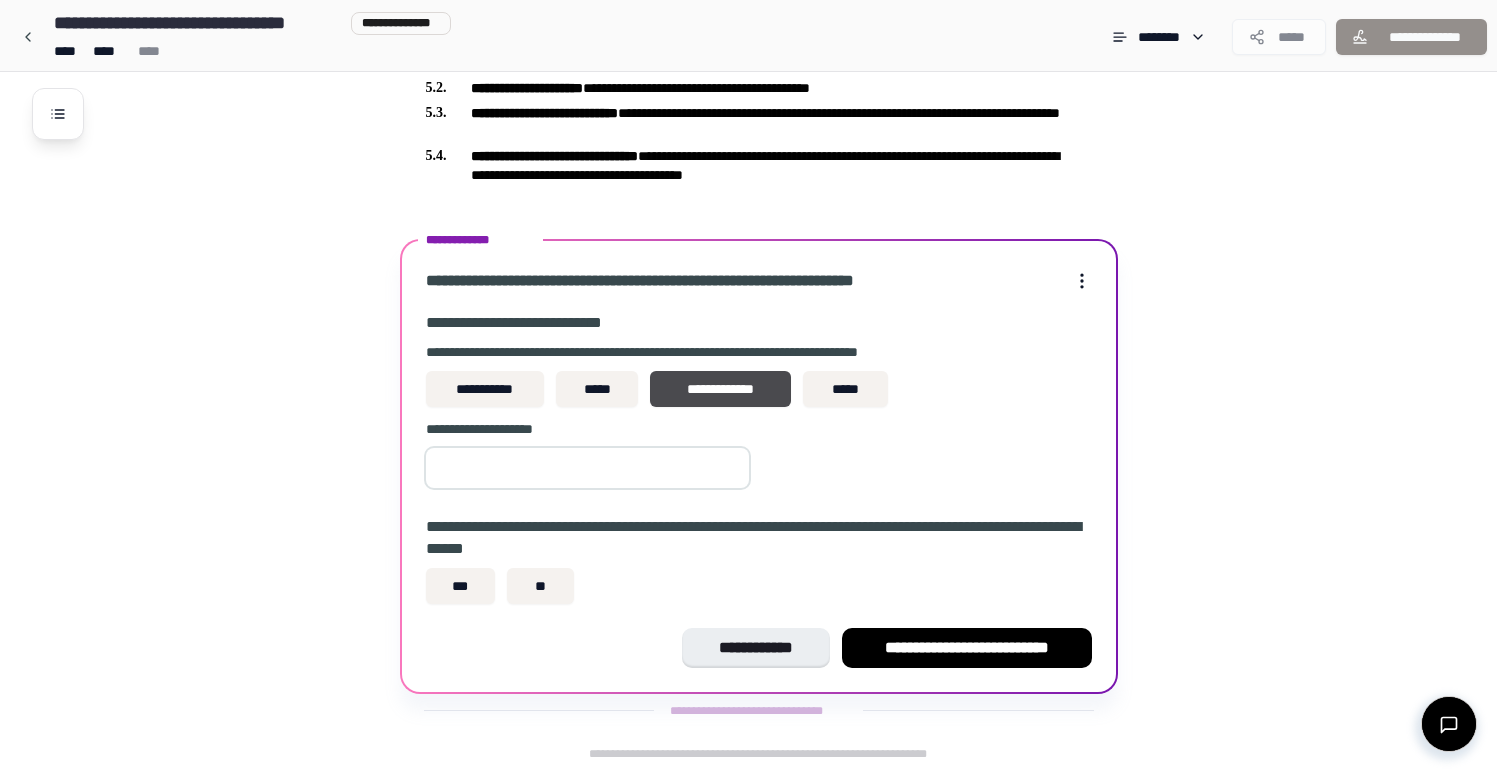 click at bounding box center (587, 468) 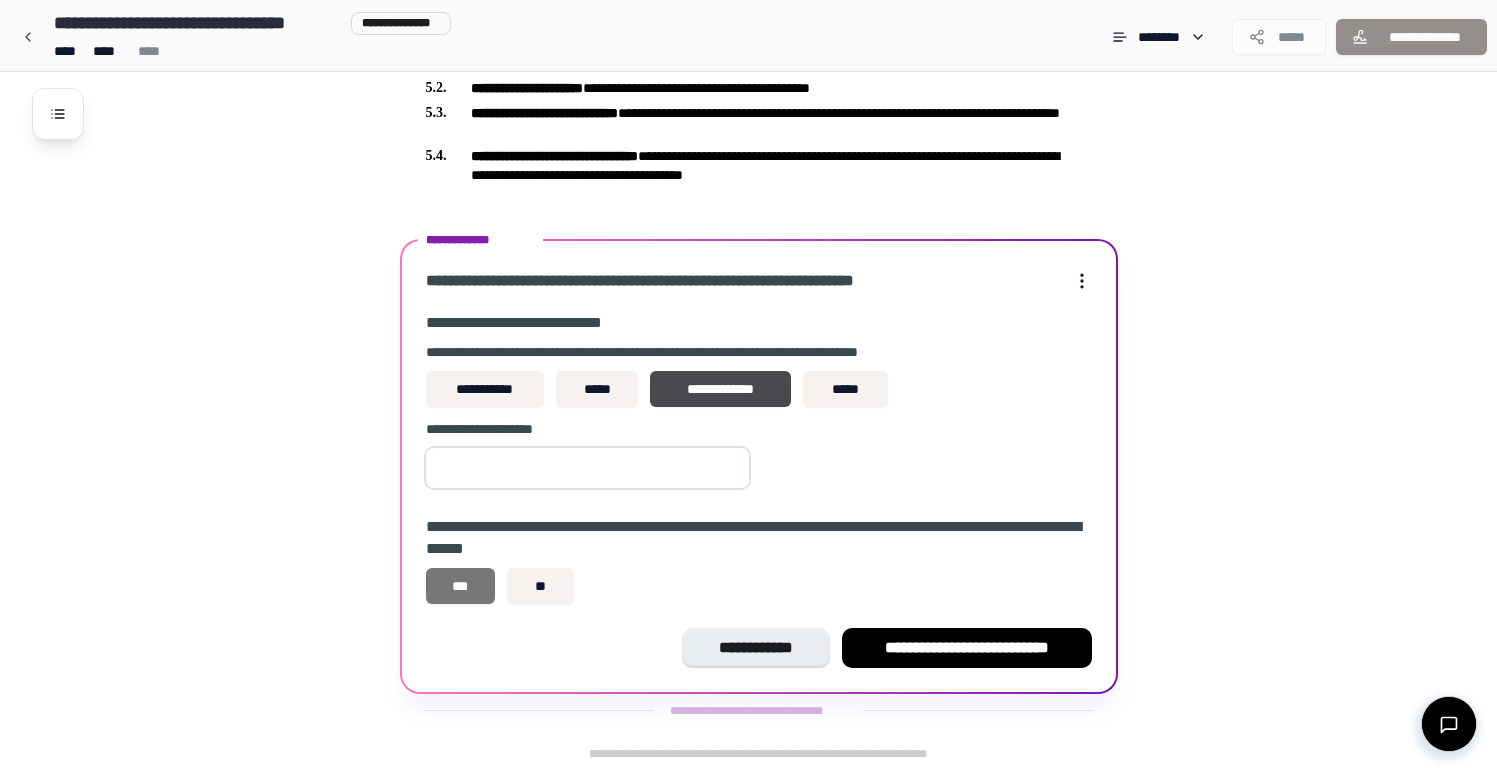 click on "***" at bounding box center (461, 586) 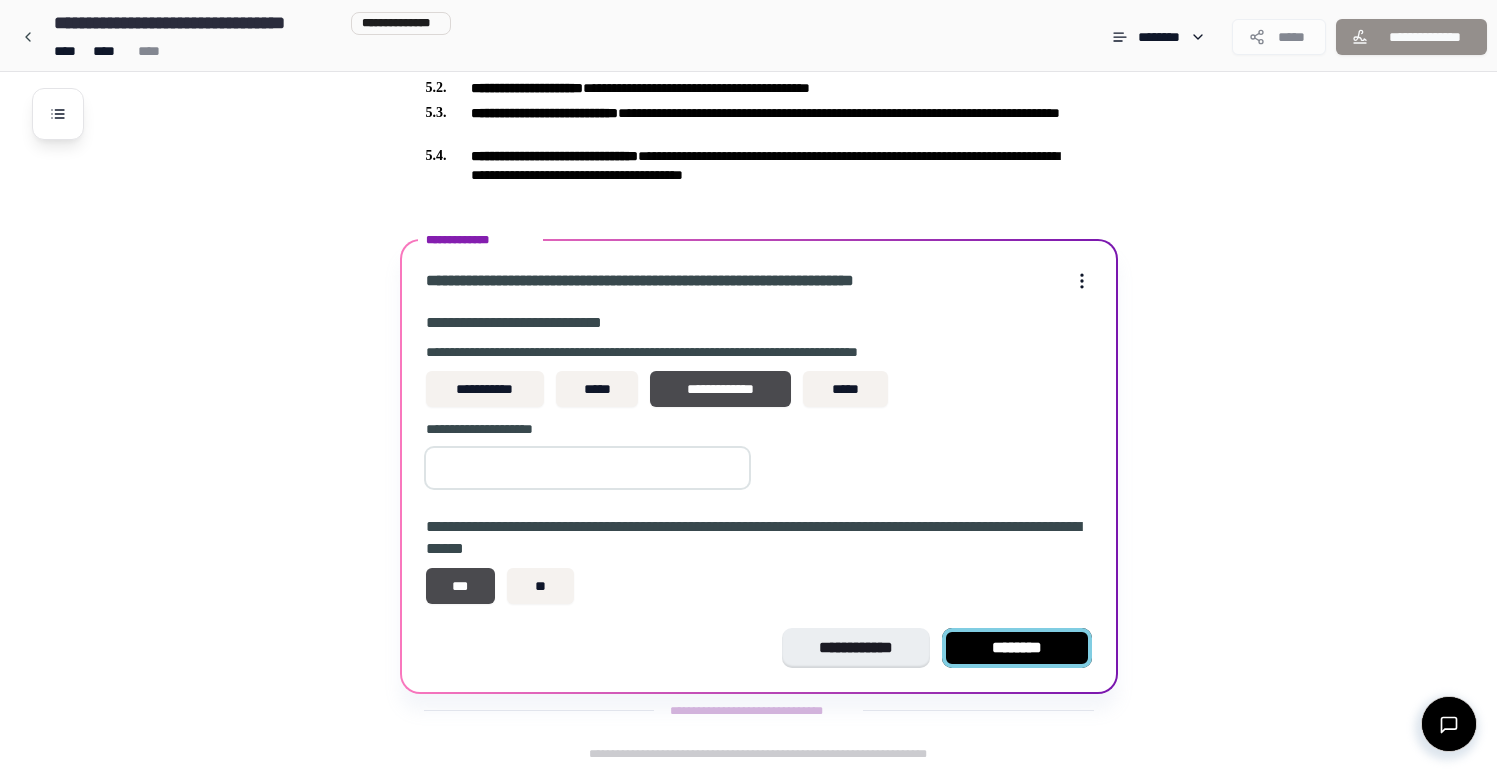click on "********" at bounding box center (1017, 648) 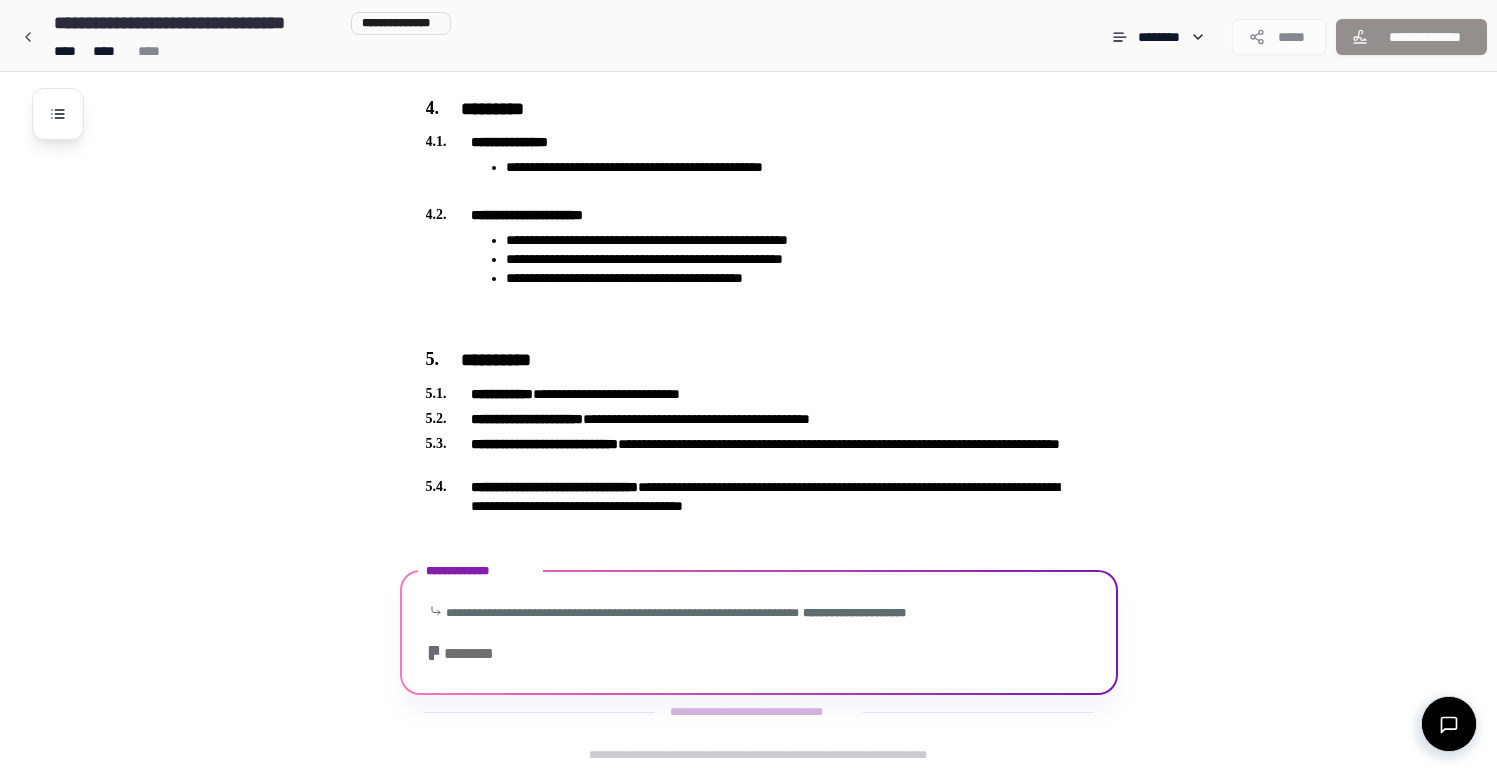 scroll, scrollTop: 1348, scrollLeft: 0, axis: vertical 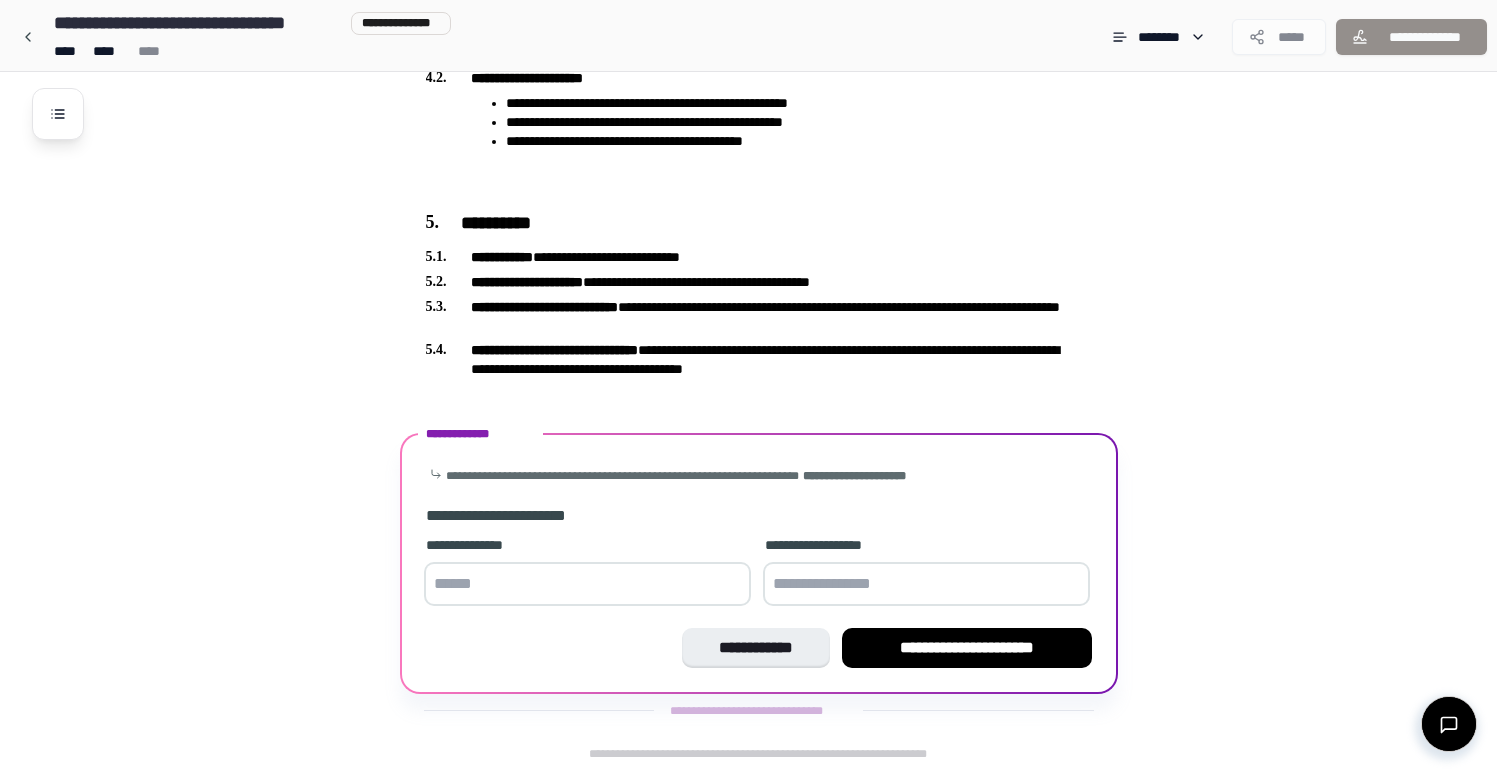 click at bounding box center [587, 584] 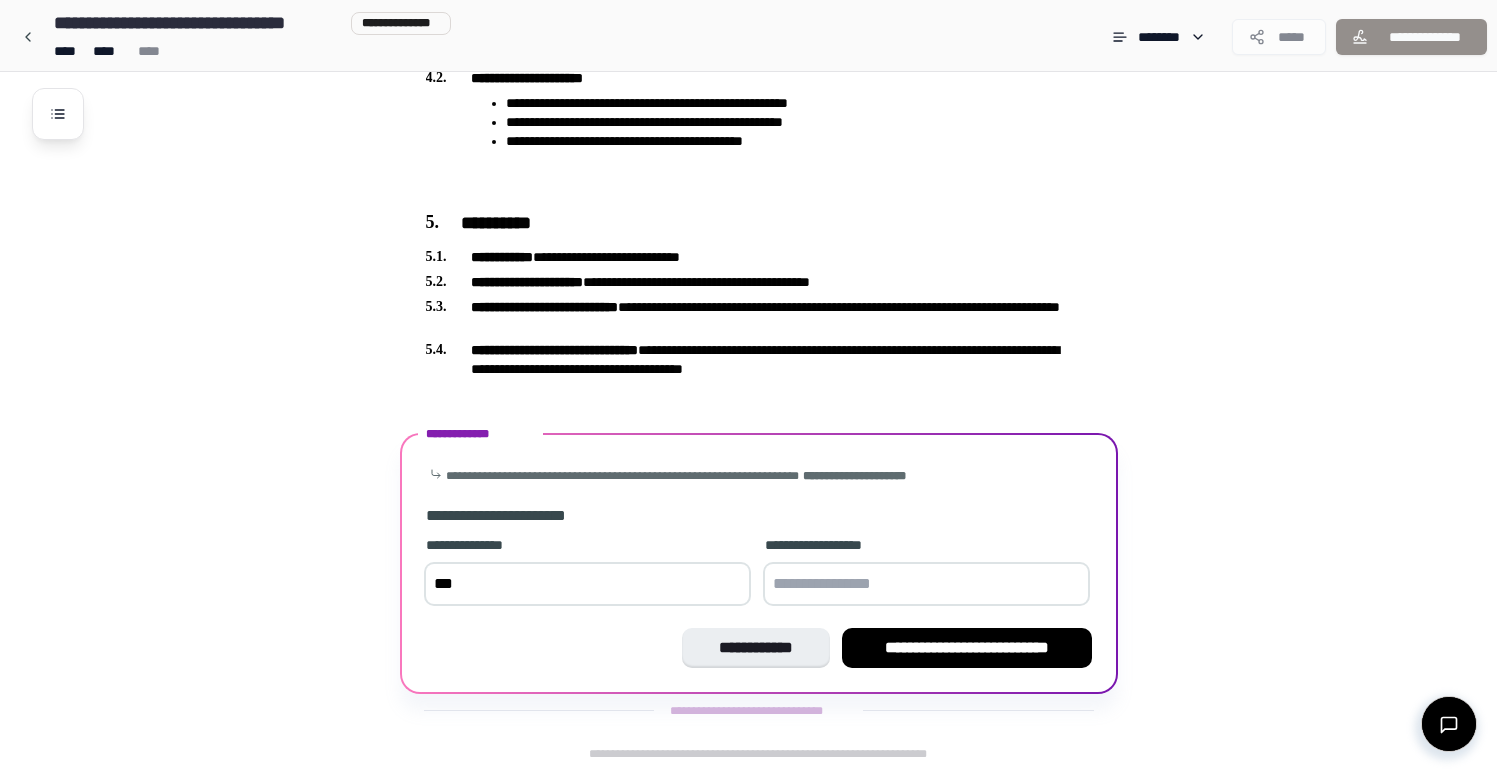 type on "***" 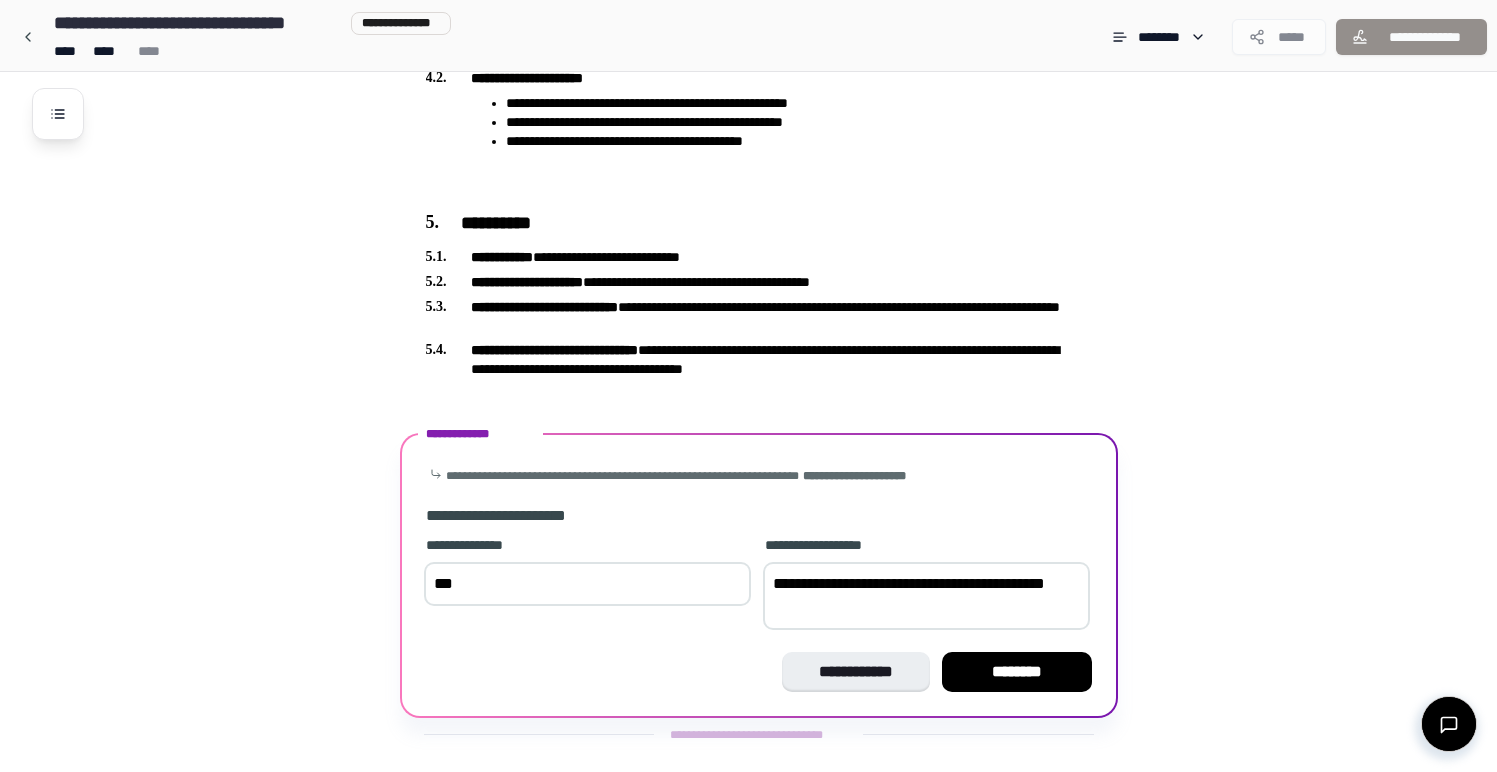 scroll, scrollTop: 1372, scrollLeft: 0, axis: vertical 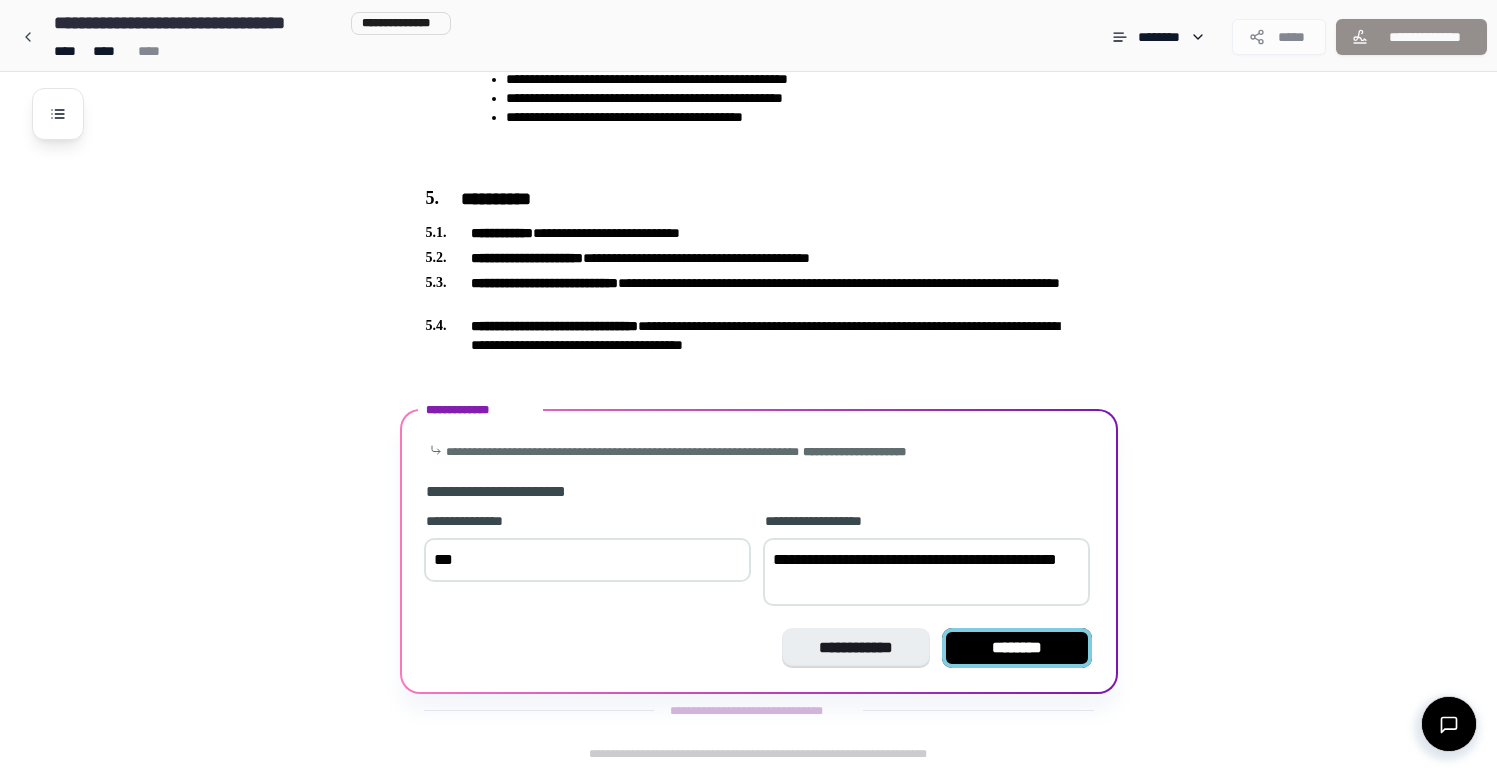 type on "**********" 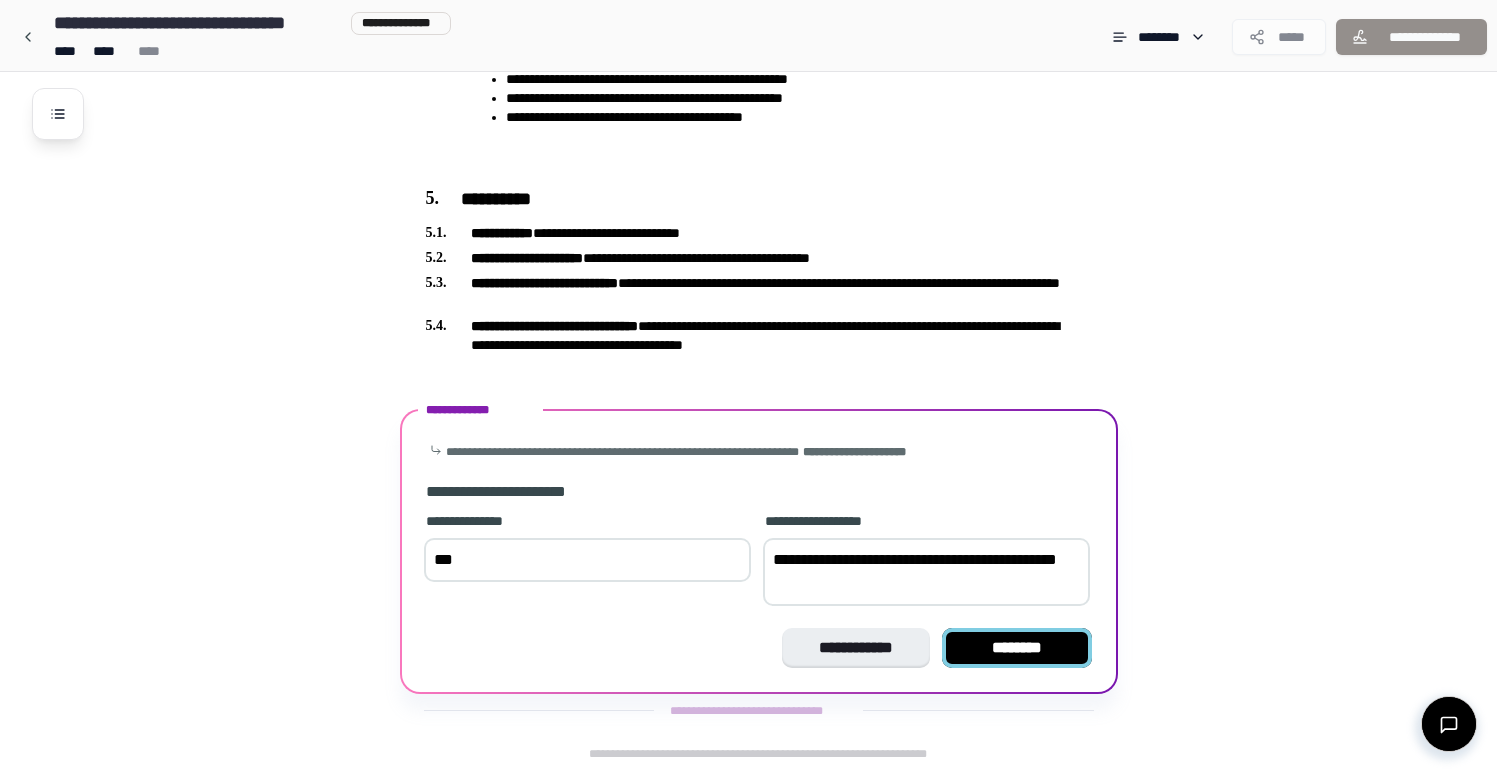 click on "********" at bounding box center (1017, 648) 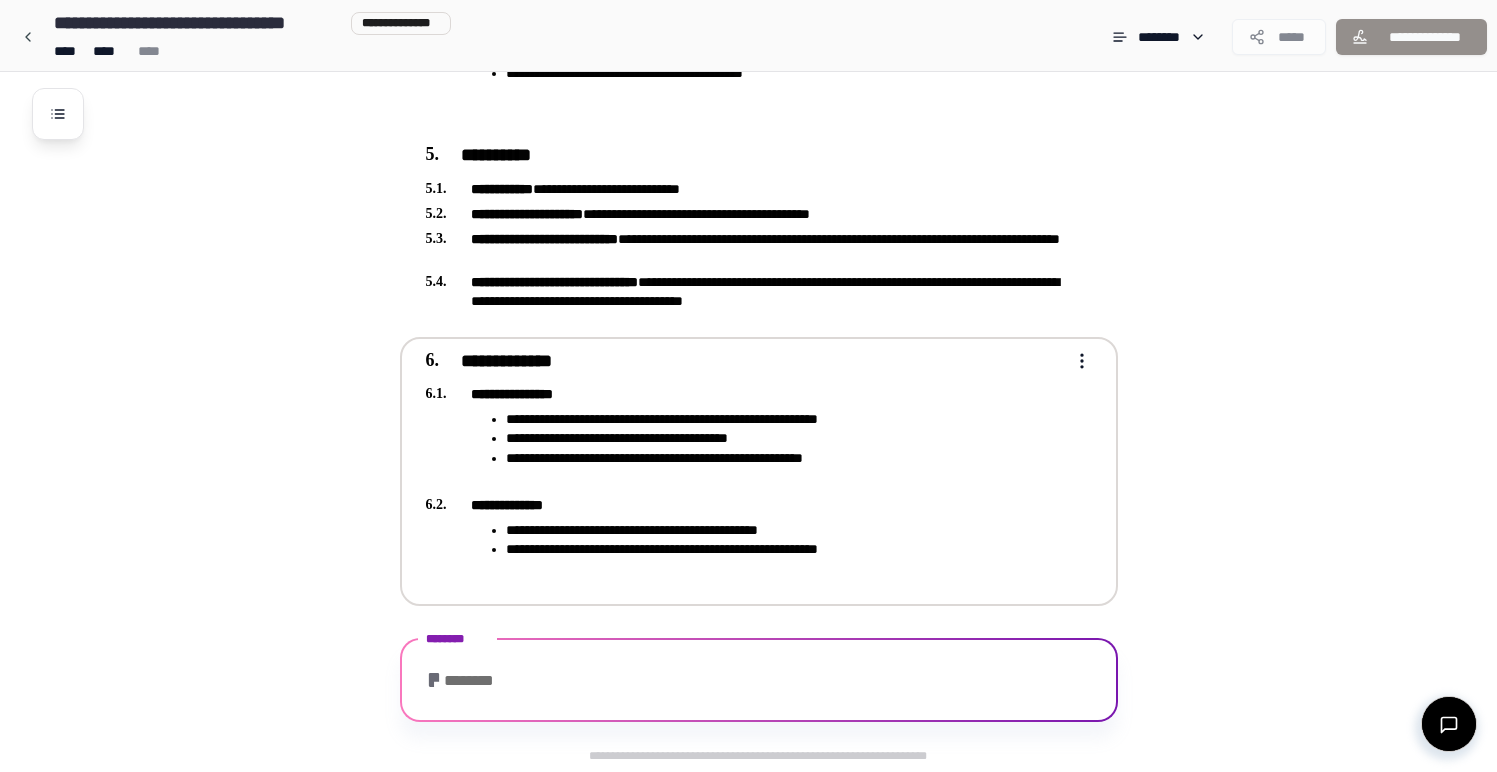 scroll, scrollTop: 1902, scrollLeft: 0, axis: vertical 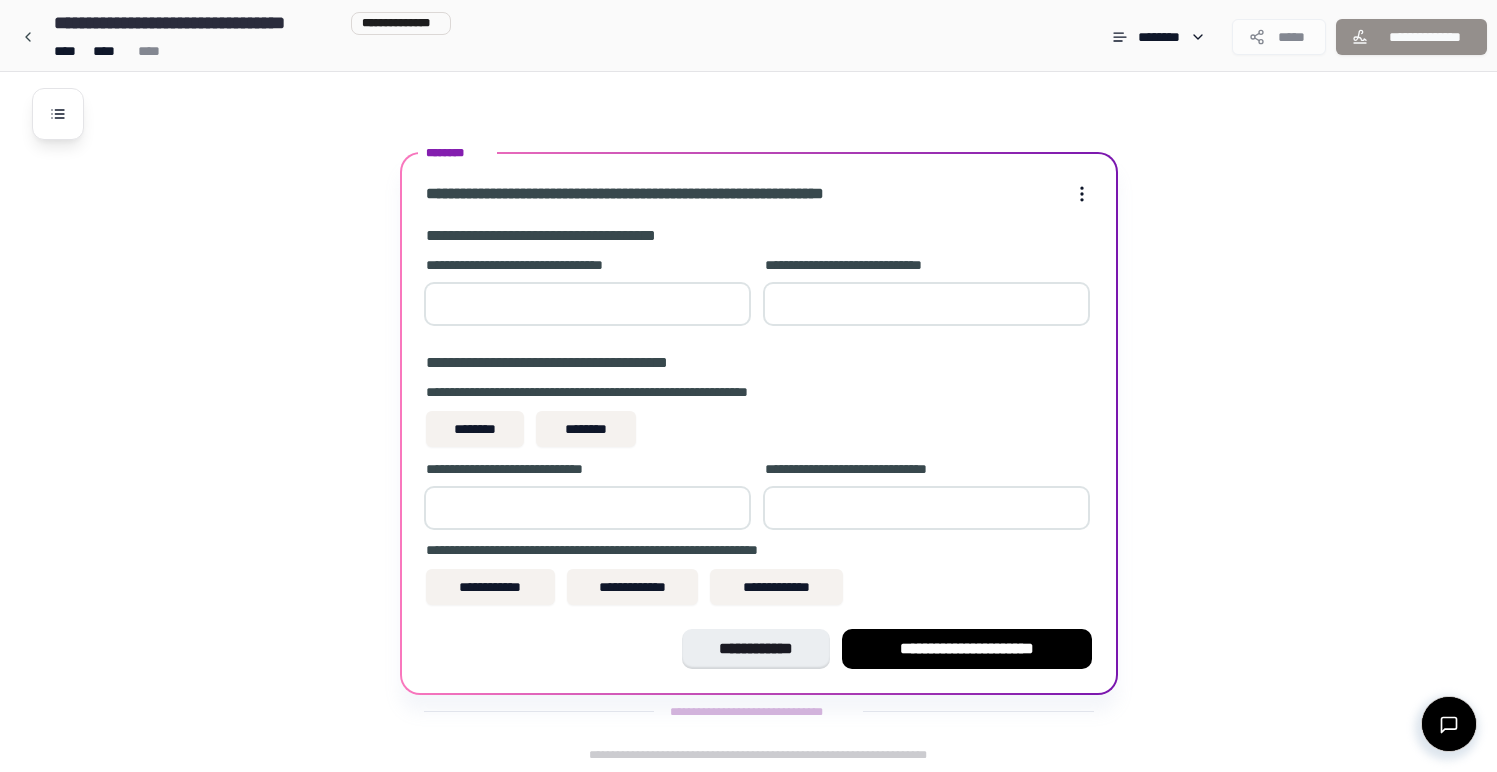 click at bounding box center [587, 304] 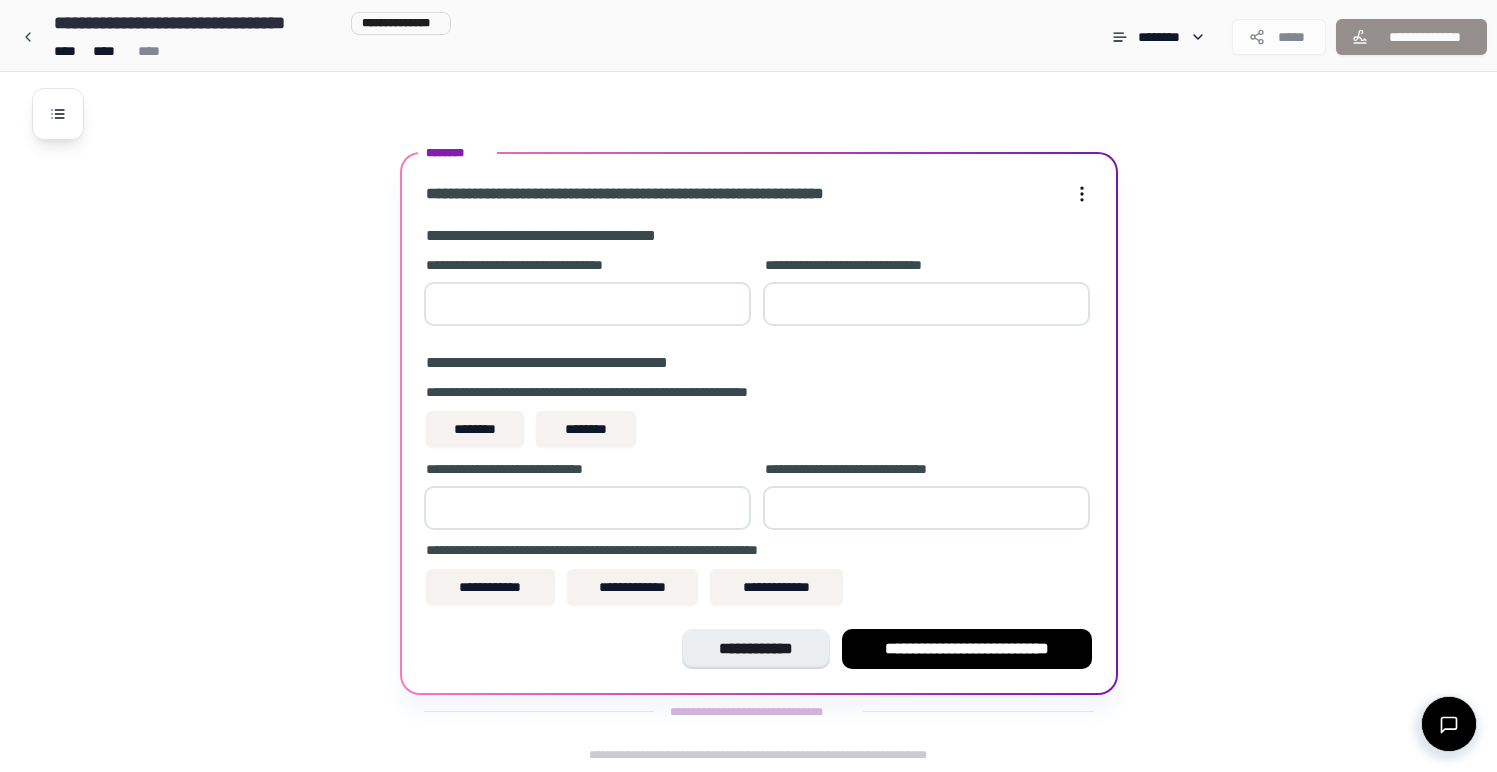 click on "*" at bounding box center (587, 304) 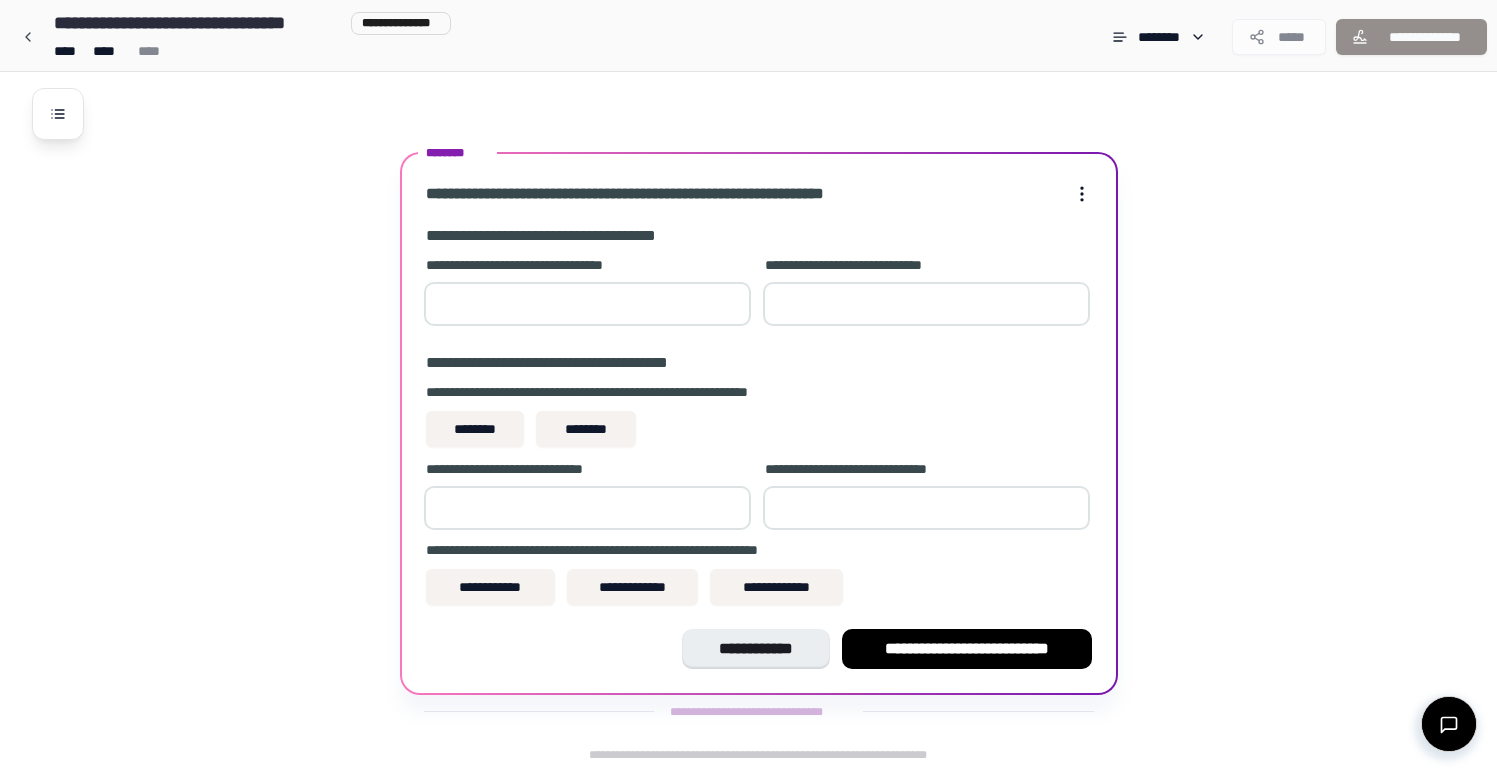 click on "*" at bounding box center [587, 304] 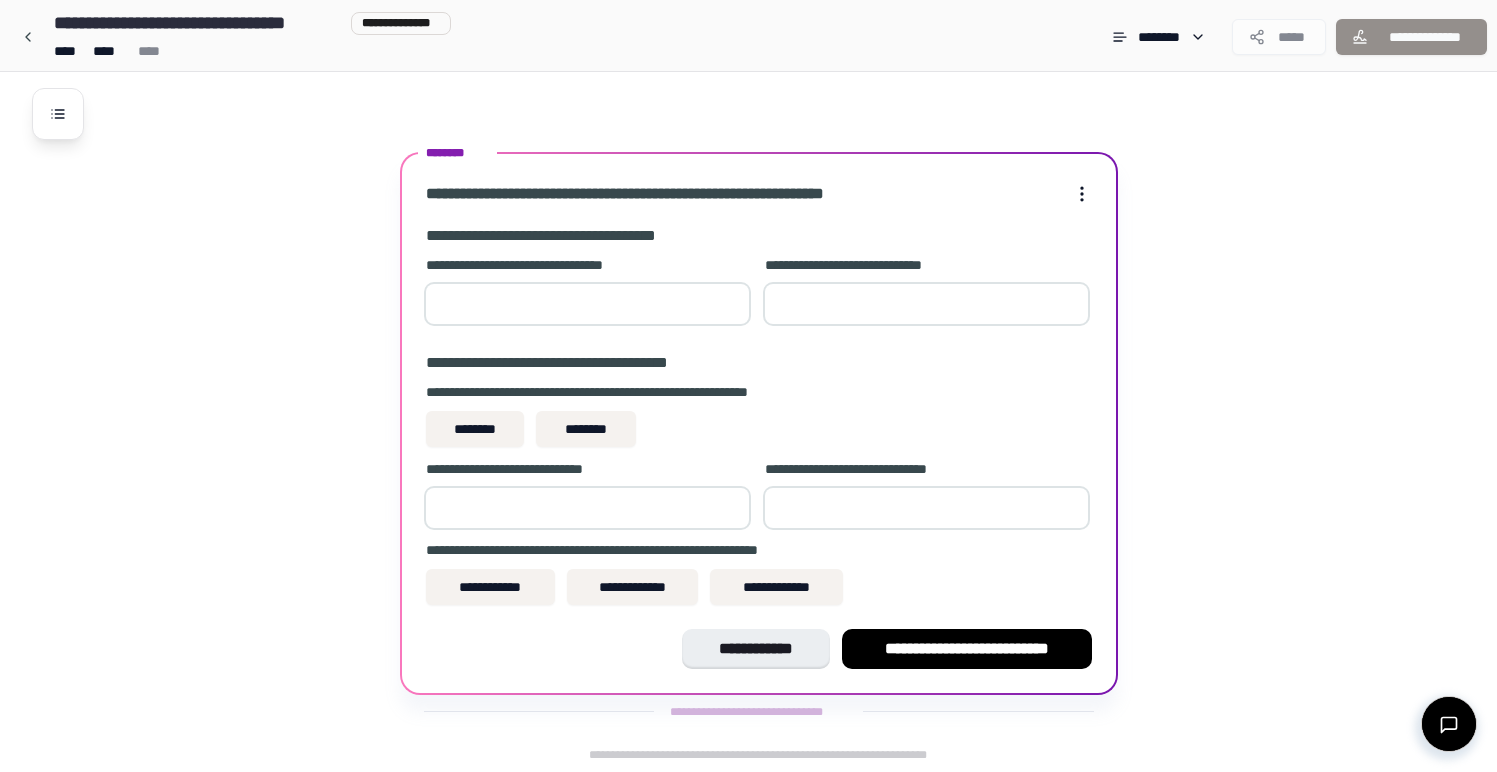click on "*" at bounding box center [587, 304] 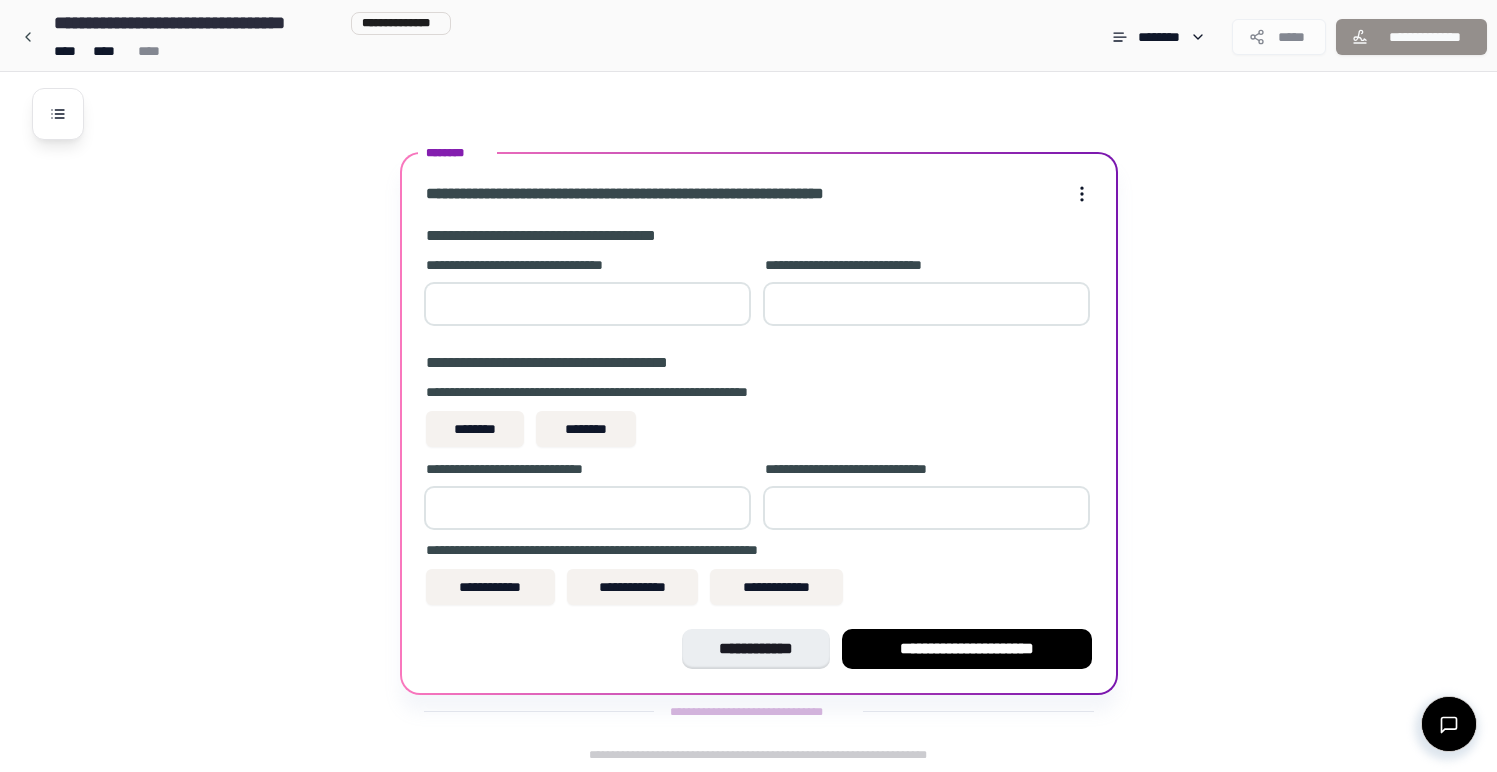type on "*" 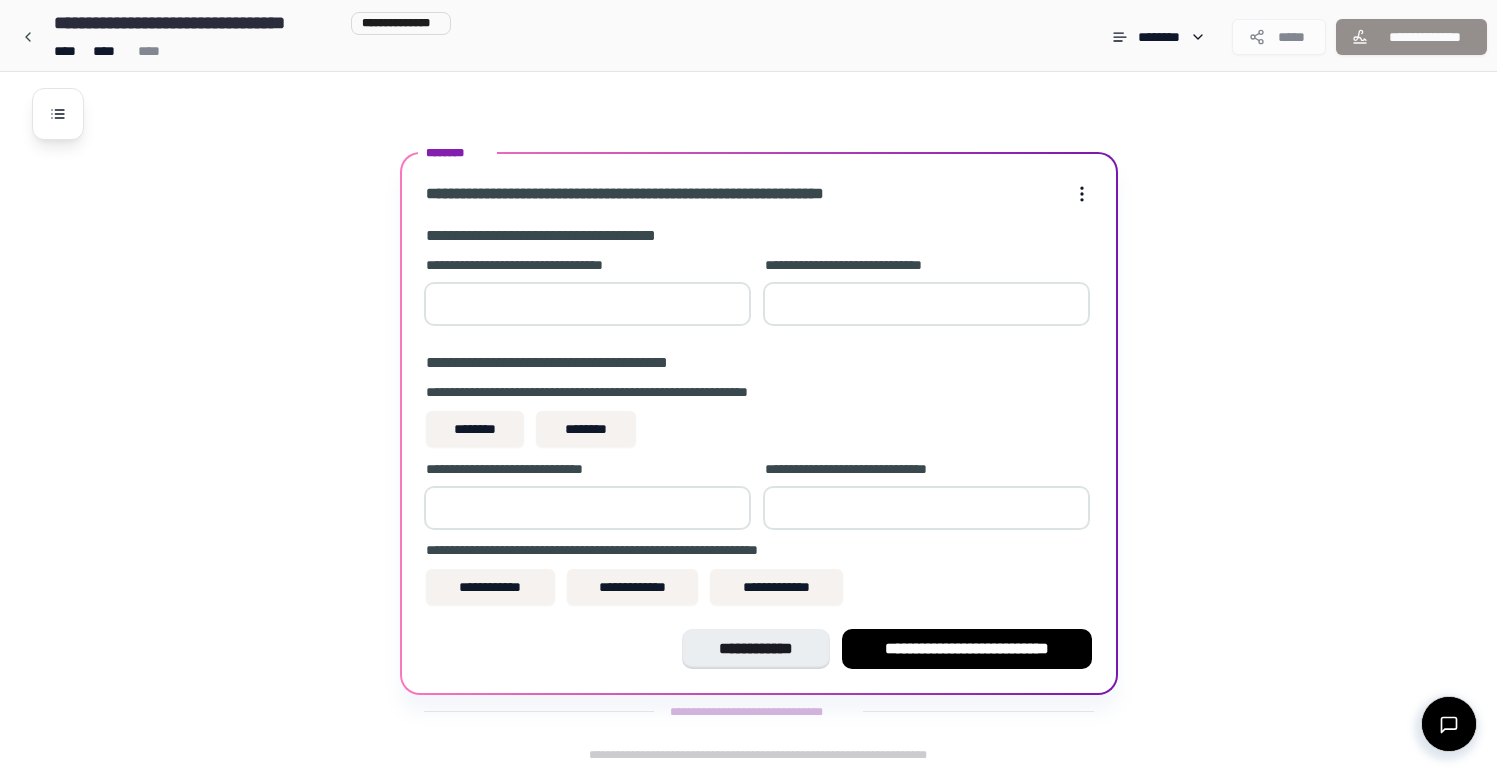 click at bounding box center (926, 304) 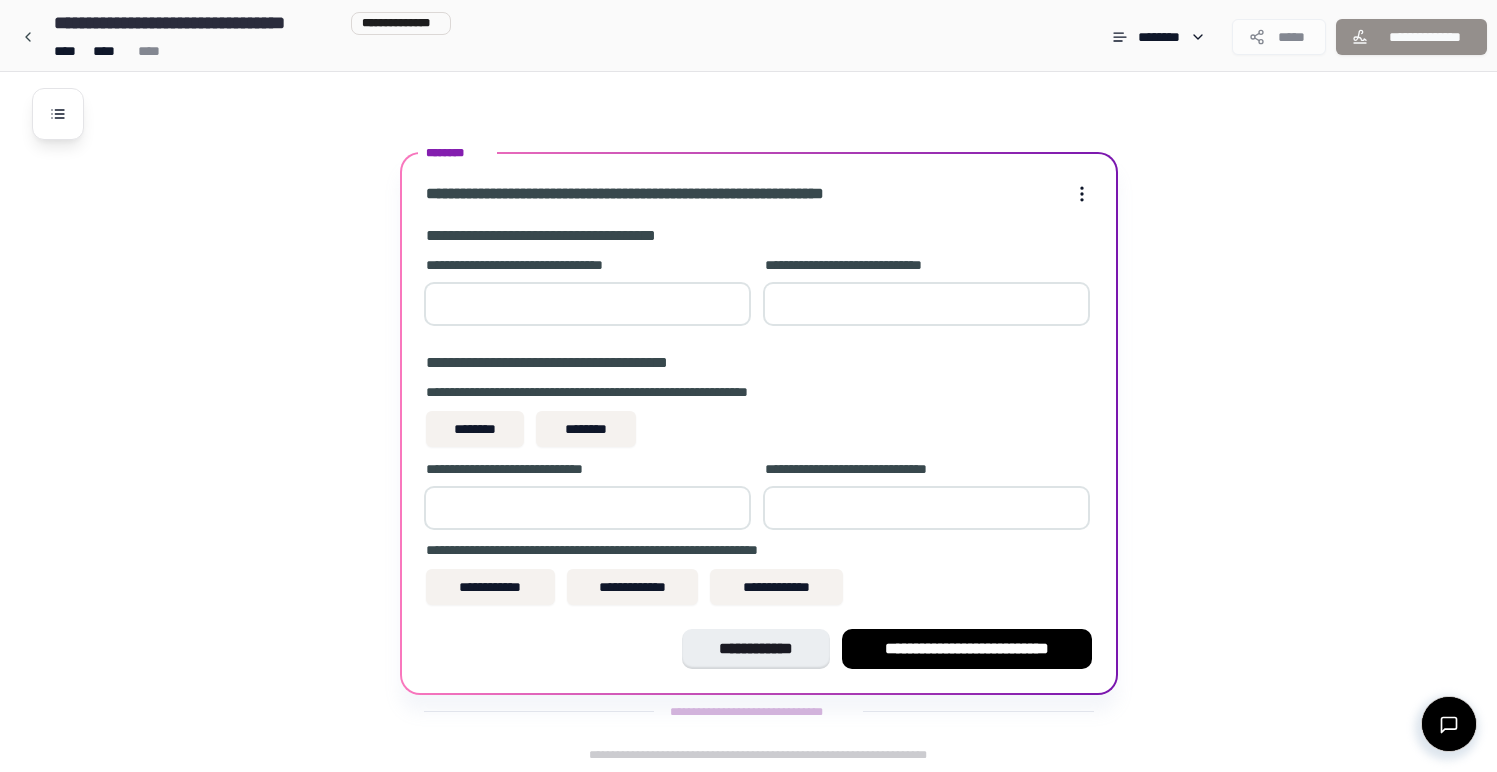 click on "**" at bounding box center (926, 304) 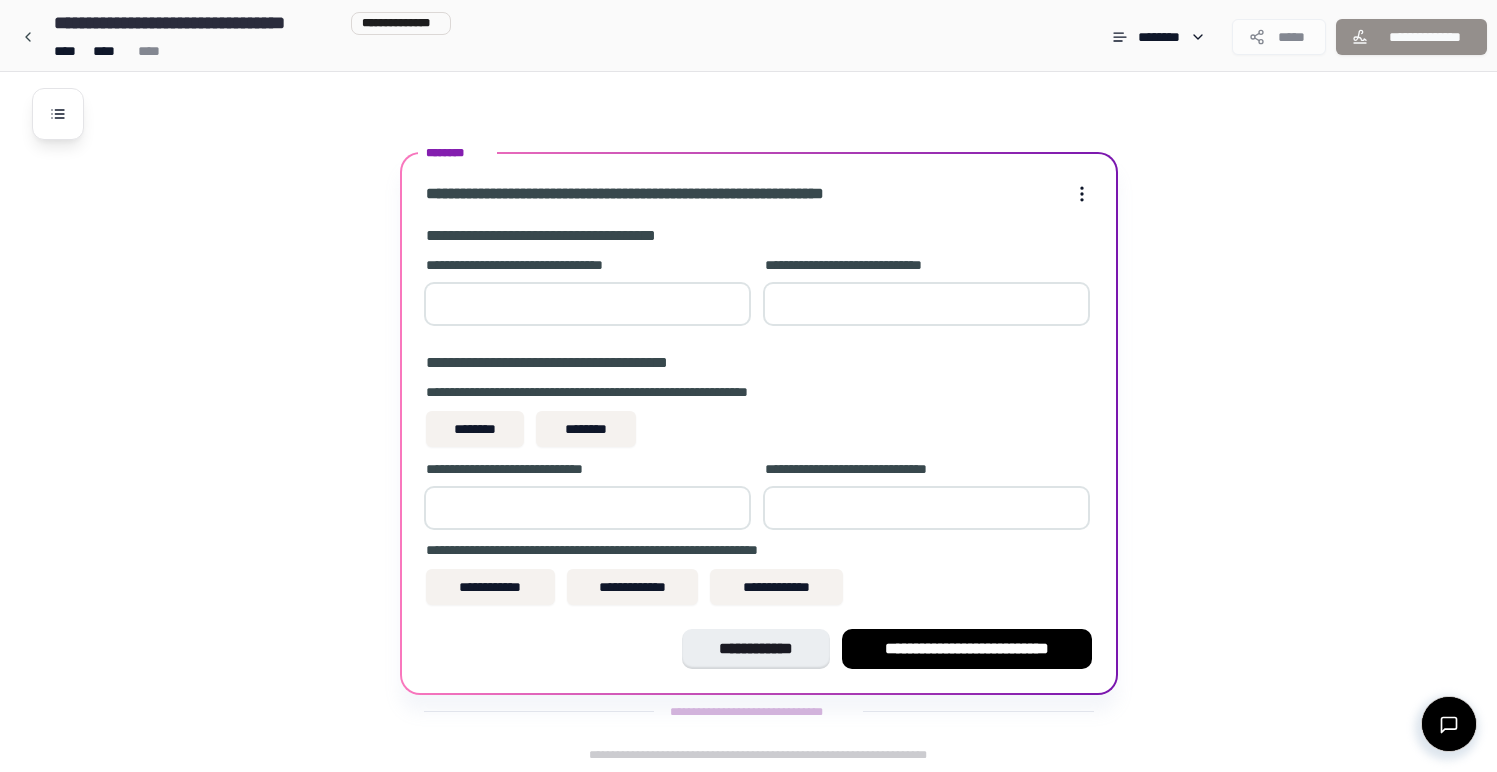 click on "**" at bounding box center (926, 304) 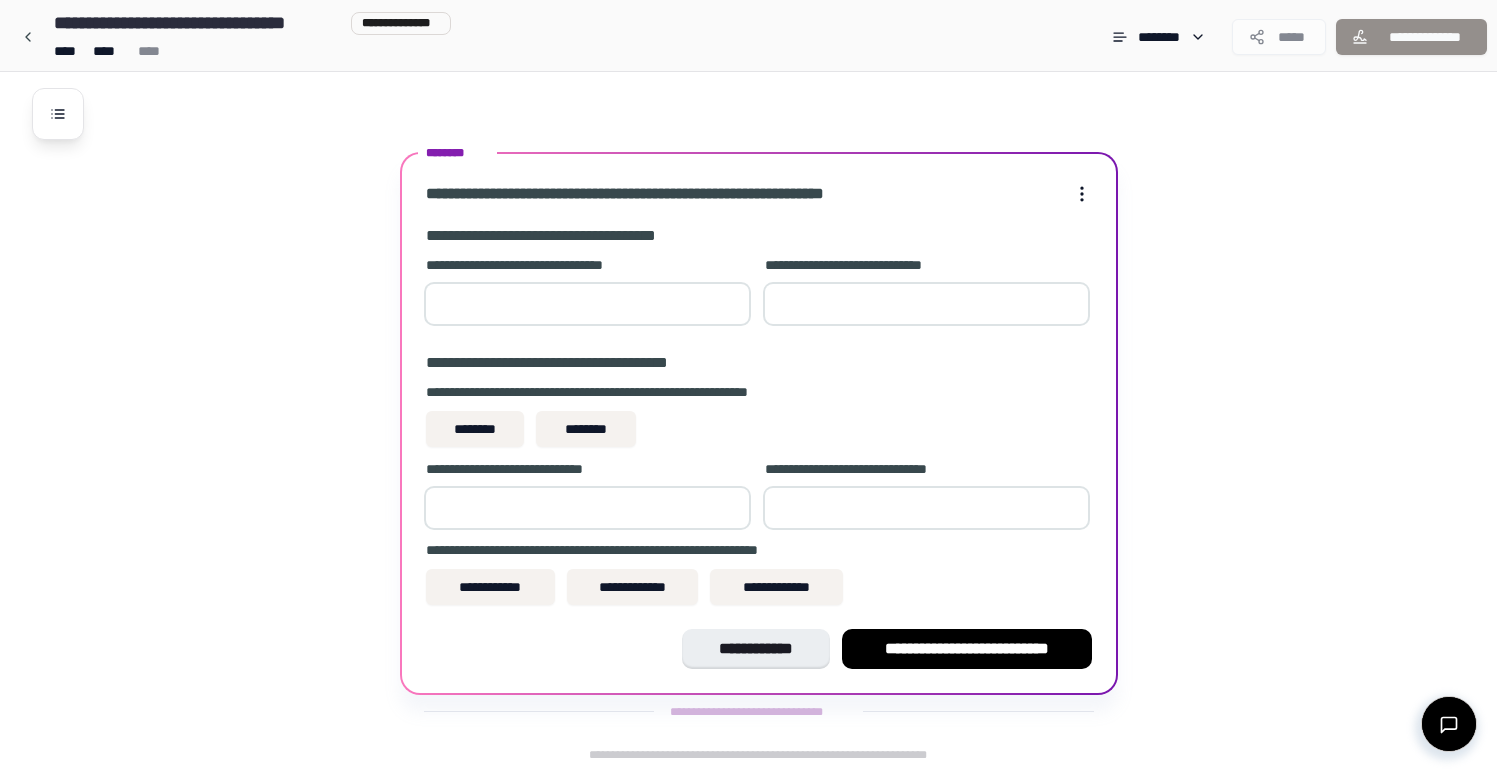 click on "*" at bounding box center [926, 304] 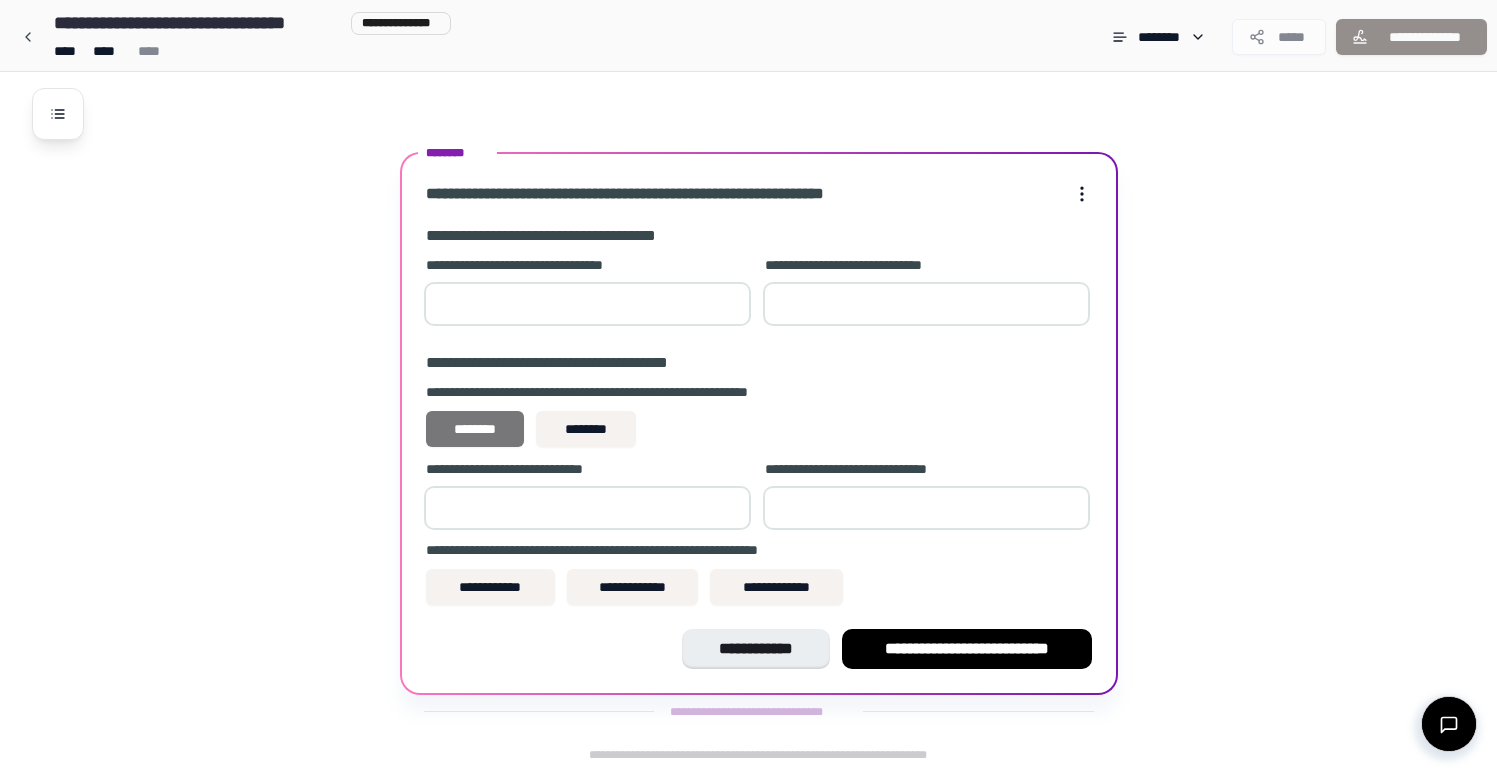 click on "********" at bounding box center (475, 429) 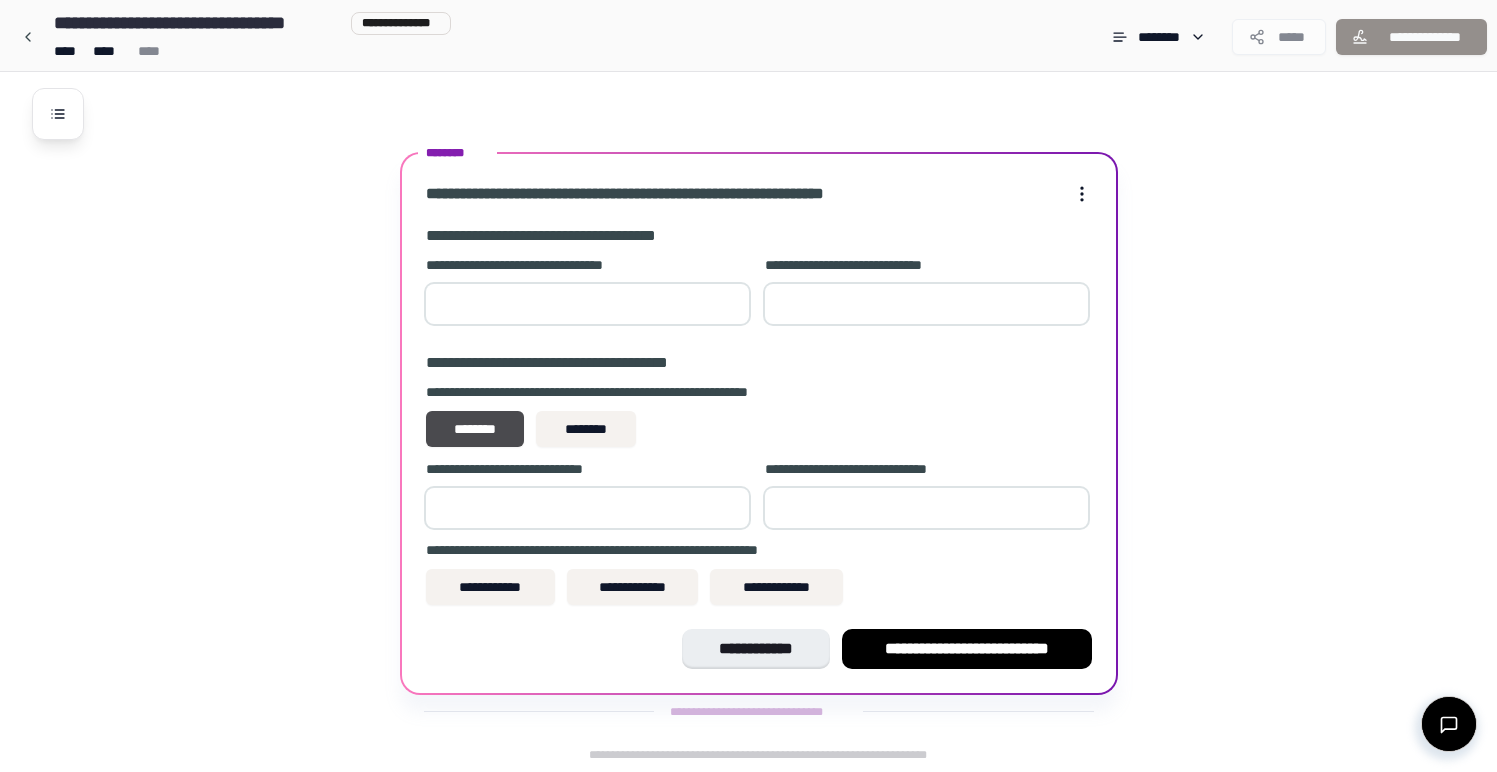 click at bounding box center [587, 508] 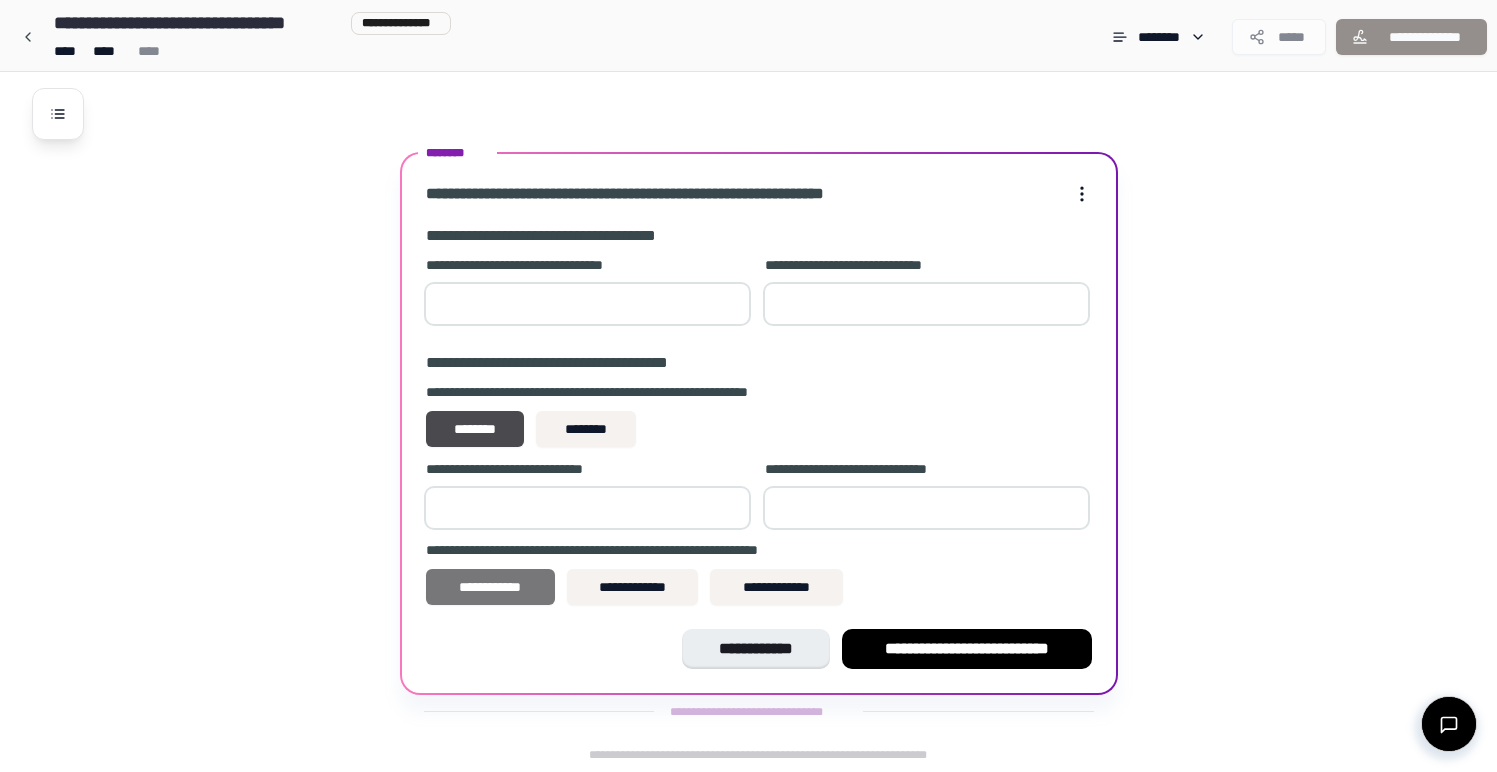 type on "*" 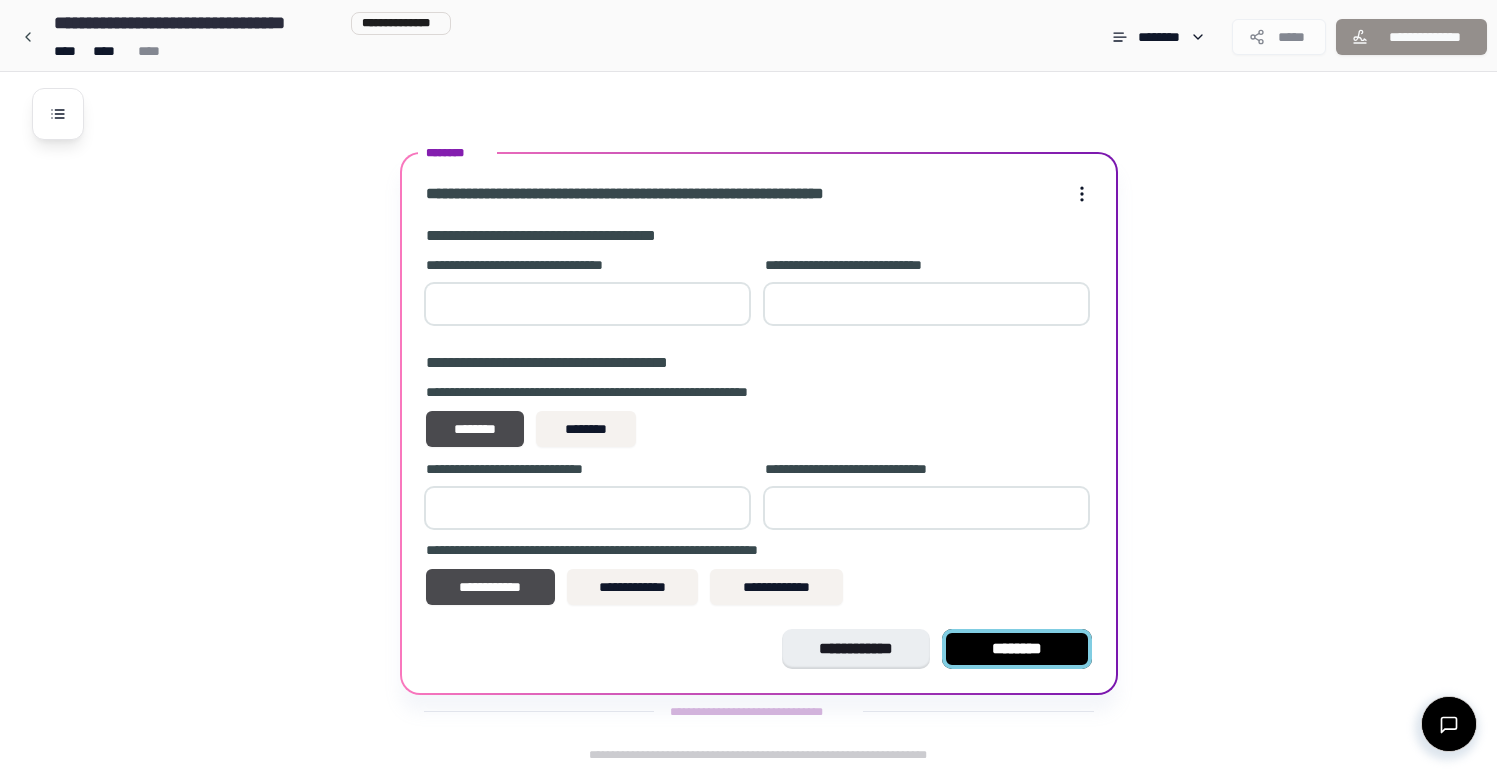 click on "********" at bounding box center [1017, 649] 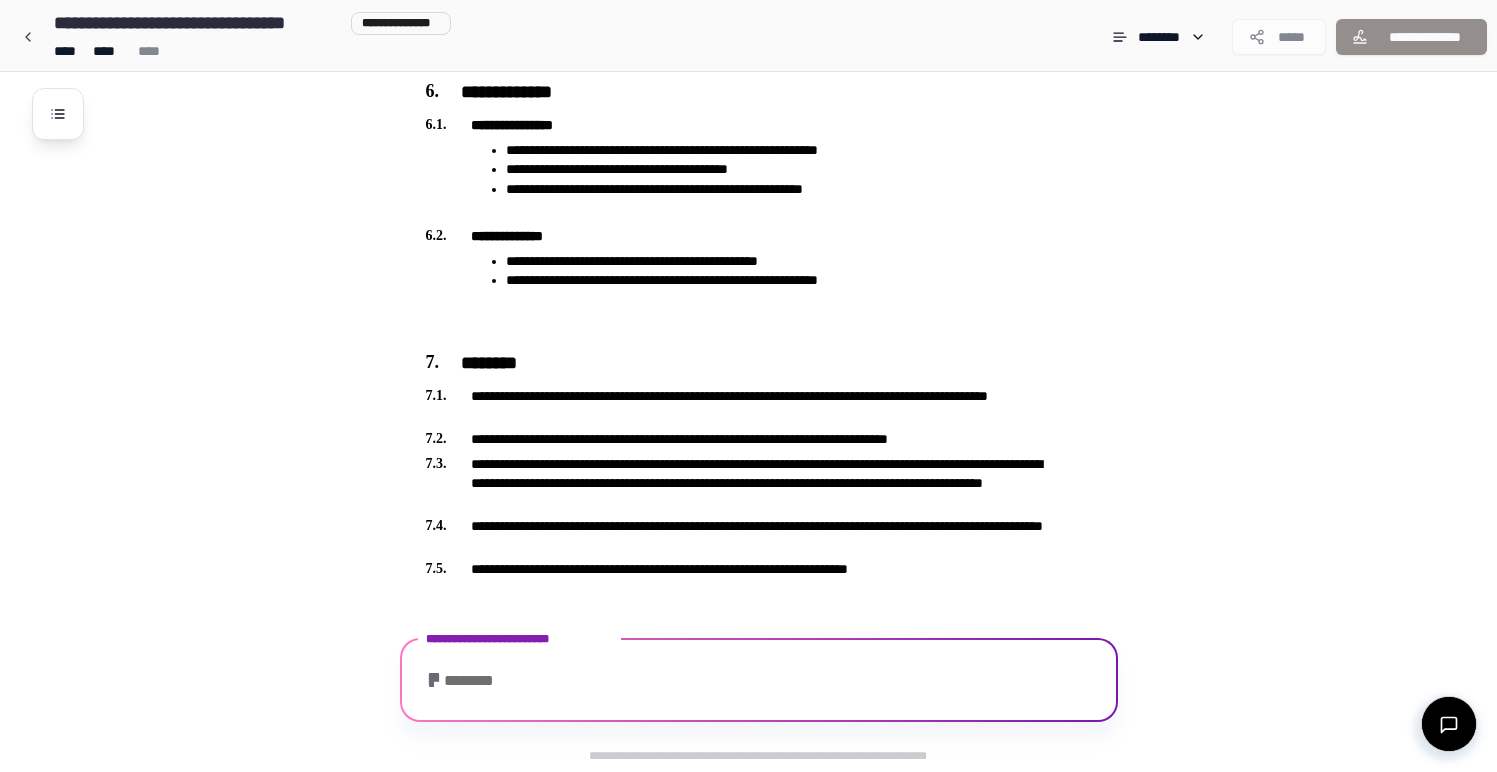 scroll, scrollTop: 1799, scrollLeft: 0, axis: vertical 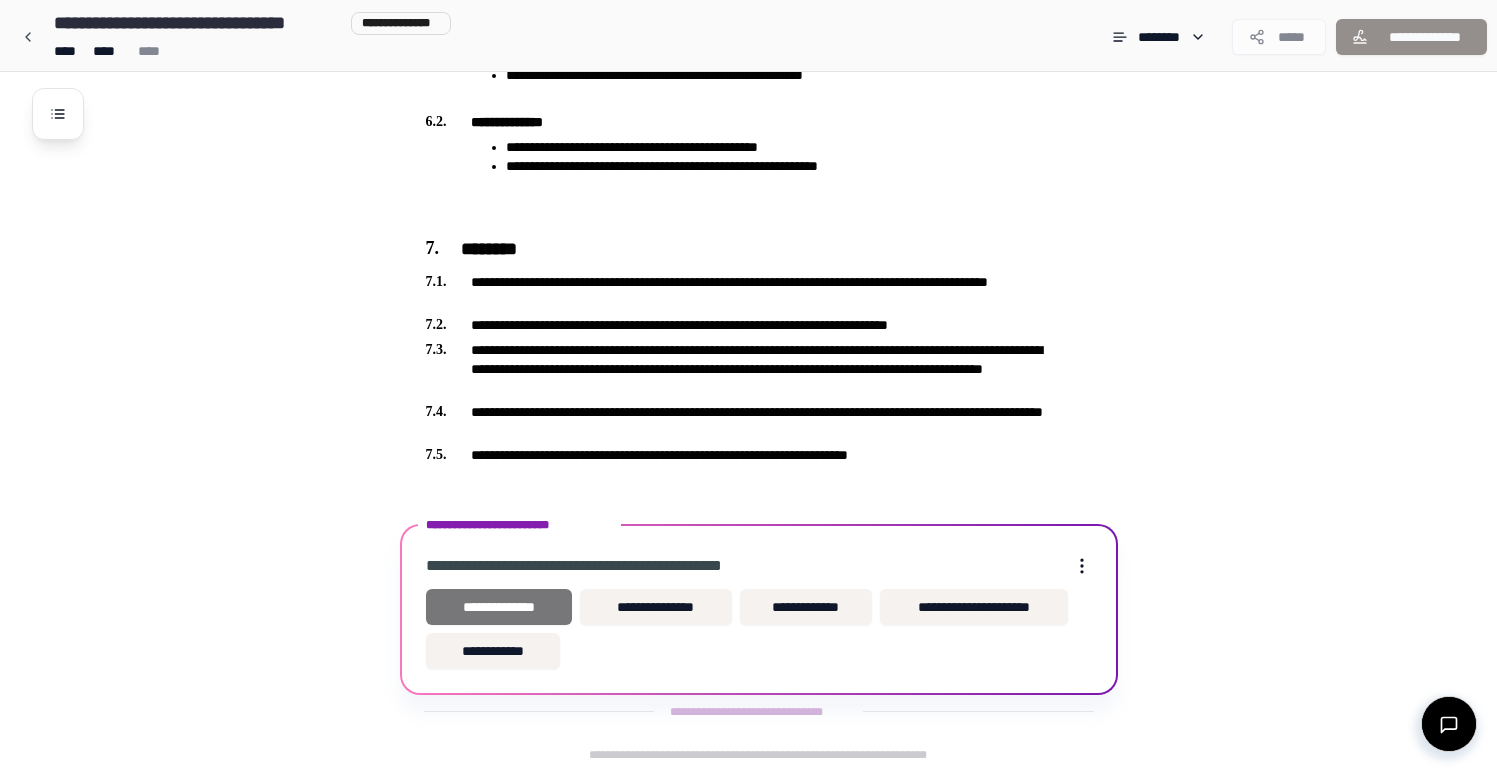 click on "**********" at bounding box center (499, 607) 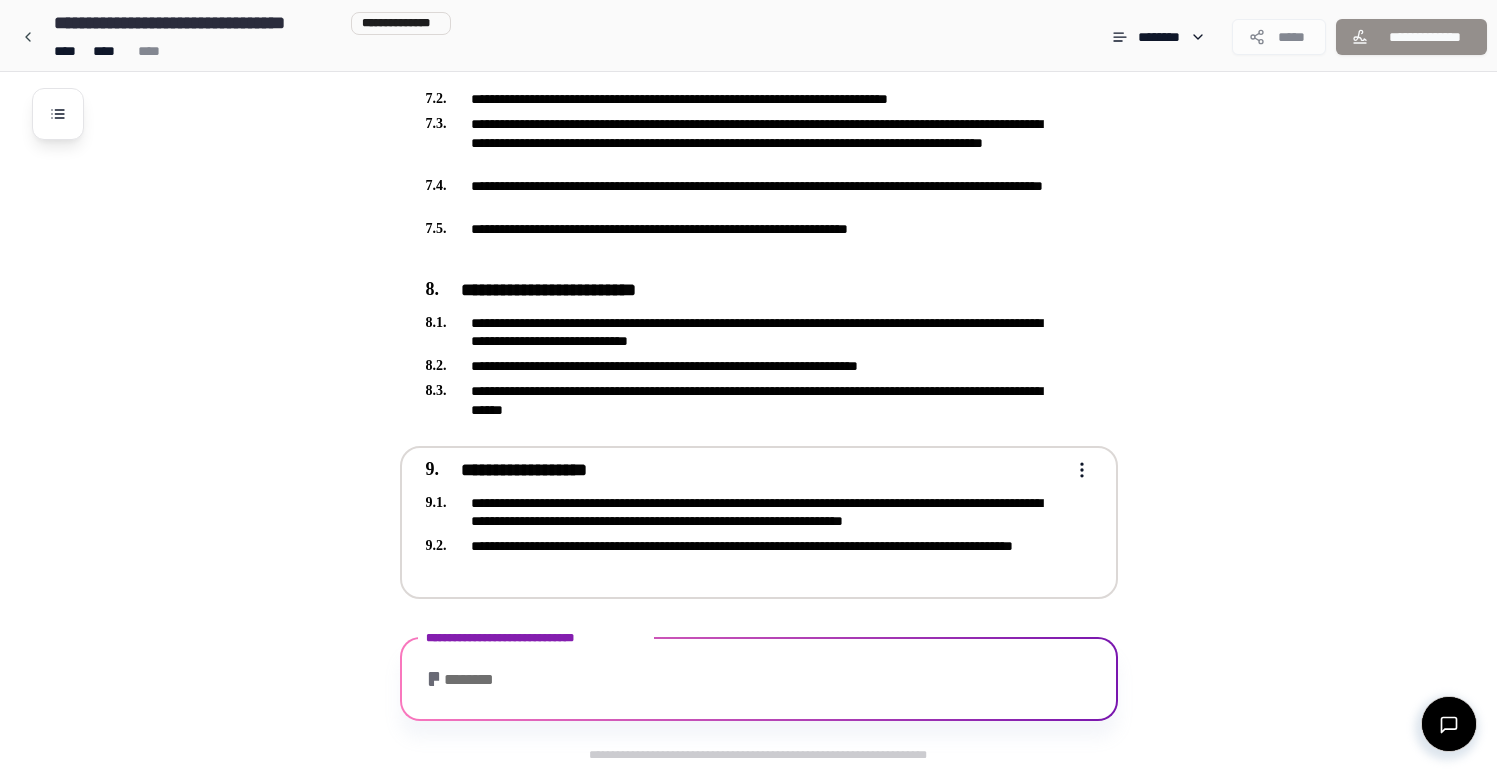 scroll, scrollTop: 2188, scrollLeft: 0, axis: vertical 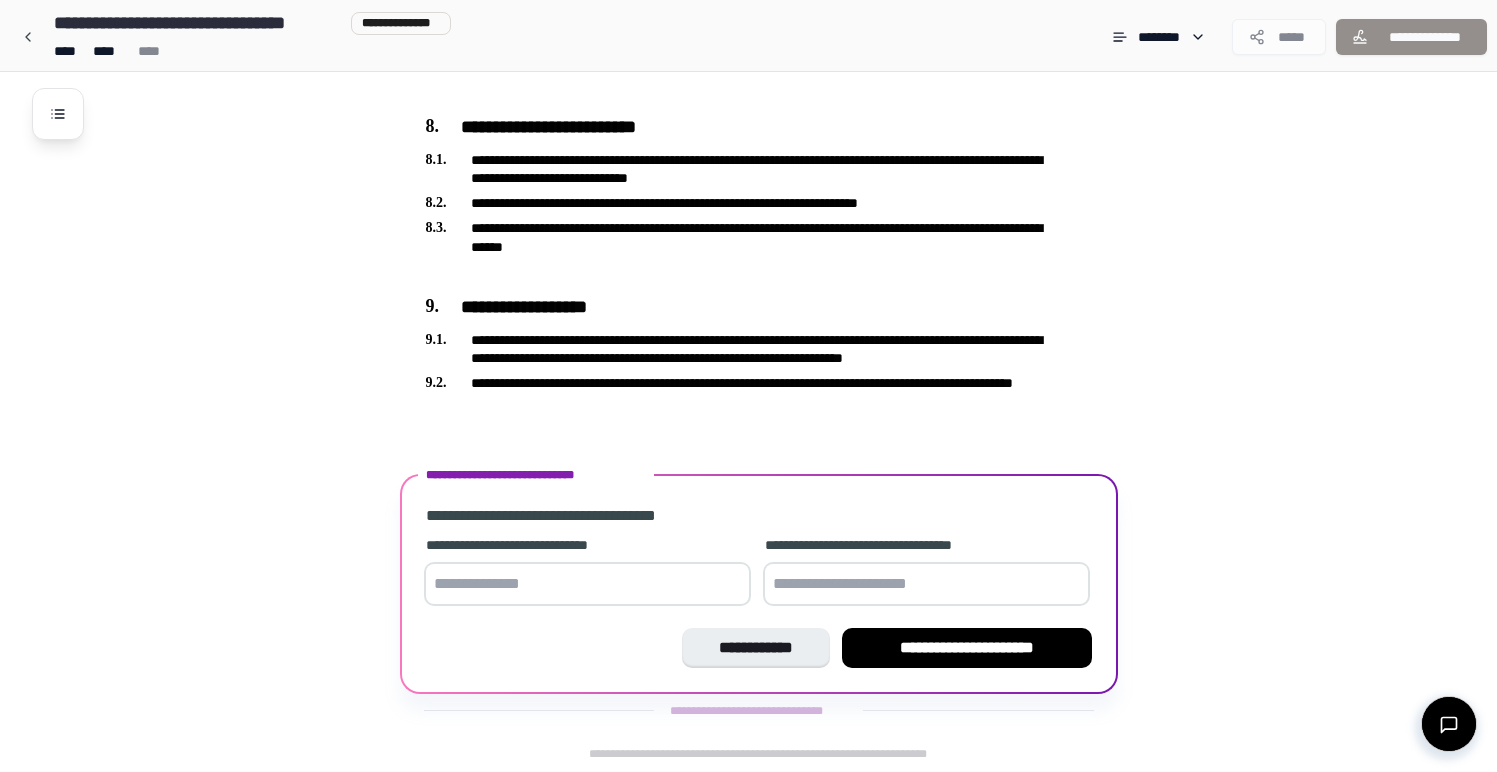 click at bounding box center [587, 584] 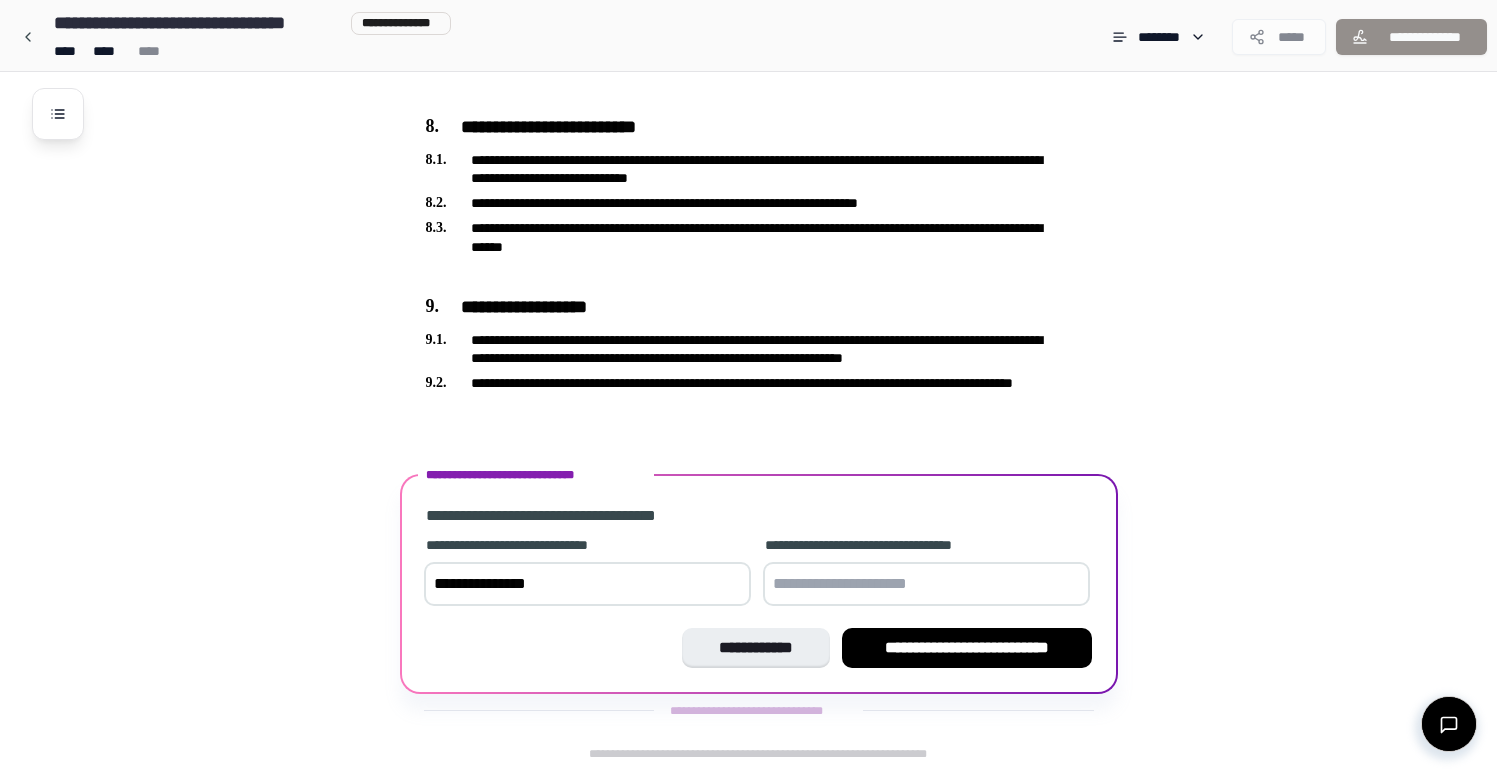 type on "**********" 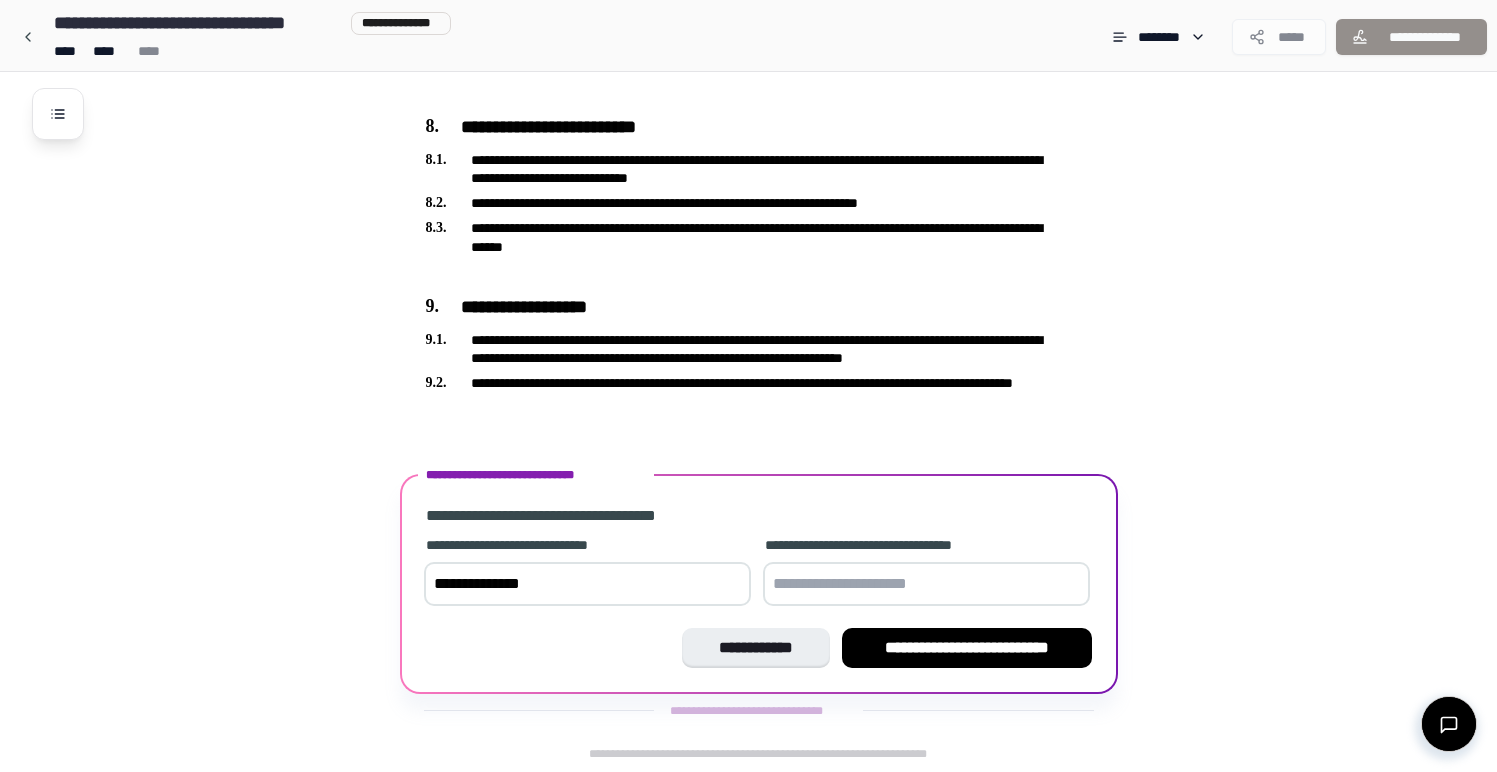 click at bounding box center [926, 584] 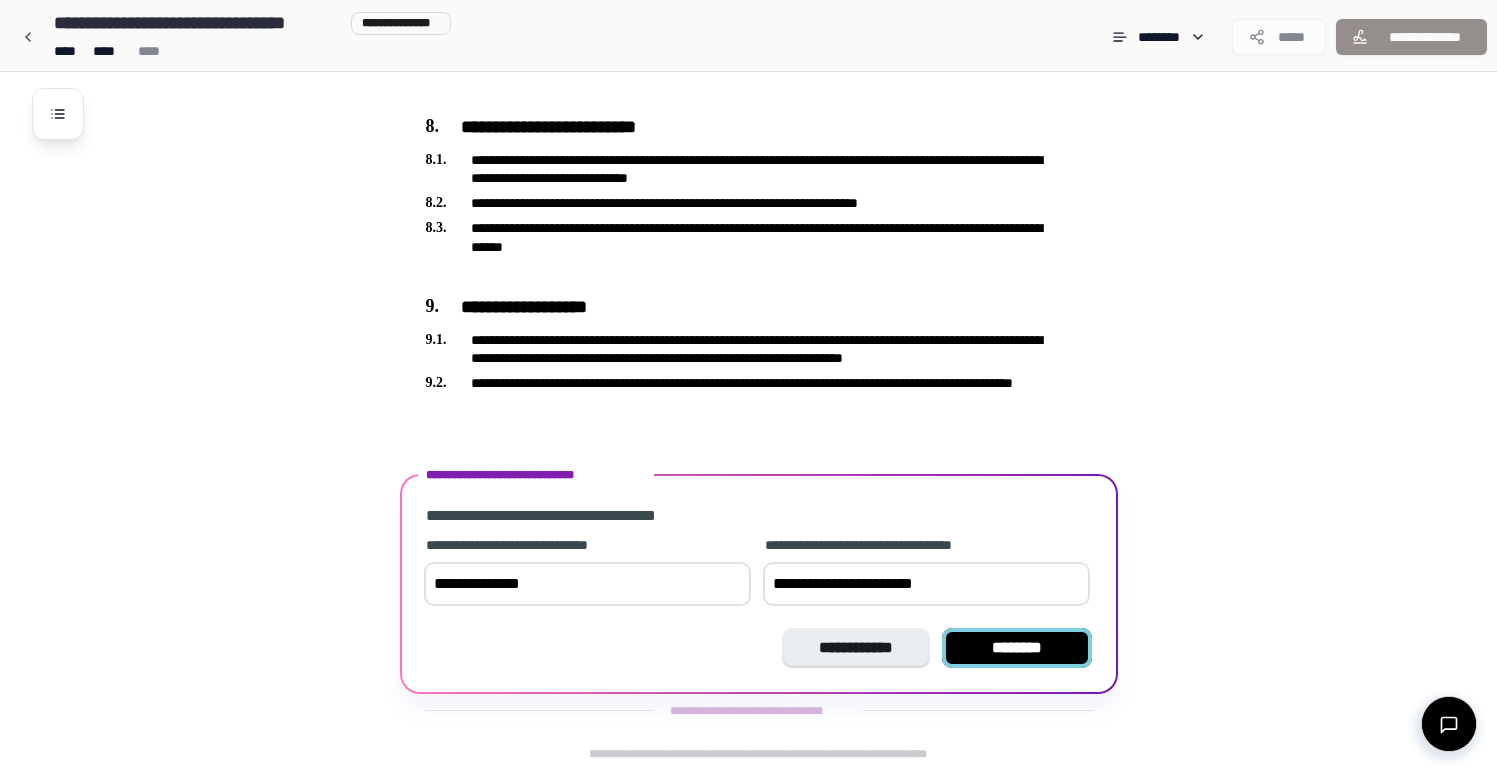 type on "**********" 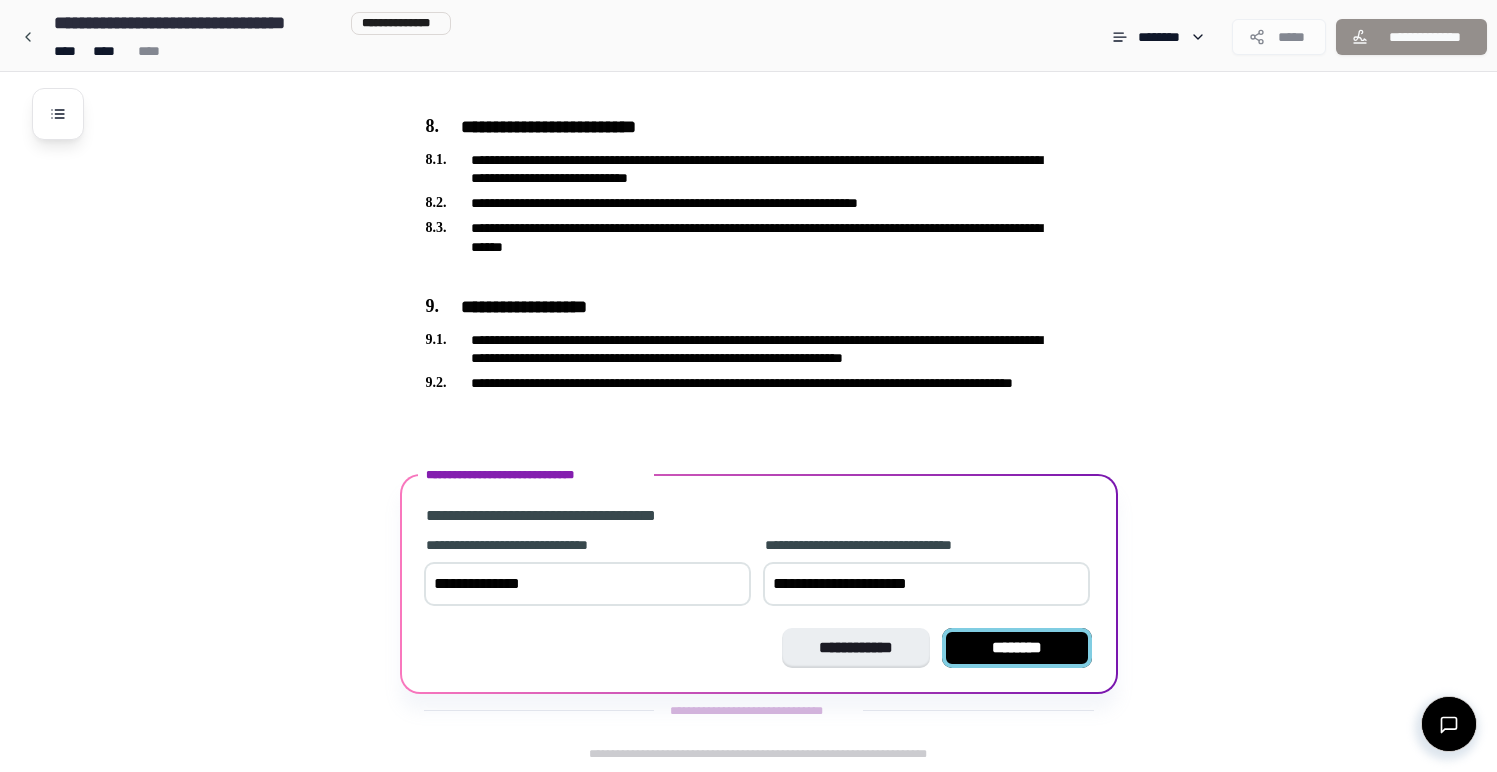 click on "********" at bounding box center (1017, 648) 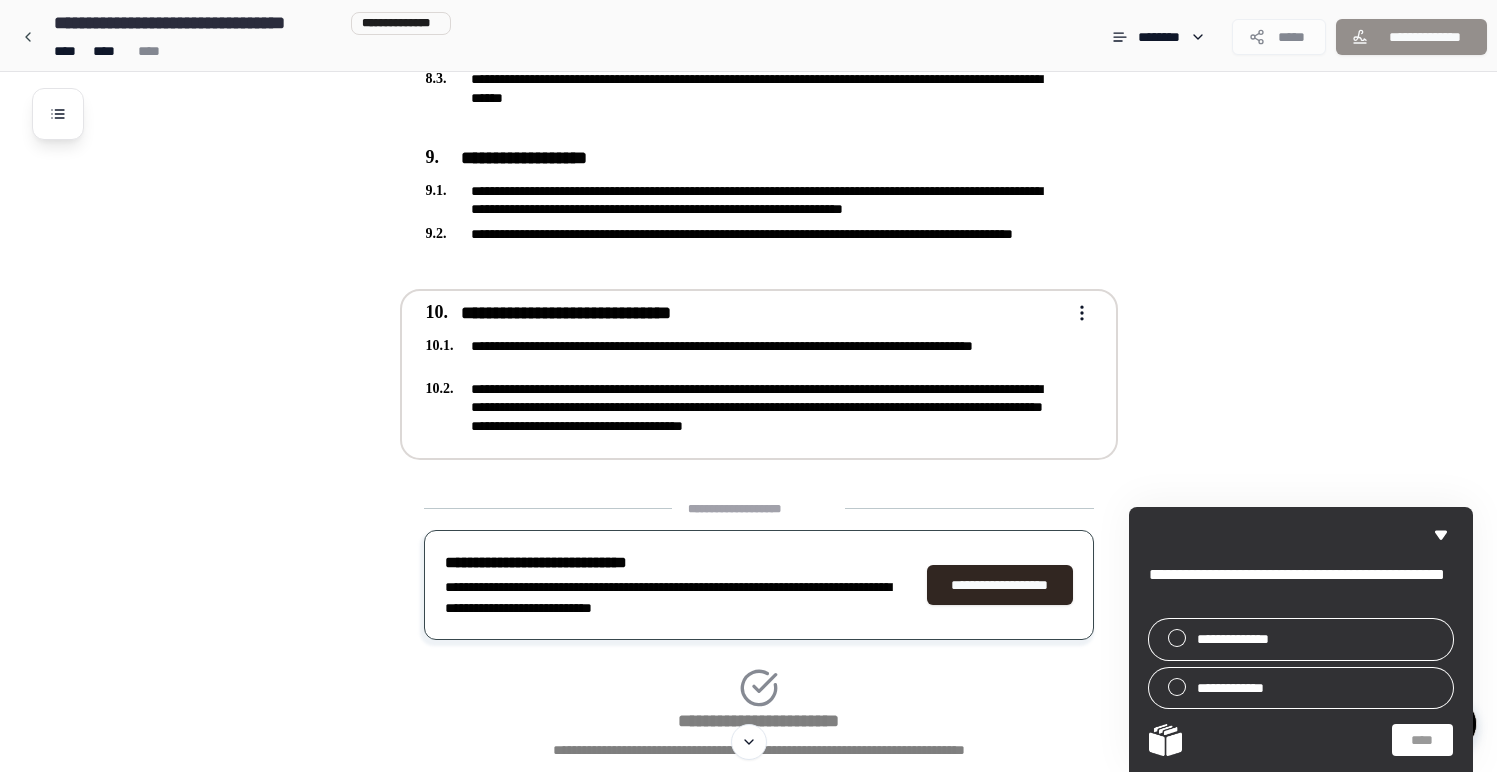 scroll, scrollTop: 2324, scrollLeft: 0, axis: vertical 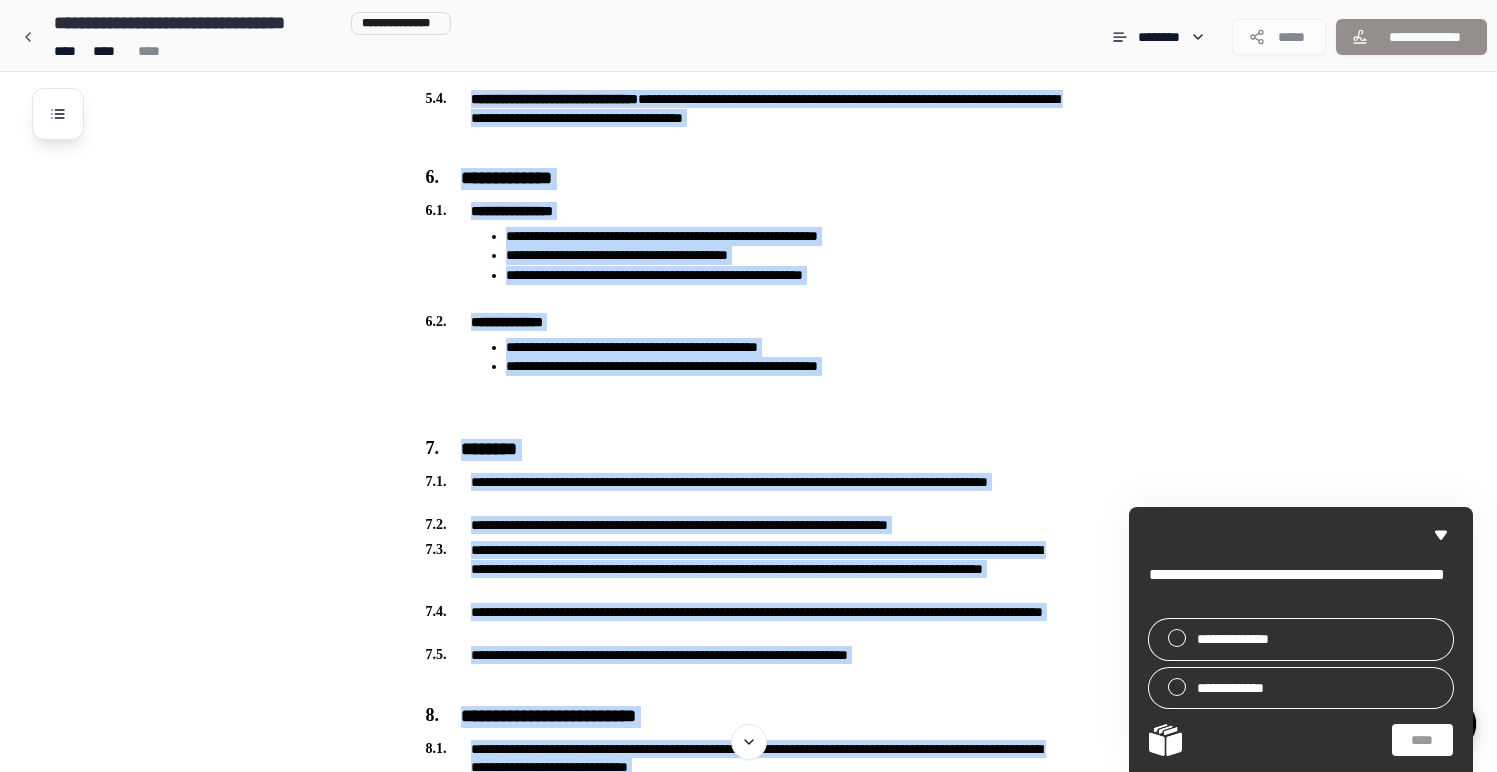 drag, startPoint x: 984, startPoint y: 446, endPoint x: 731, endPoint y: -10, distance: 521.48346 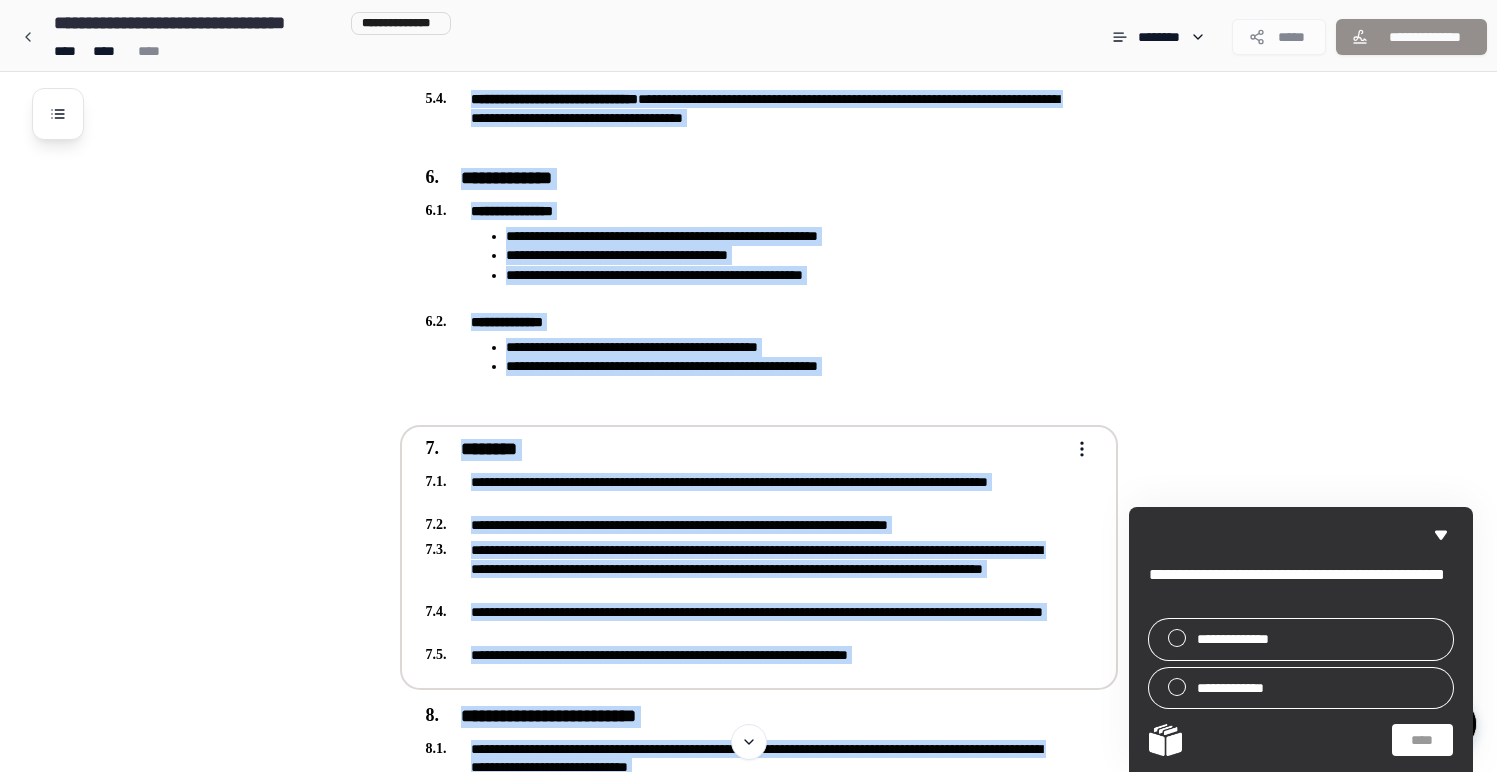 click on "**********" at bounding box center [759, 557] 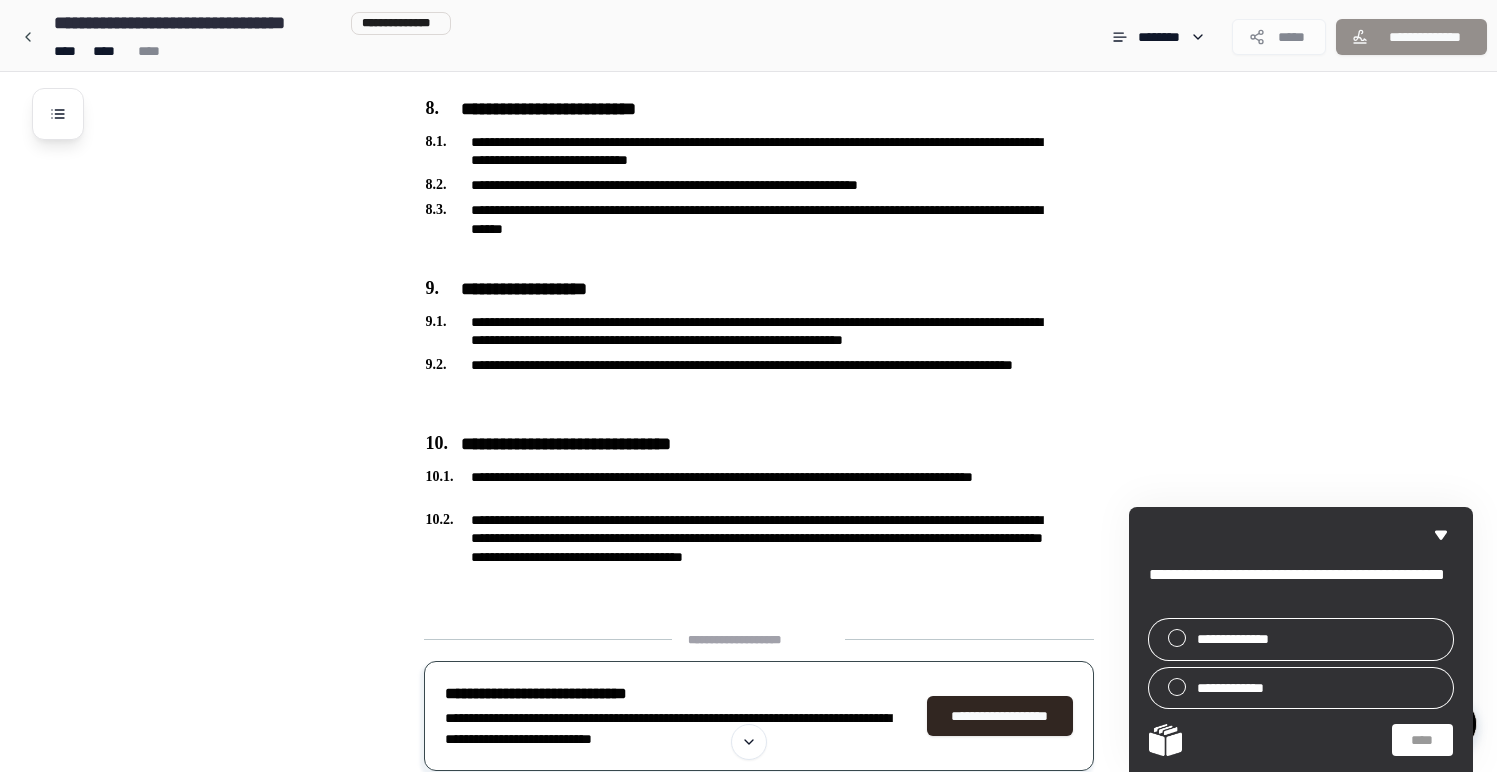 scroll, scrollTop: 2379, scrollLeft: 0, axis: vertical 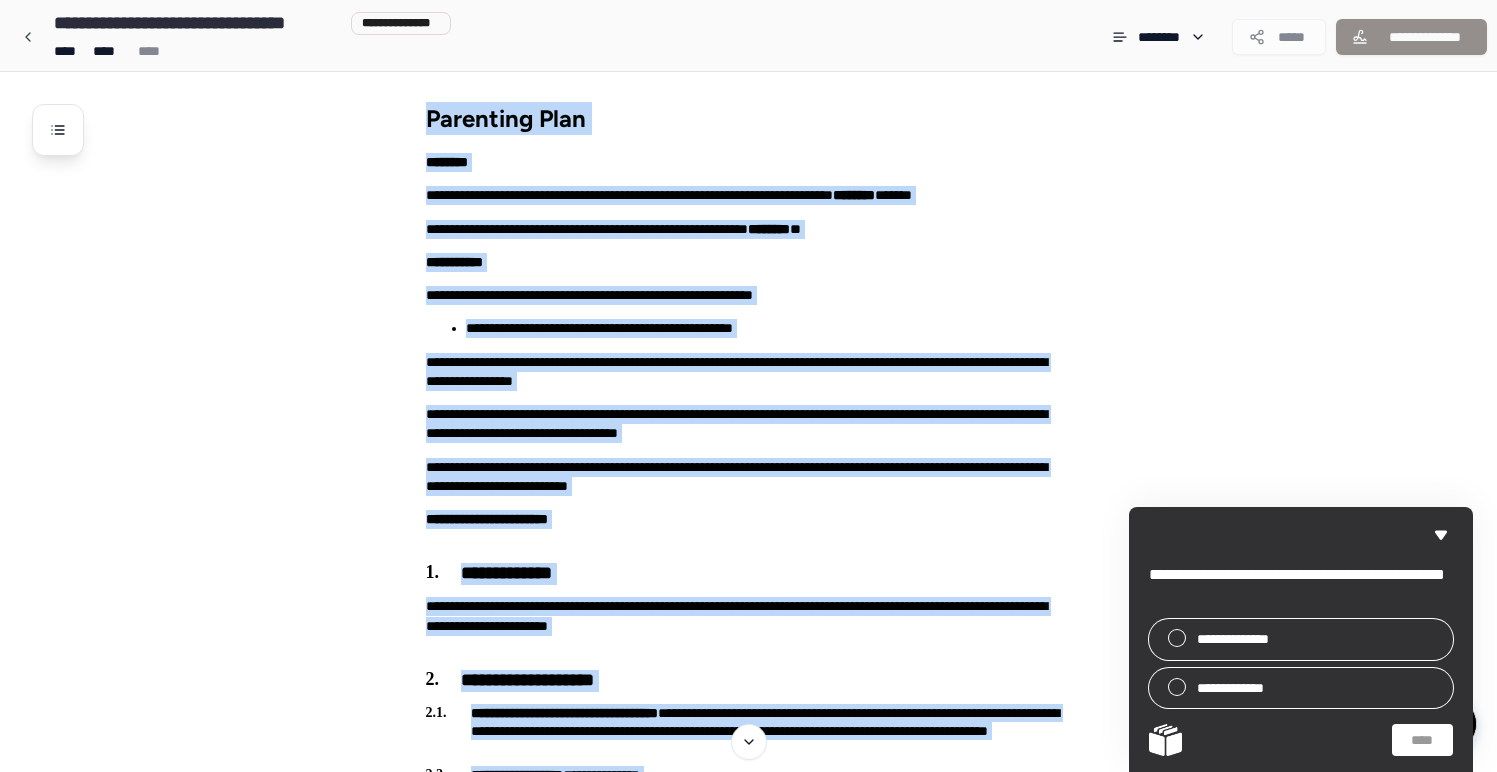 drag, startPoint x: 979, startPoint y: 432, endPoint x: 765, endPoint y: -38, distance: 516.4262 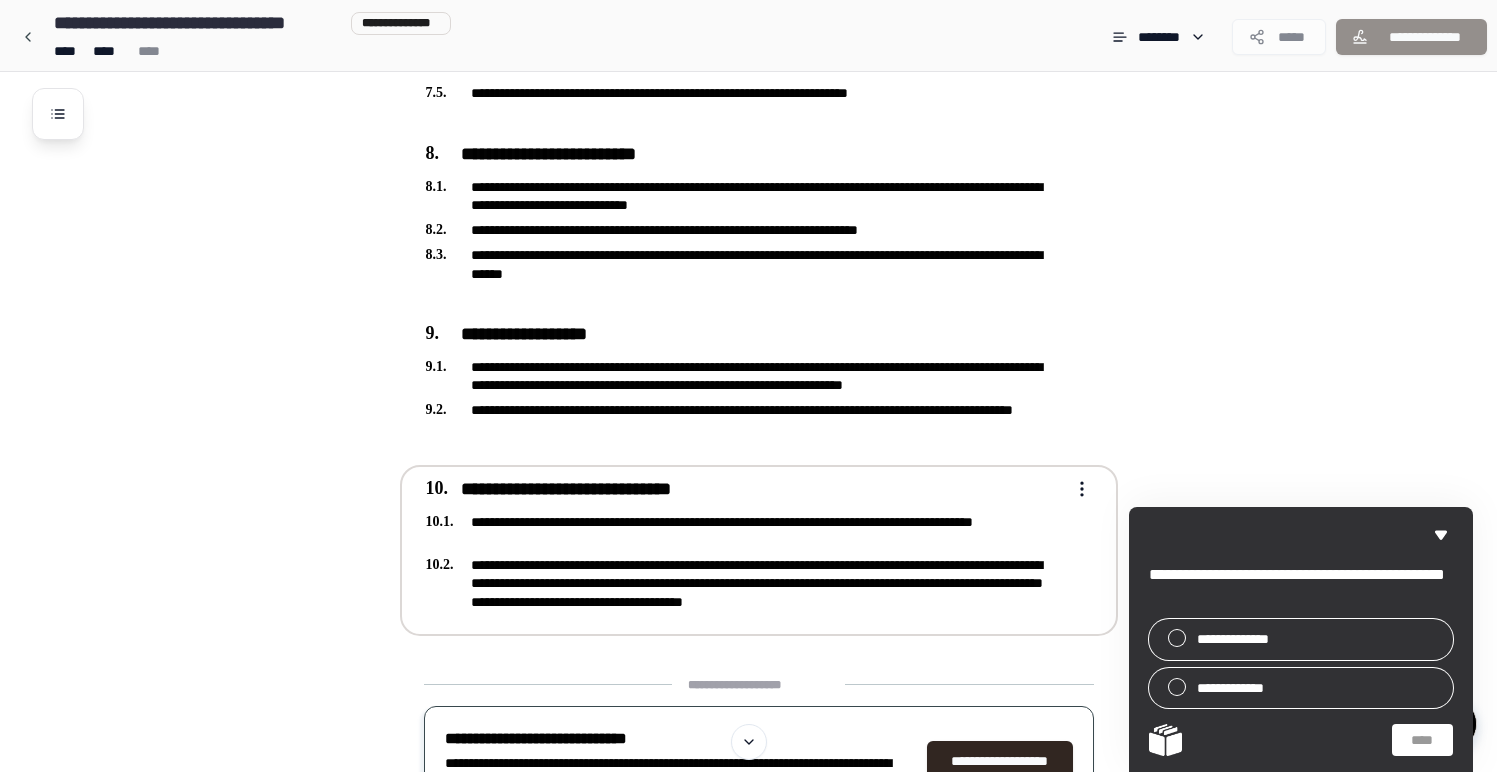 scroll, scrollTop: 2469, scrollLeft: 0, axis: vertical 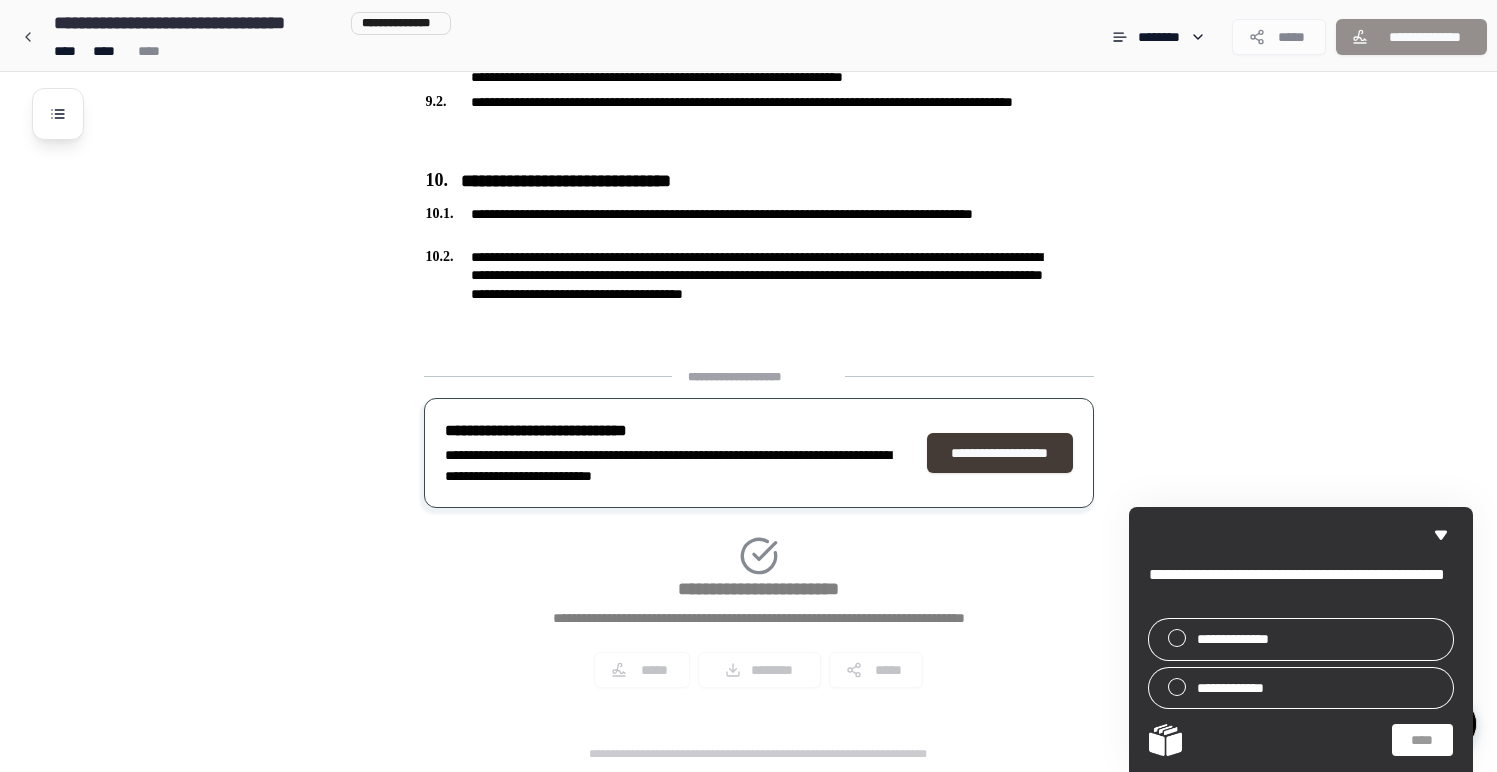 click on "**********" at bounding box center [1000, 453] 